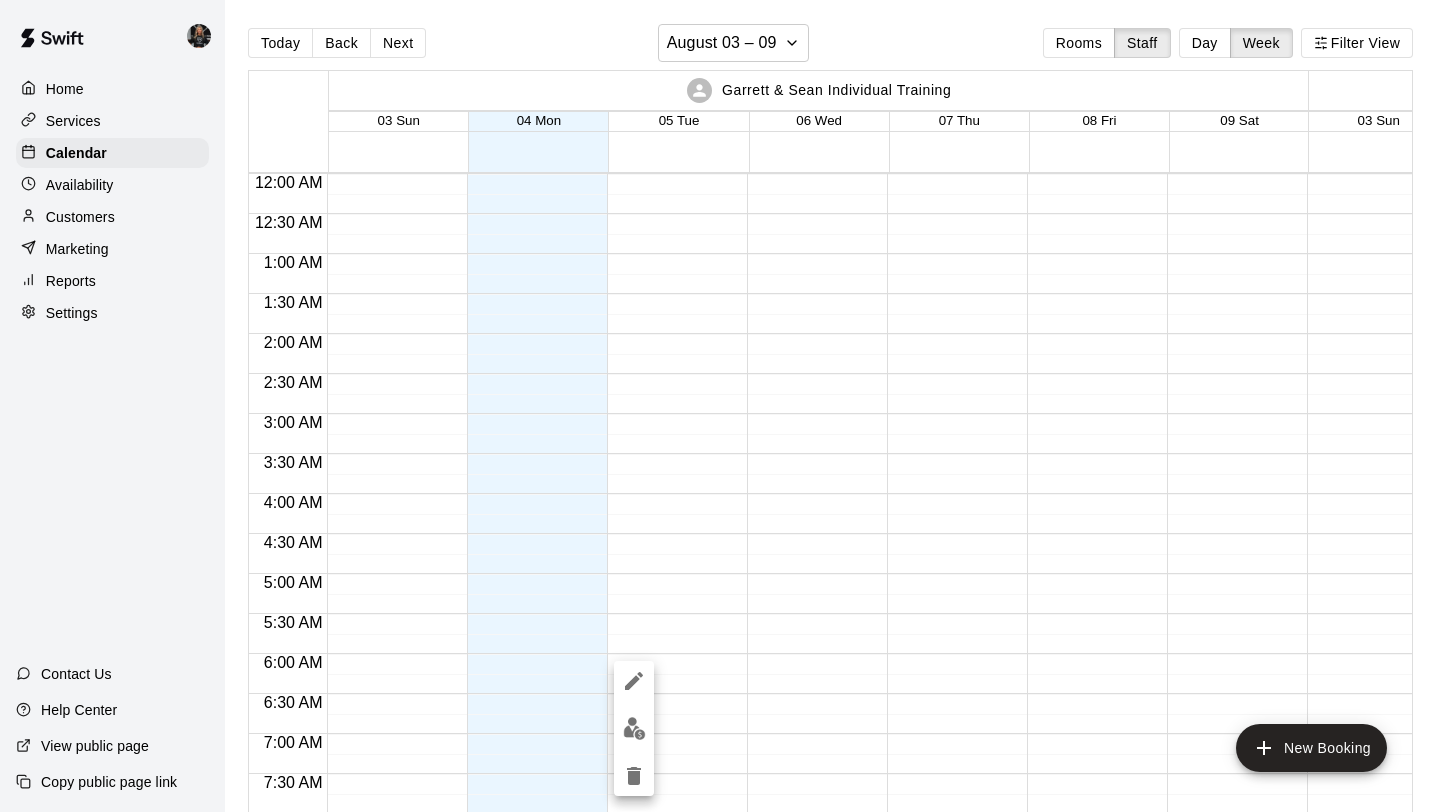 scroll, scrollTop: 0, scrollLeft: 0, axis: both 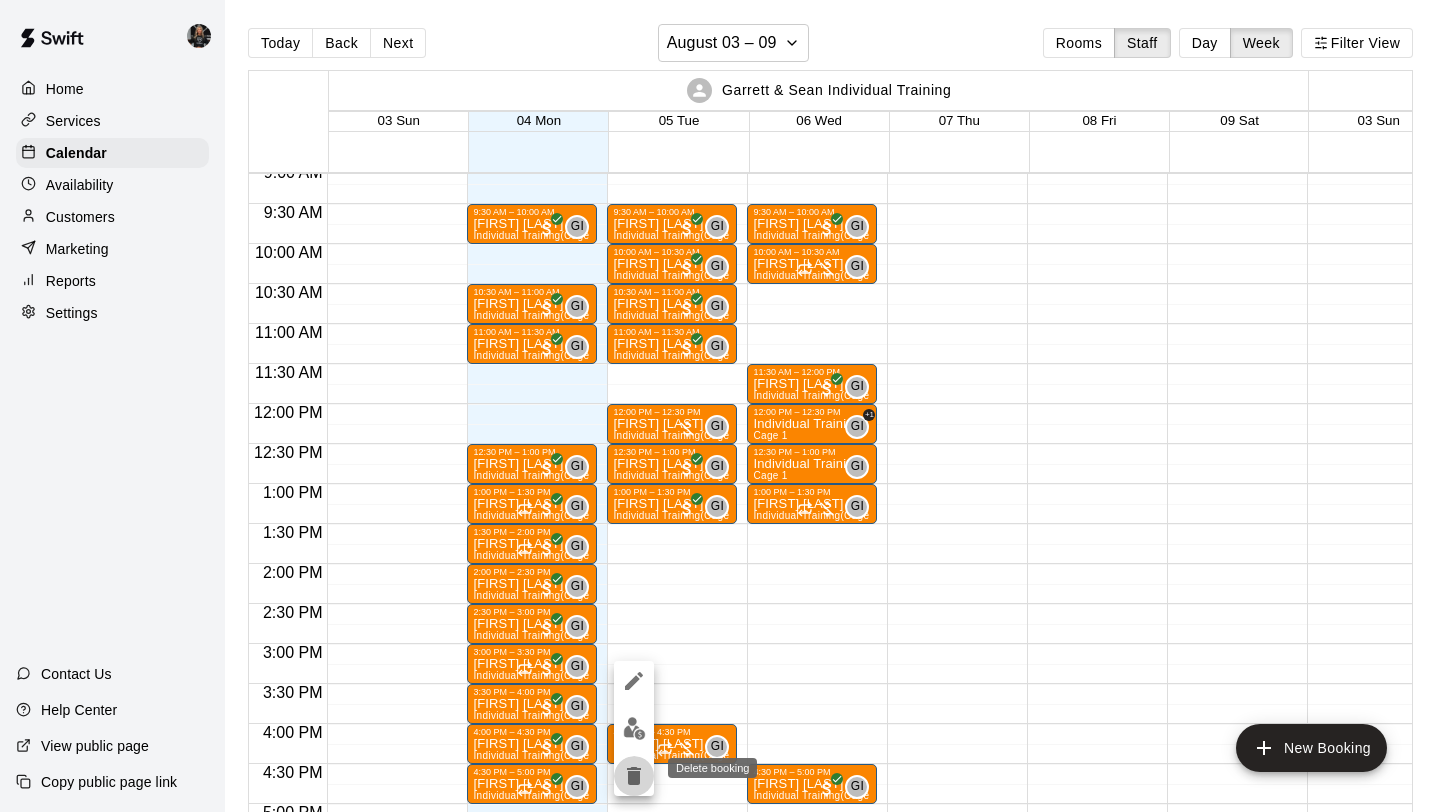 click 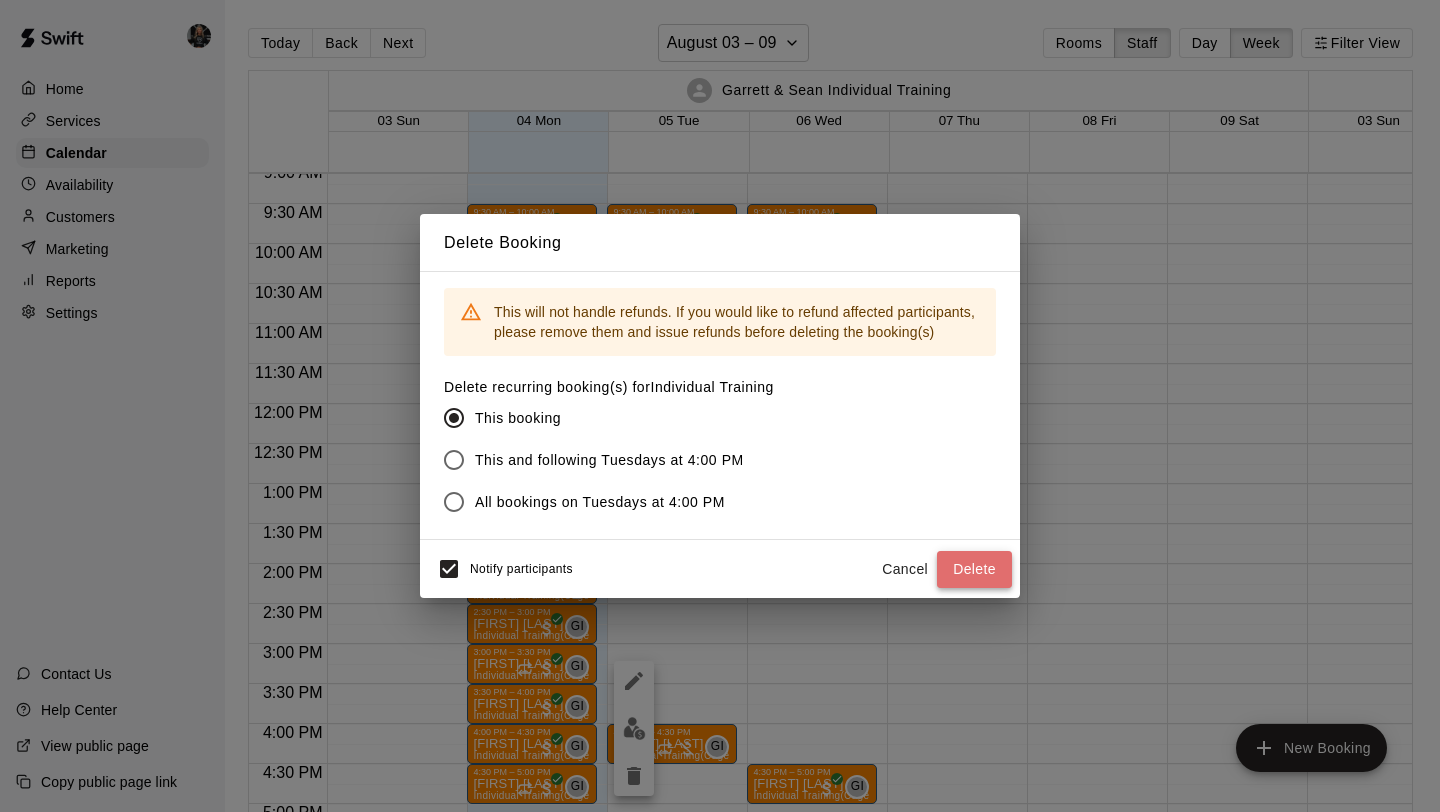 click on "Delete" at bounding box center (974, 569) 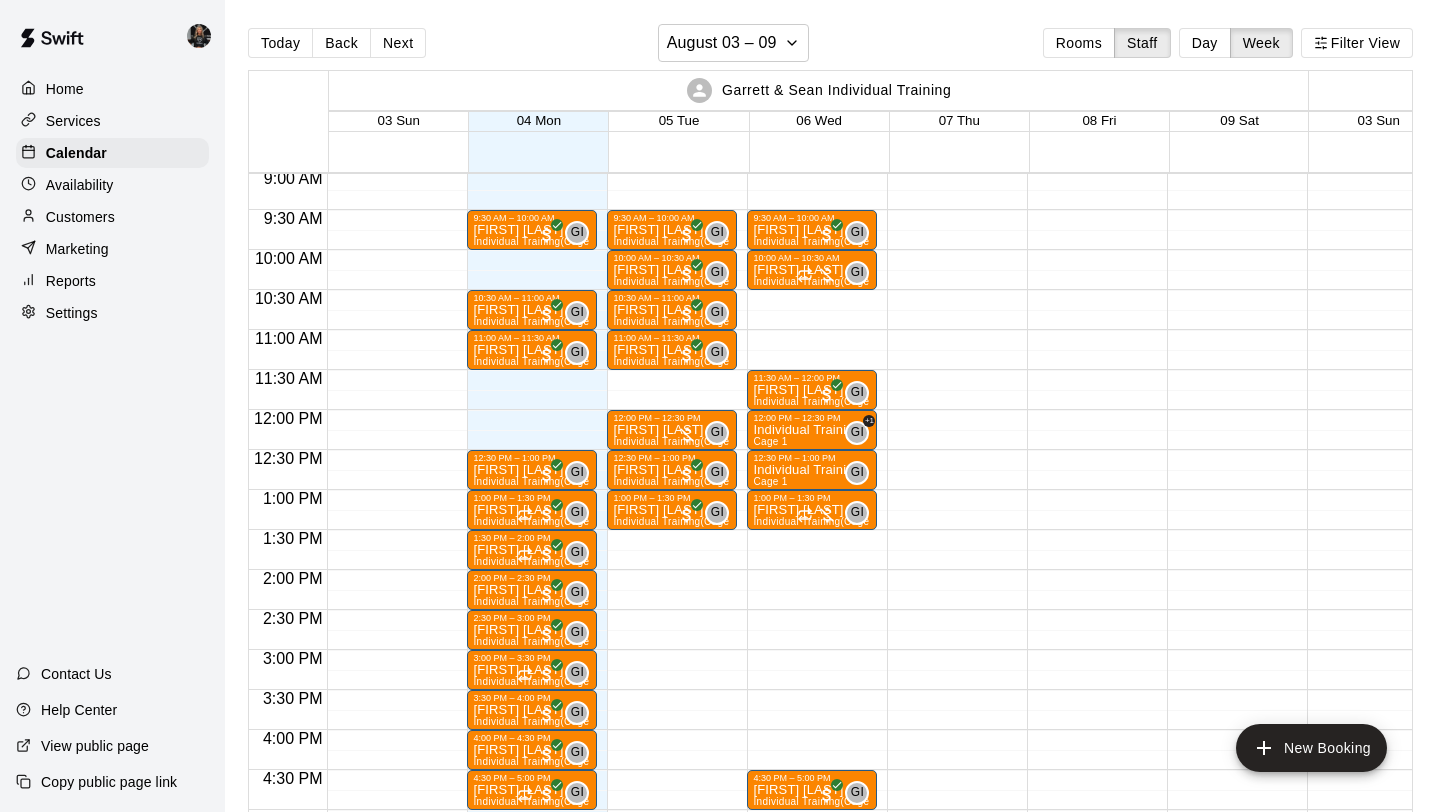 scroll, scrollTop: 734, scrollLeft: 0, axis: vertical 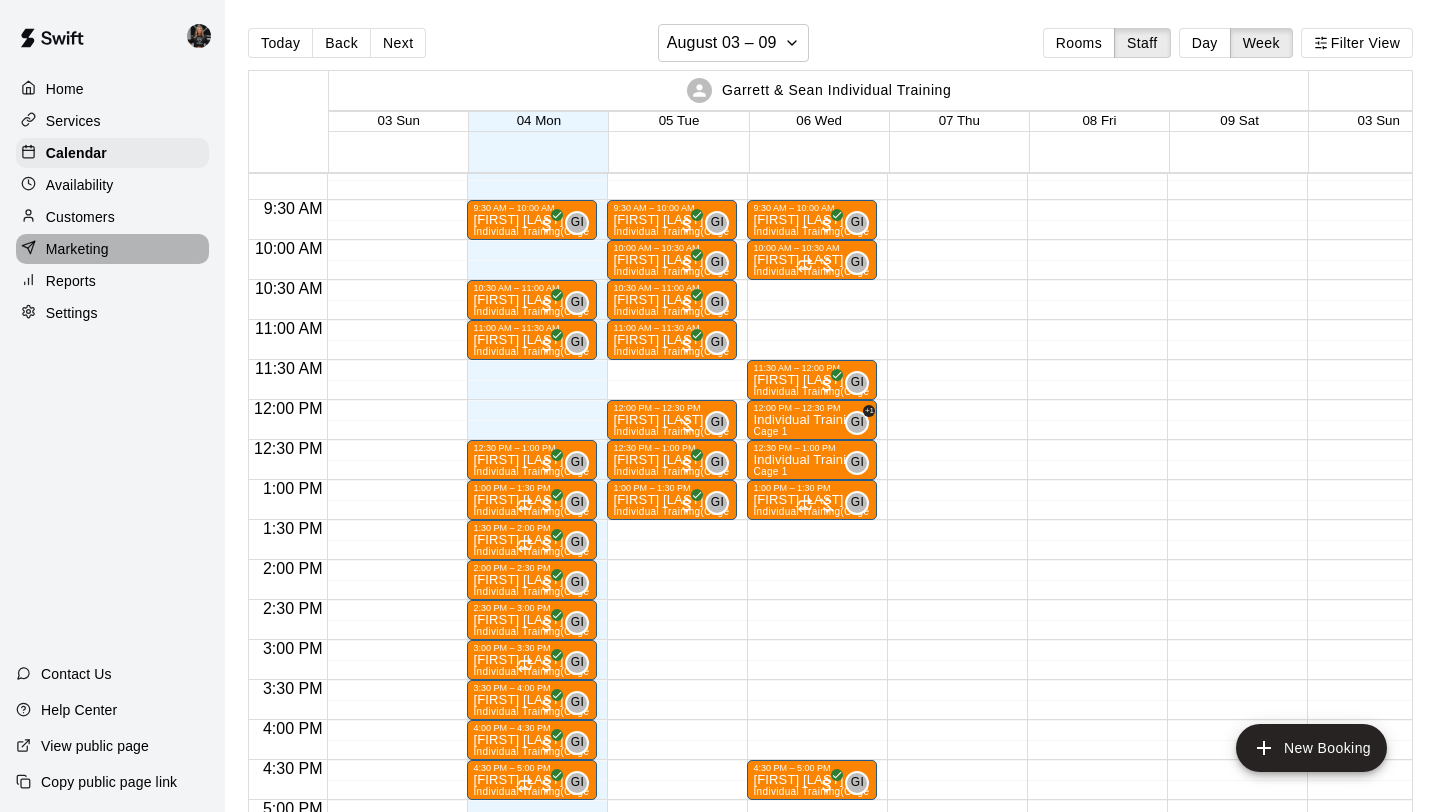 click on "Marketing" at bounding box center [77, 249] 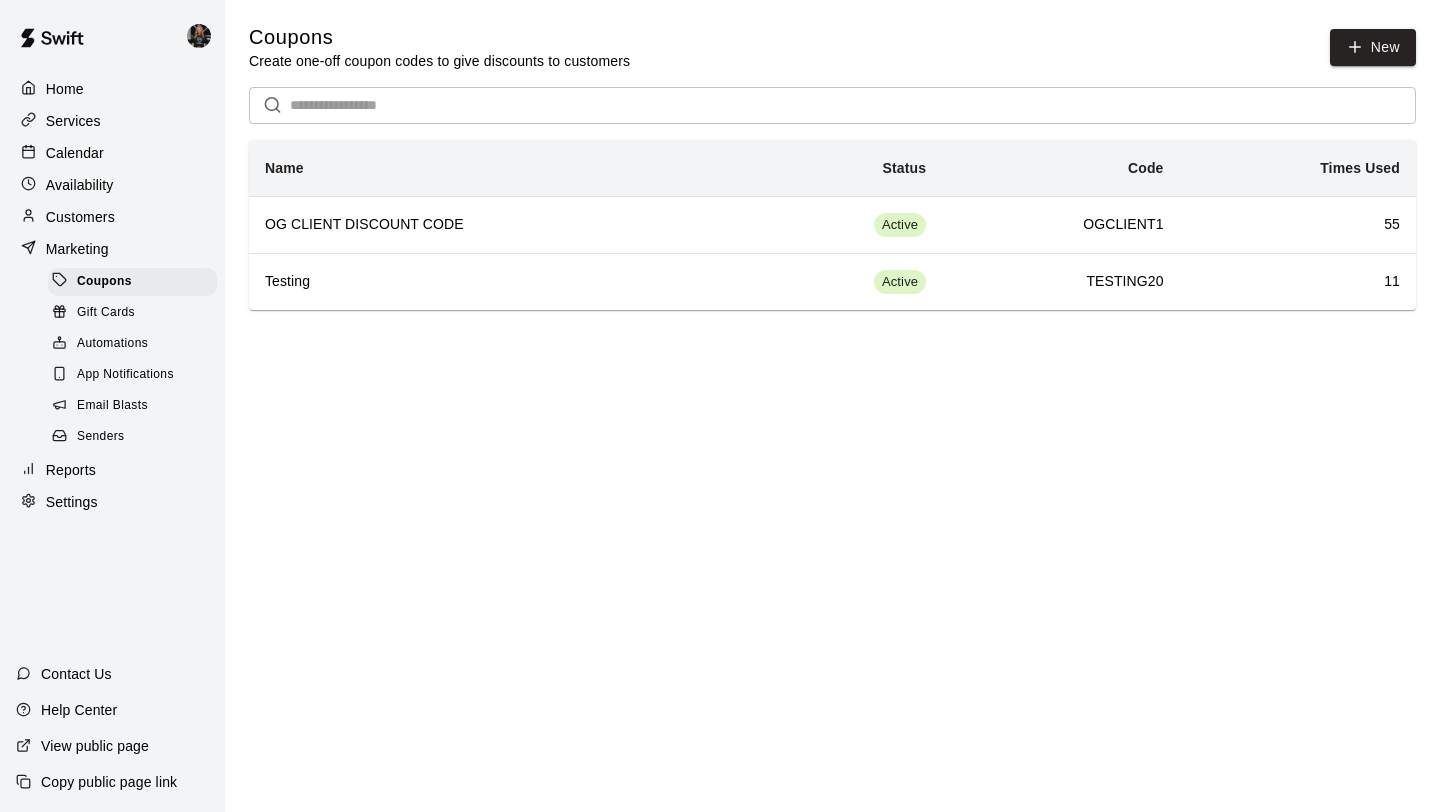 click on "App Notifications" at bounding box center [125, 375] 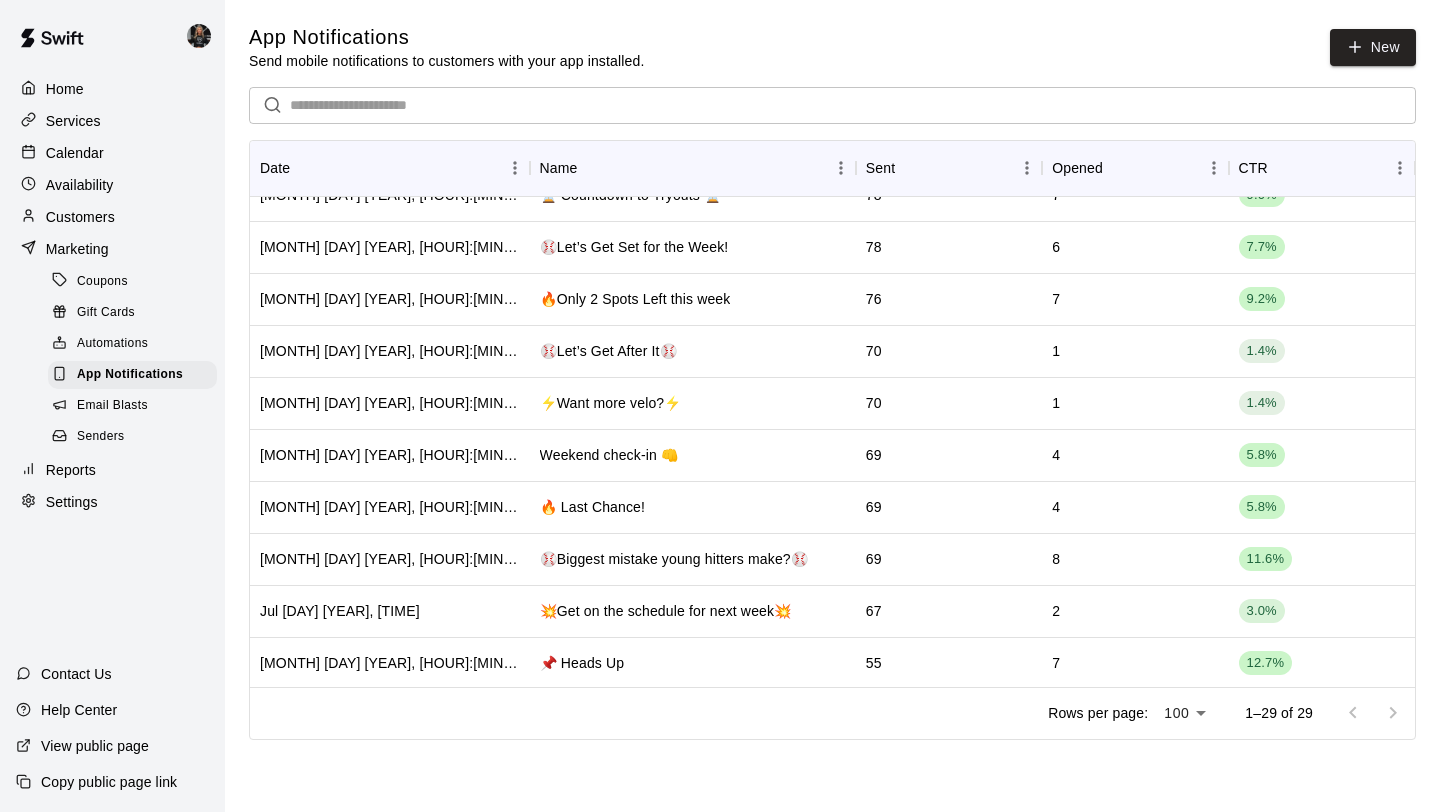 scroll, scrollTop: 16, scrollLeft: 0, axis: vertical 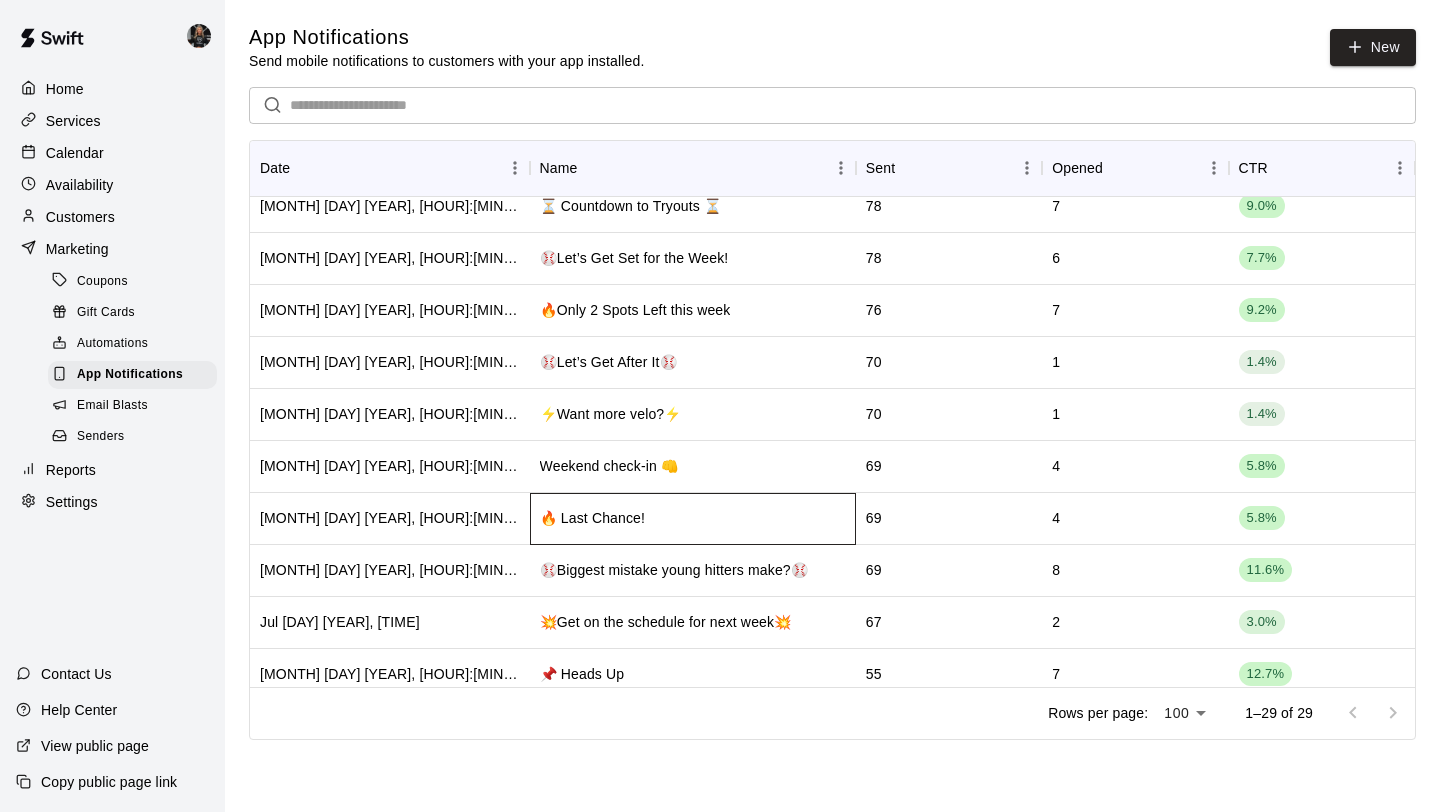 click on "🔥 Last Chance!" at bounding box center (693, 519) 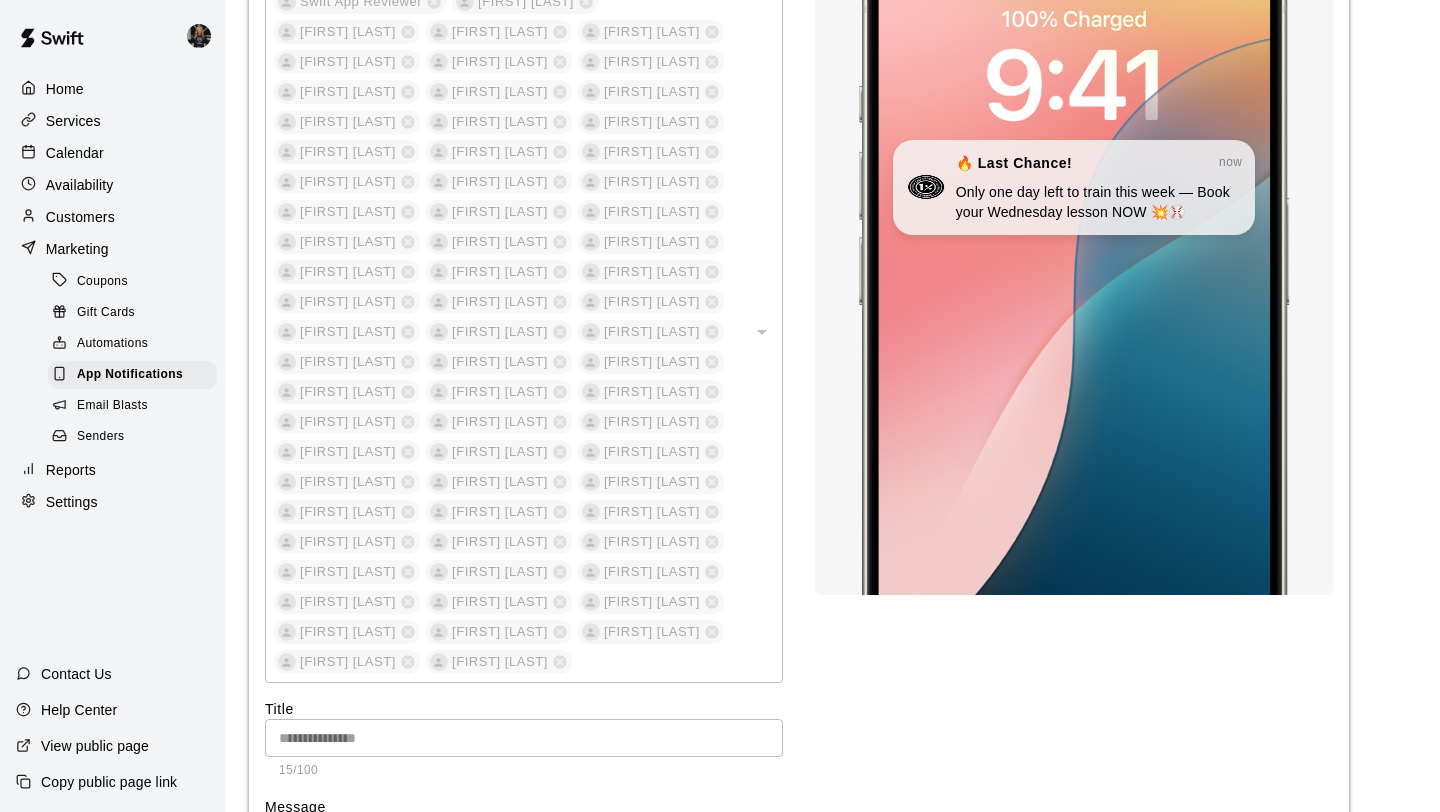 scroll, scrollTop: 0, scrollLeft: 0, axis: both 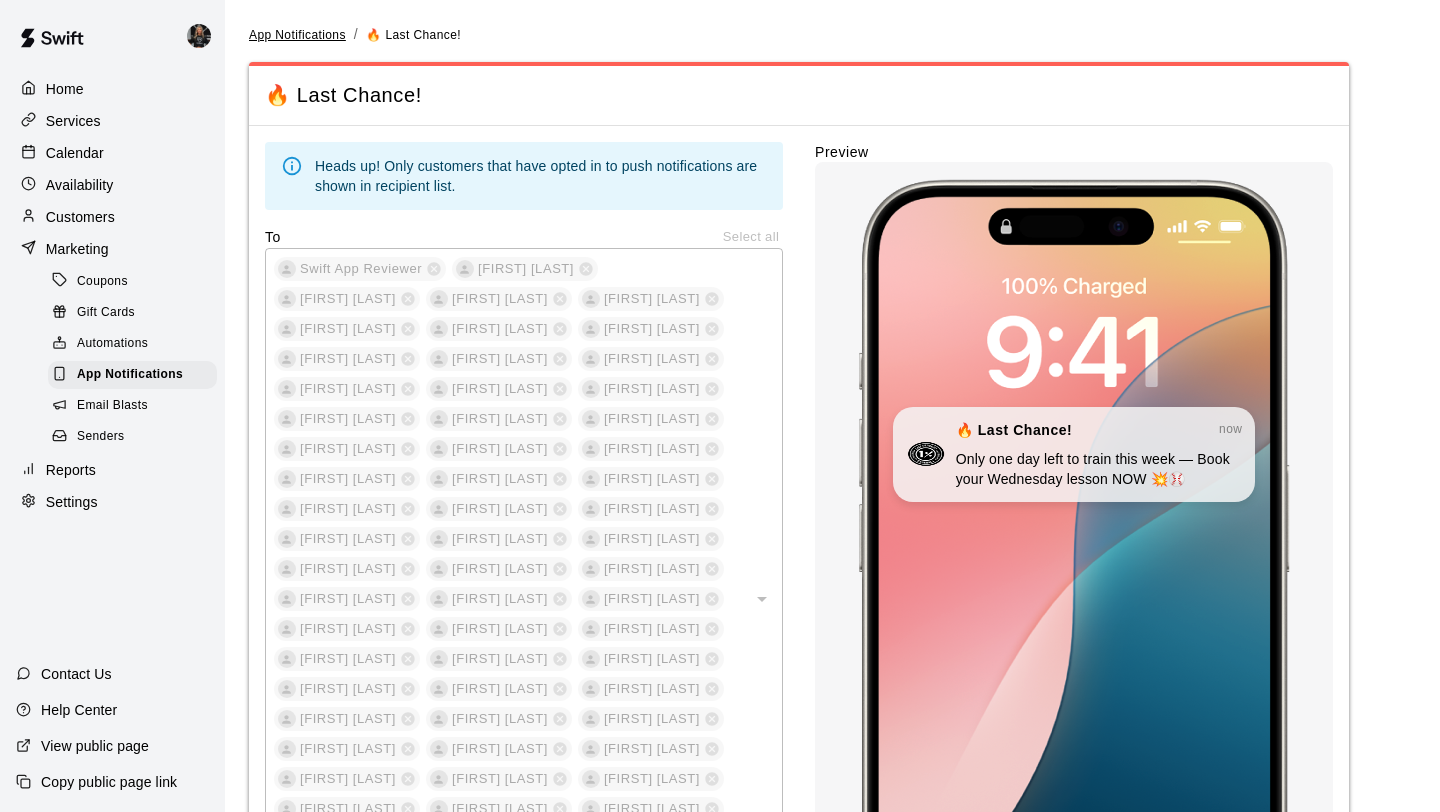 click on "App Notifications" at bounding box center [297, 35] 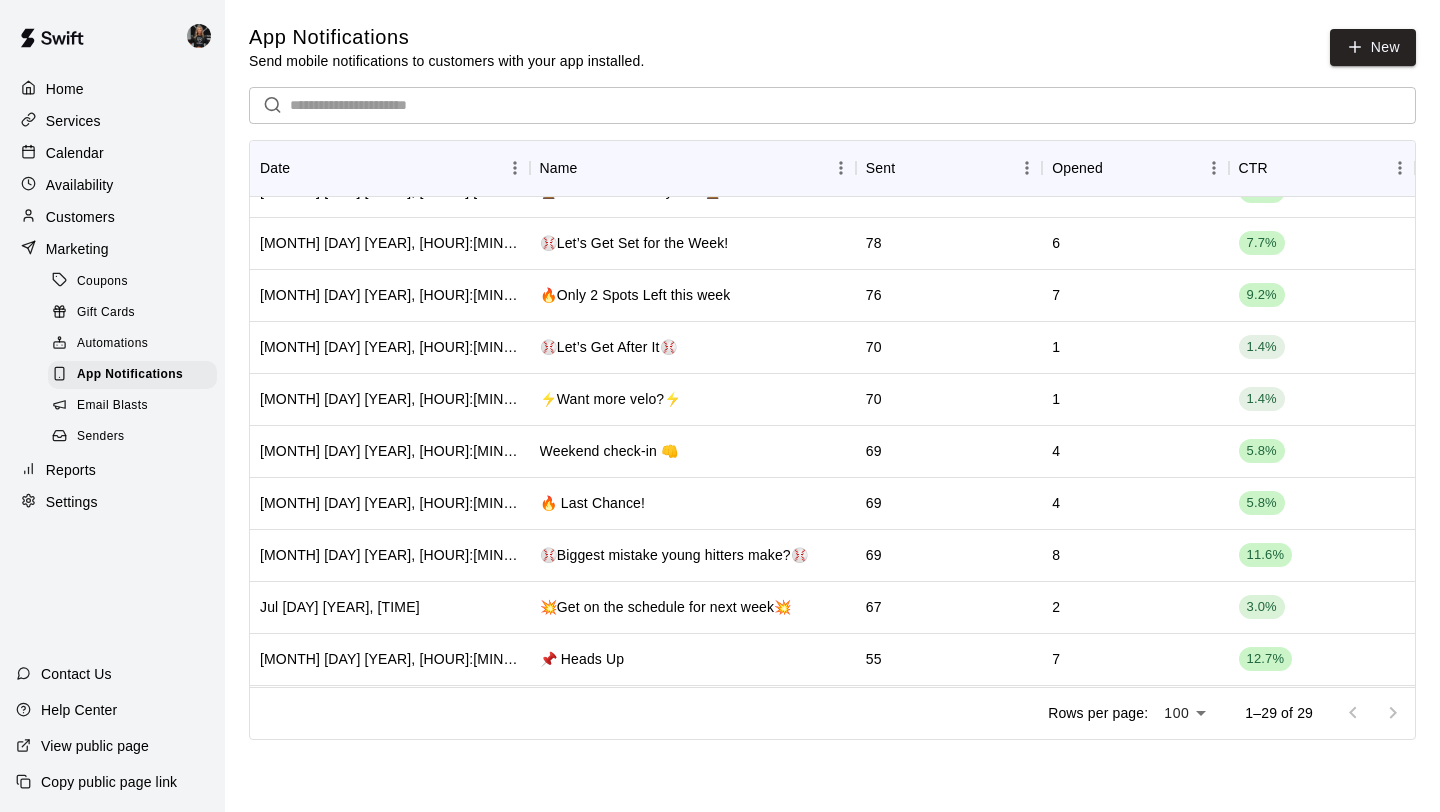 scroll, scrollTop: 36, scrollLeft: 0, axis: vertical 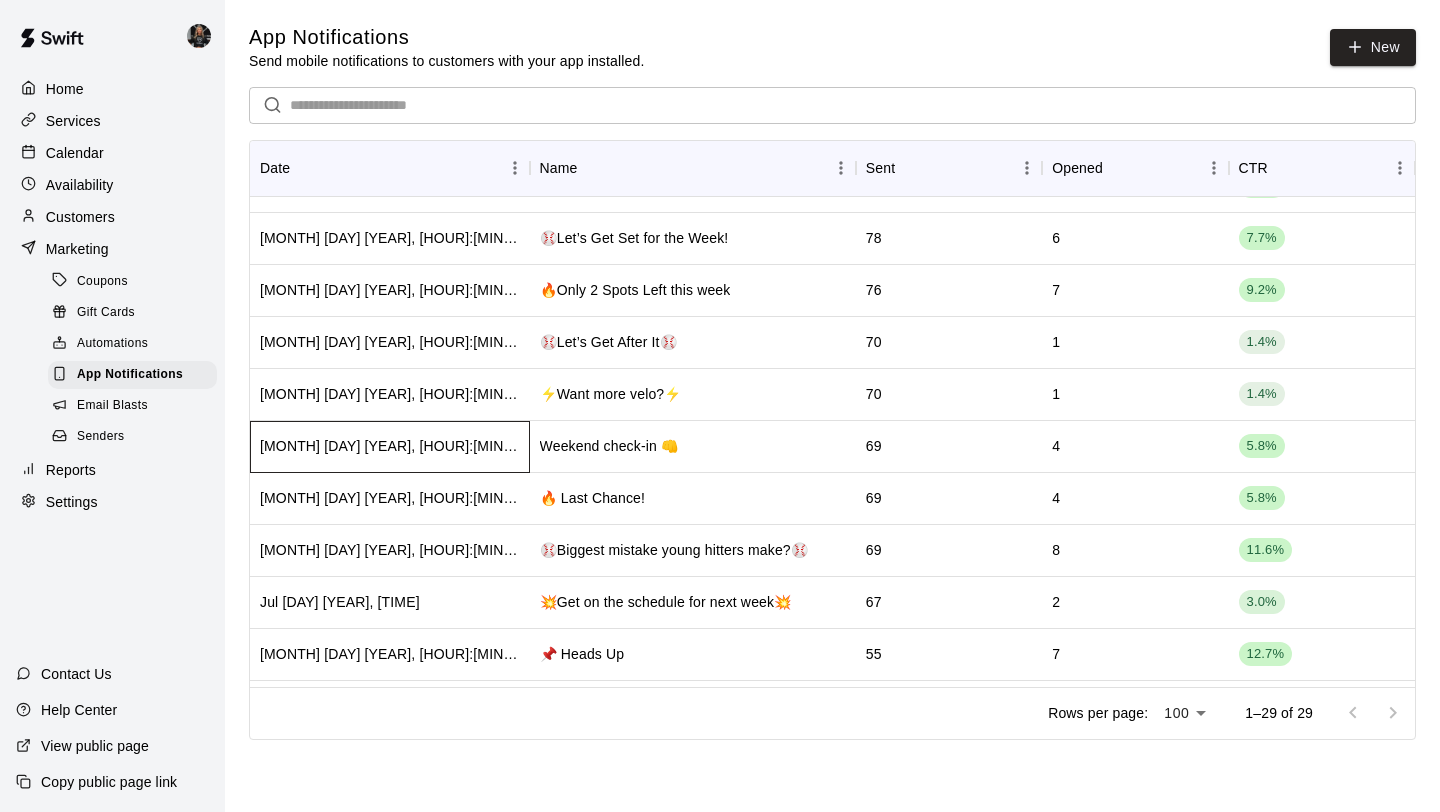 click on "[MONTH] [DAY] [YEAR], [HOUR]:[MINUTE] [AM/PM]" at bounding box center [390, 447] 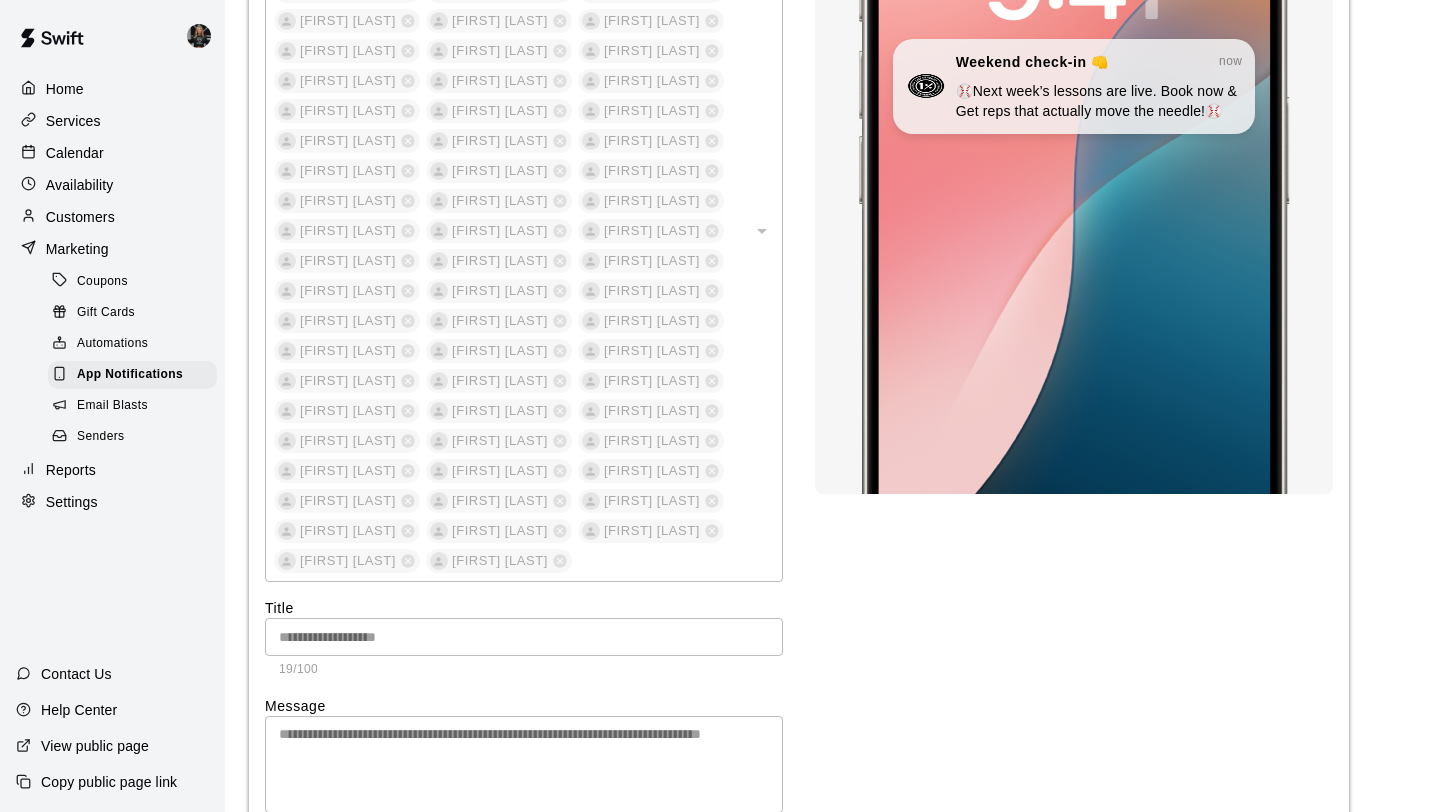 scroll, scrollTop: 0, scrollLeft: 0, axis: both 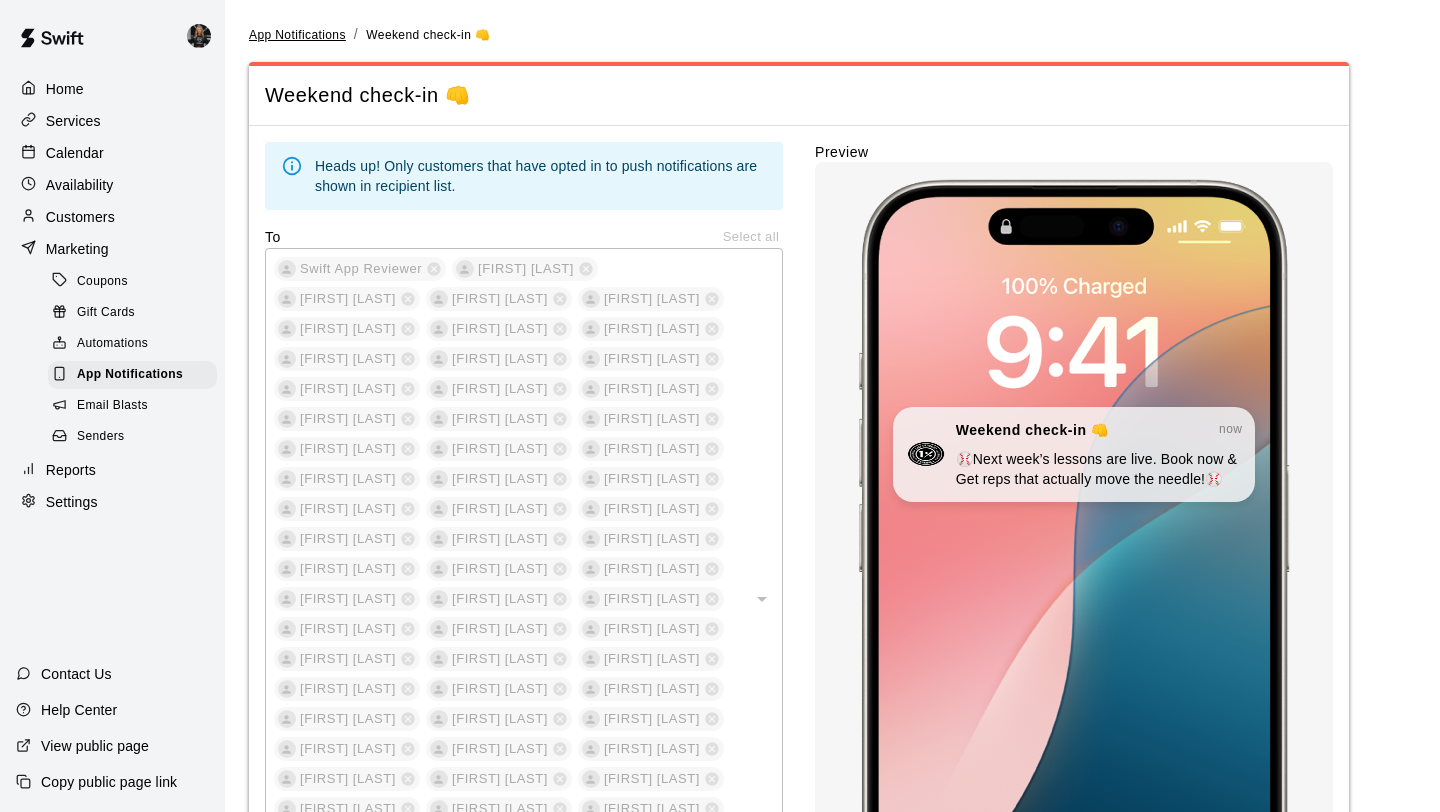 click on "App Notifications" at bounding box center (297, 35) 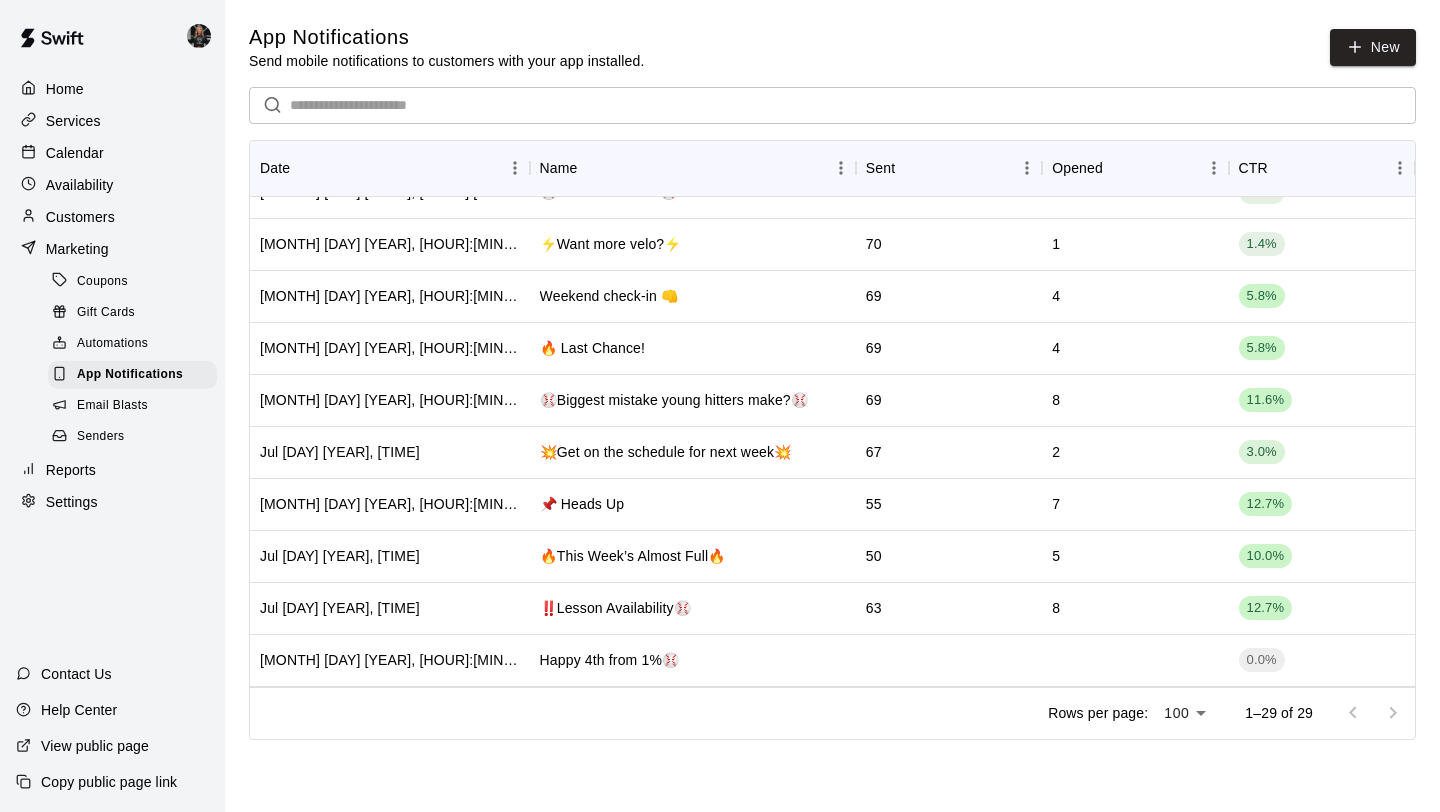 scroll, scrollTop: 196, scrollLeft: 0, axis: vertical 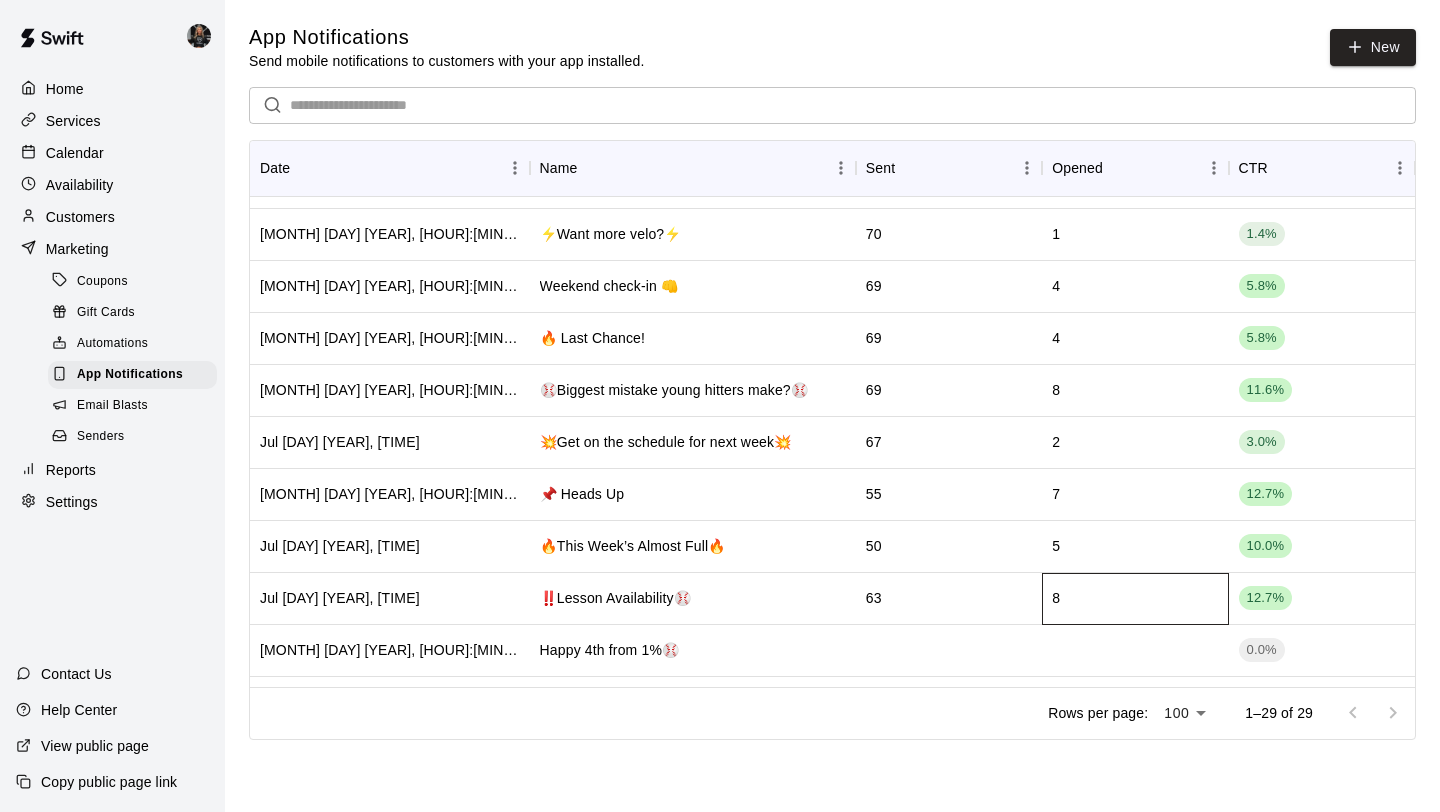 click on "8" at bounding box center (1135, 599) 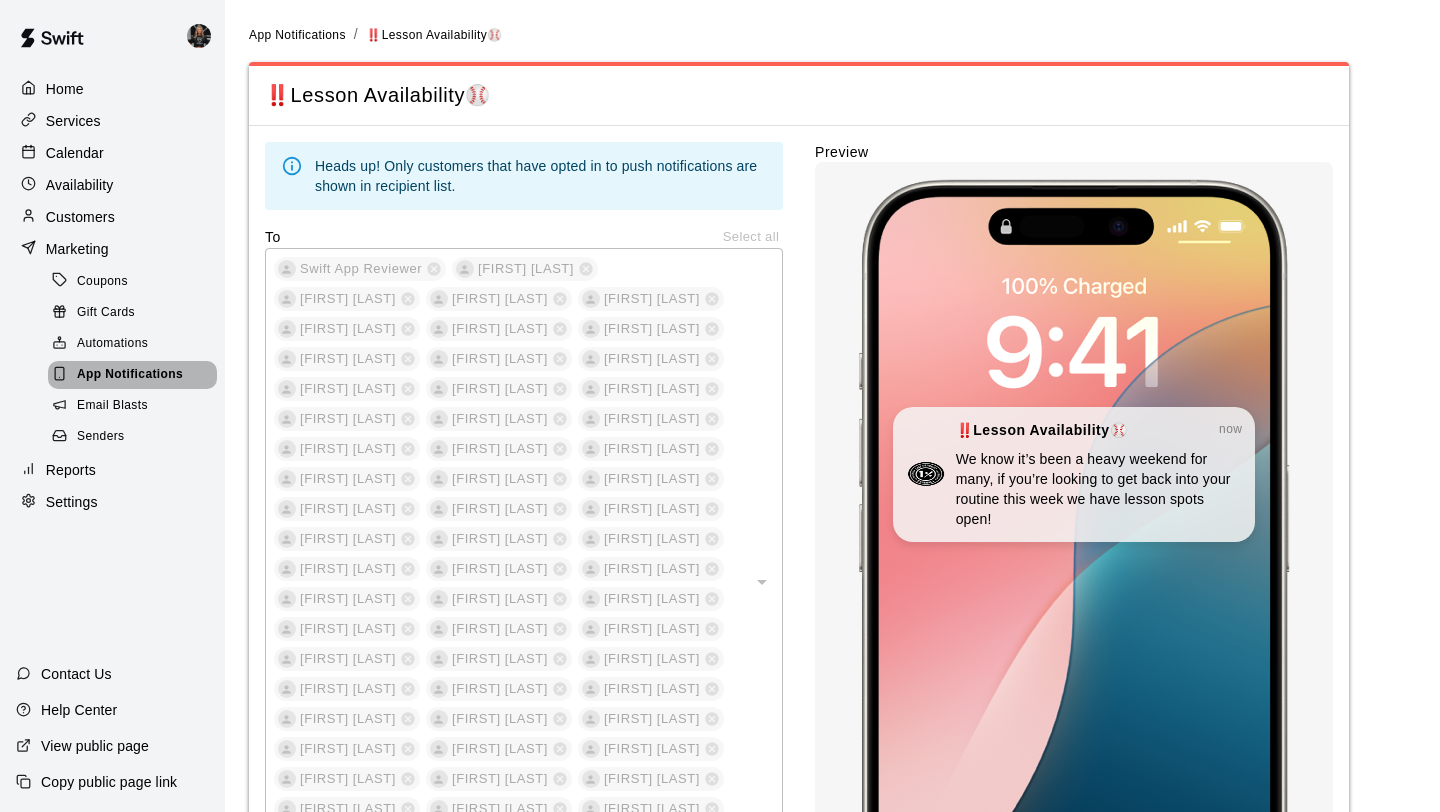 click on "App Notifications" at bounding box center [130, 375] 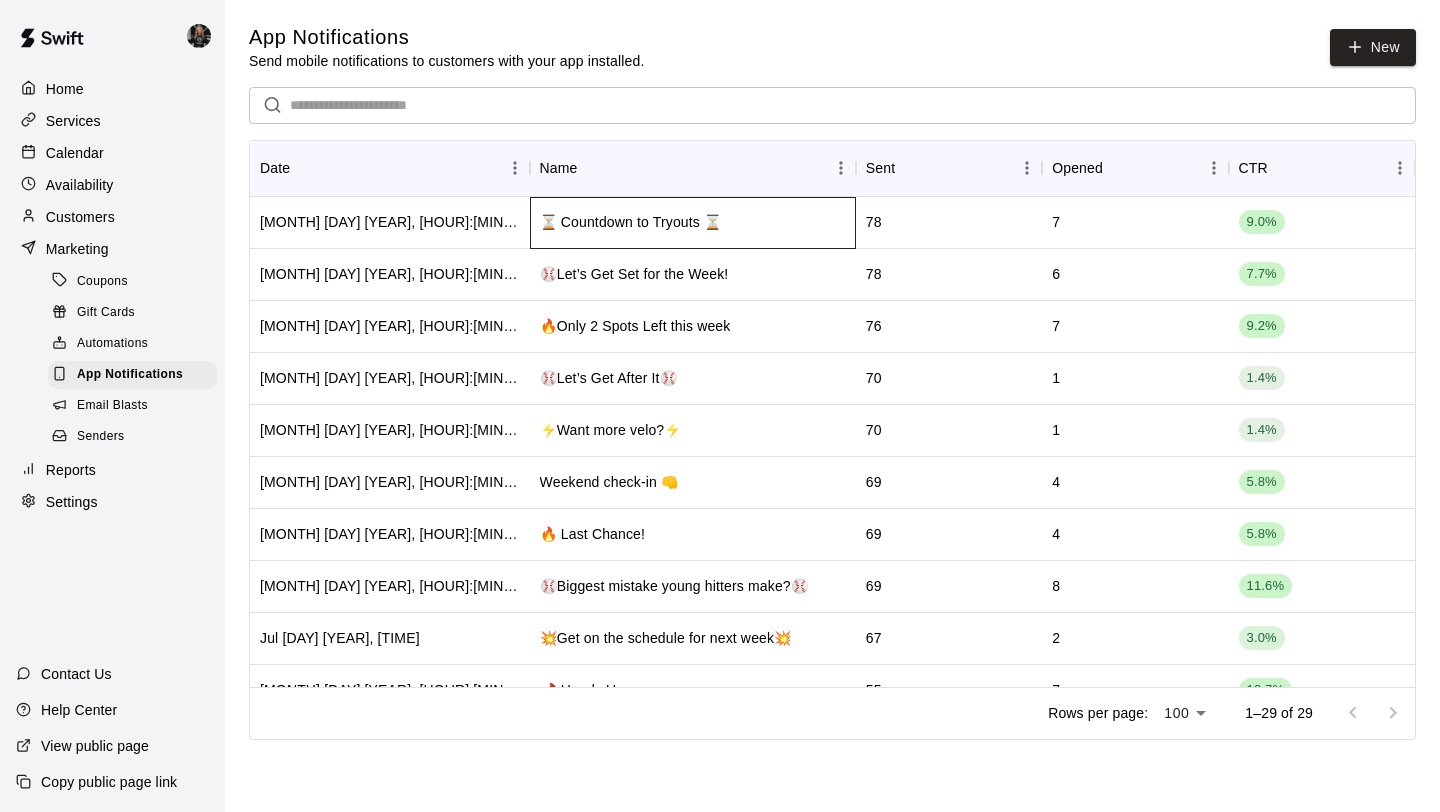 click on "⏳ Countdown to Tryouts ⏳" at bounding box center (693, 223) 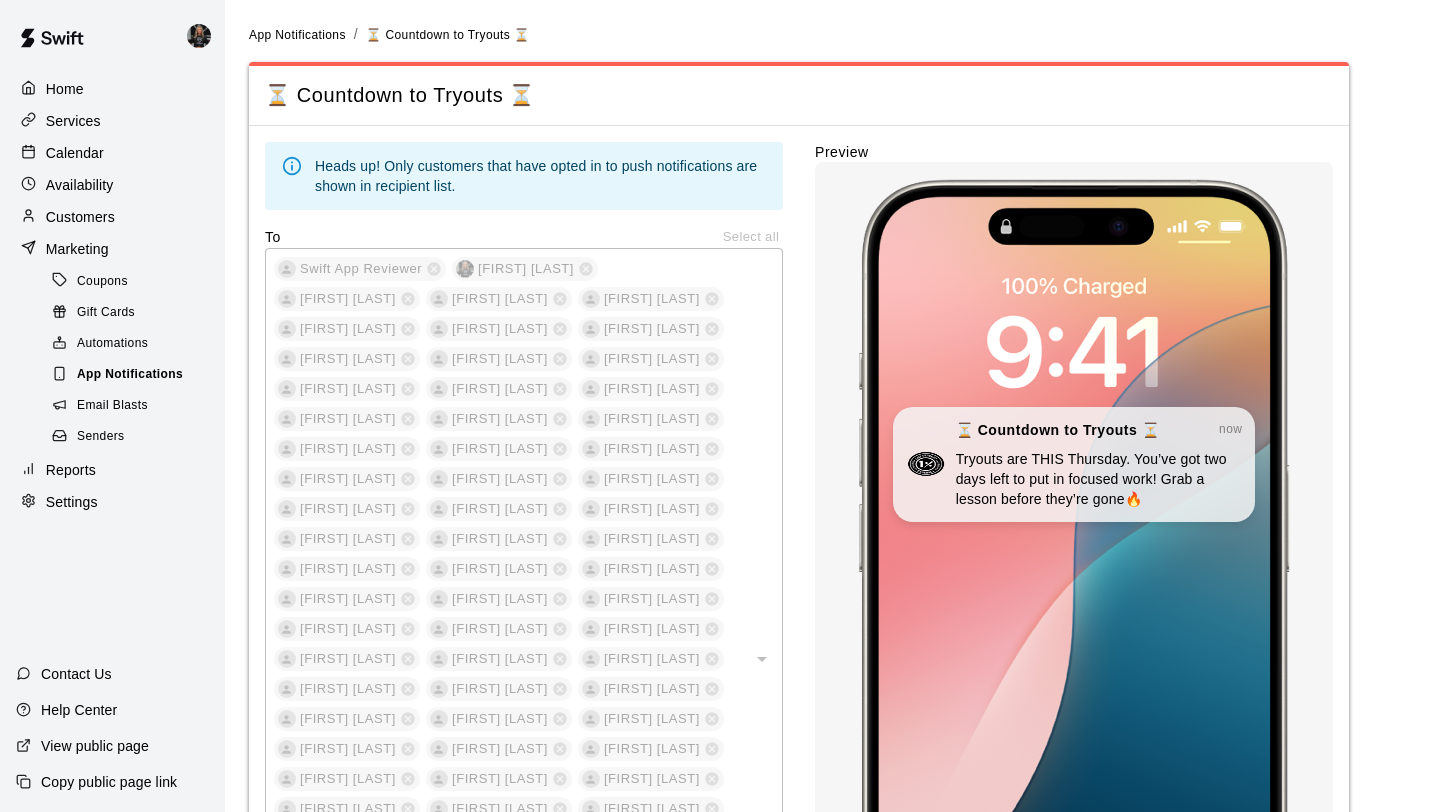 click on "App Notifications" at bounding box center (130, 375) 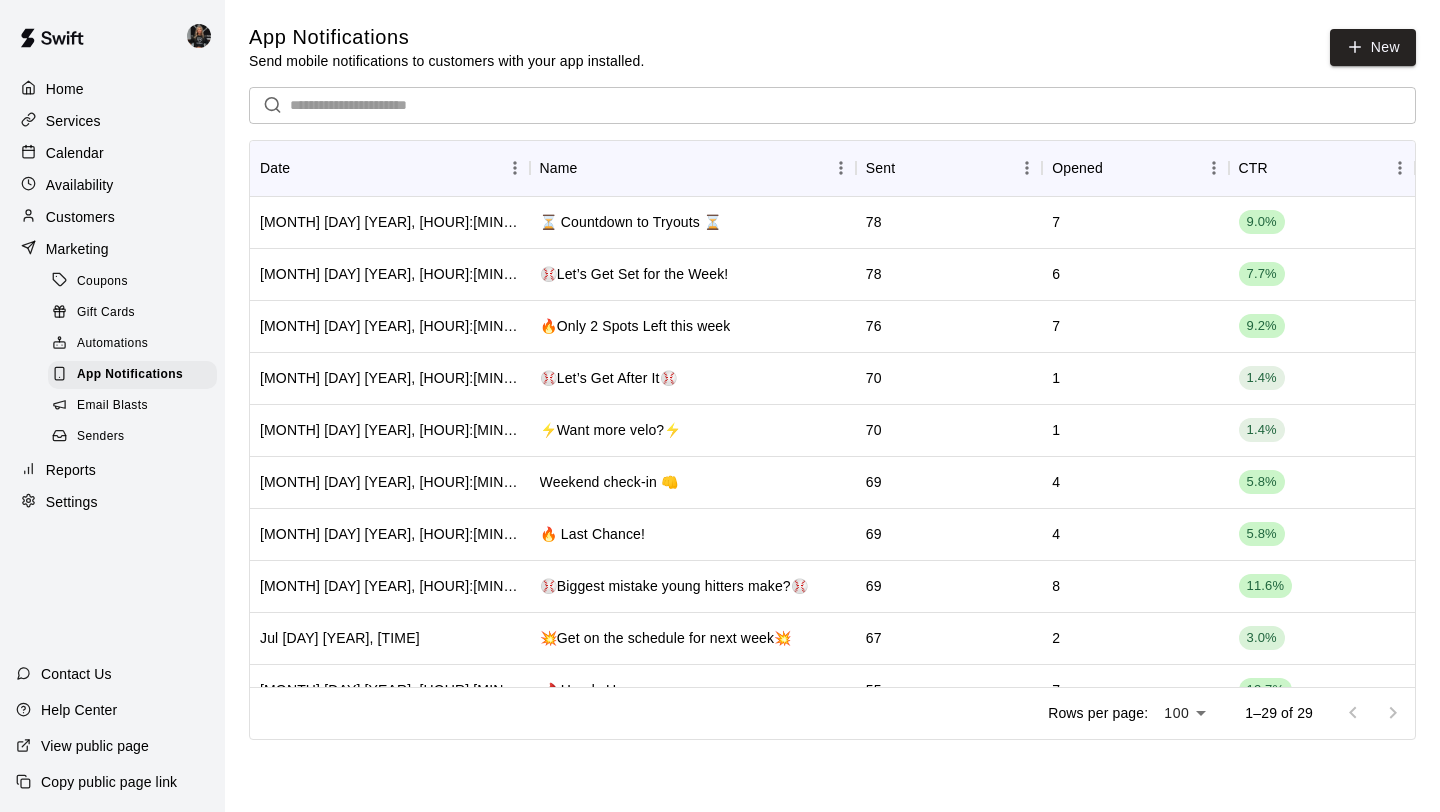 click on "Availability" at bounding box center [80, 185] 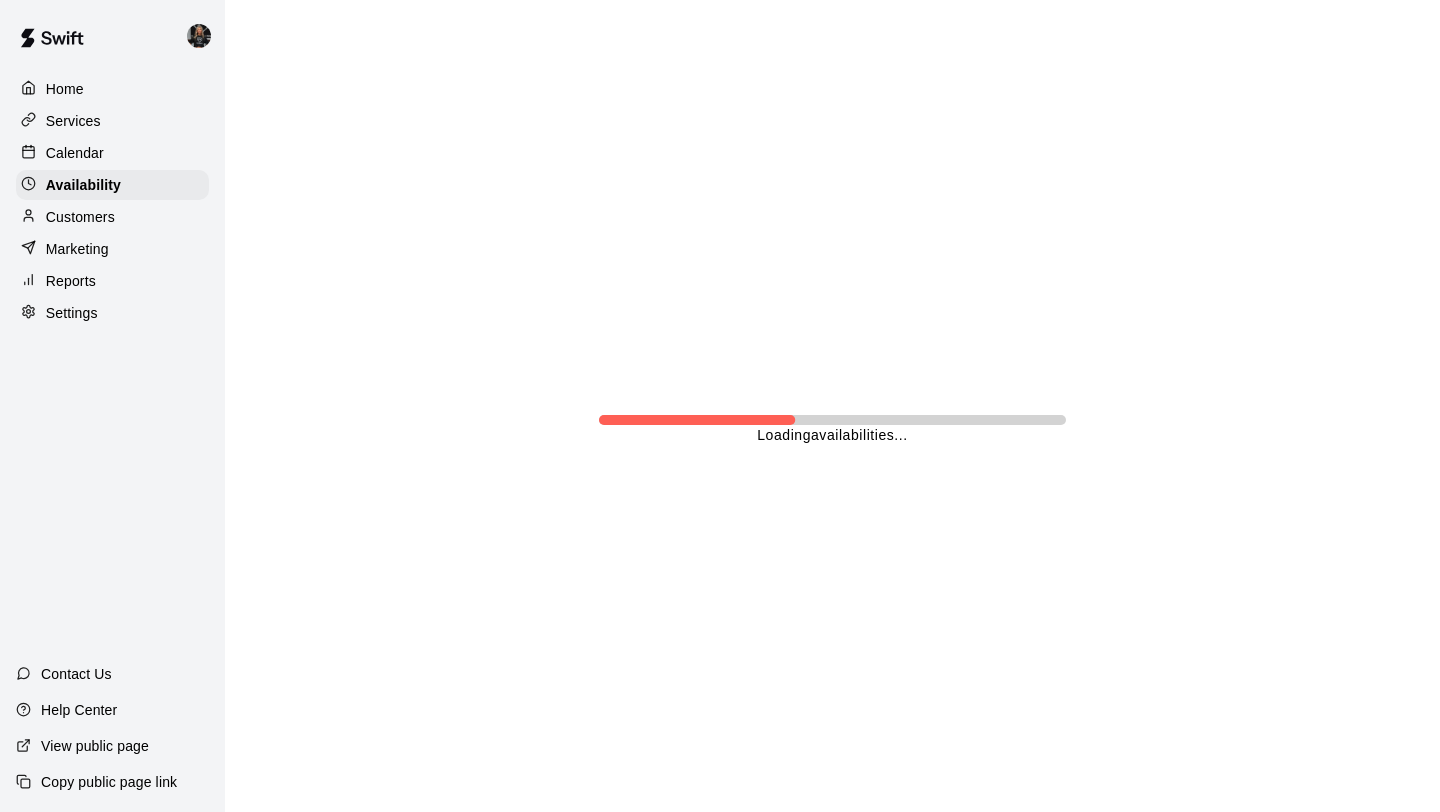 click on "Calendar" at bounding box center (112, 153) 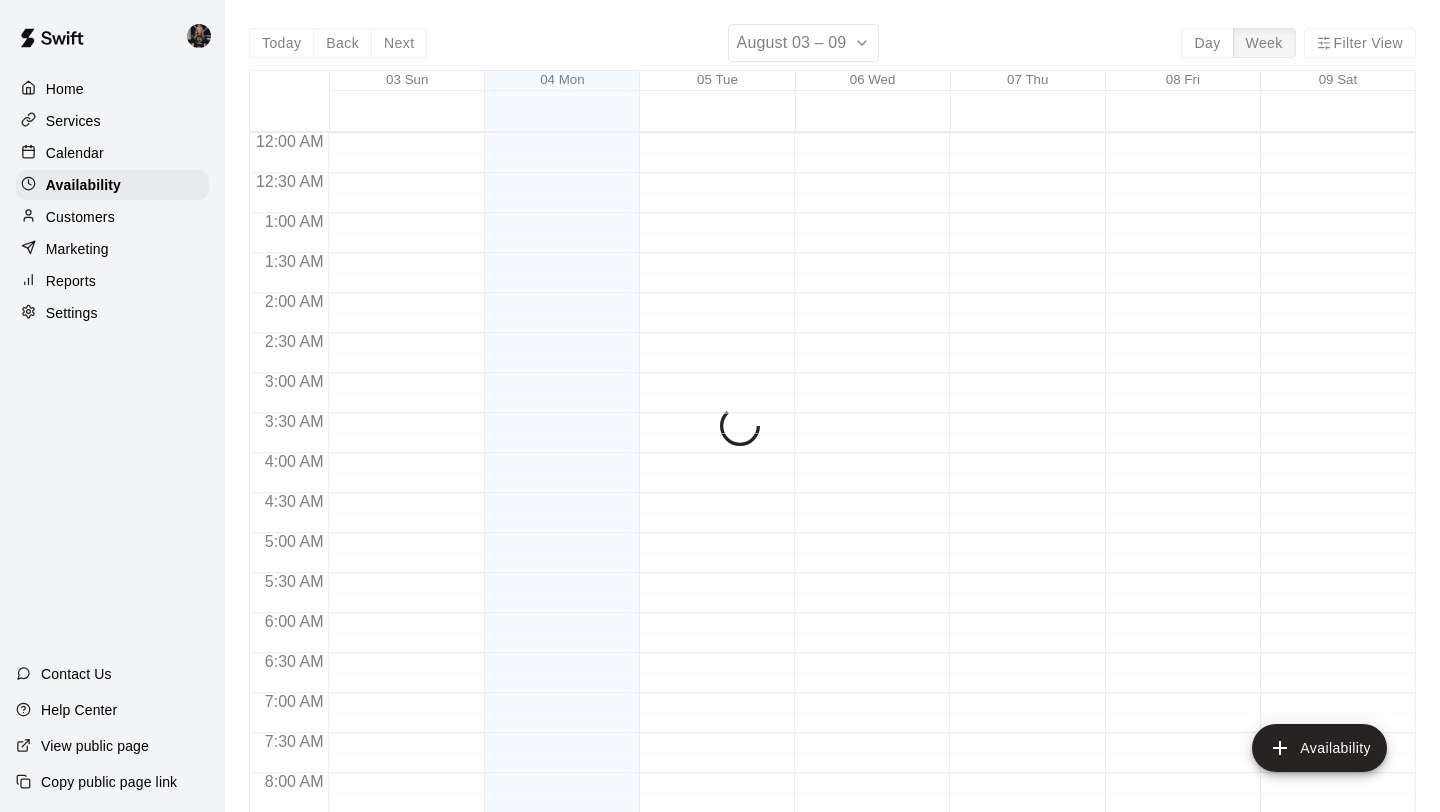 scroll, scrollTop: 1219, scrollLeft: 0, axis: vertical 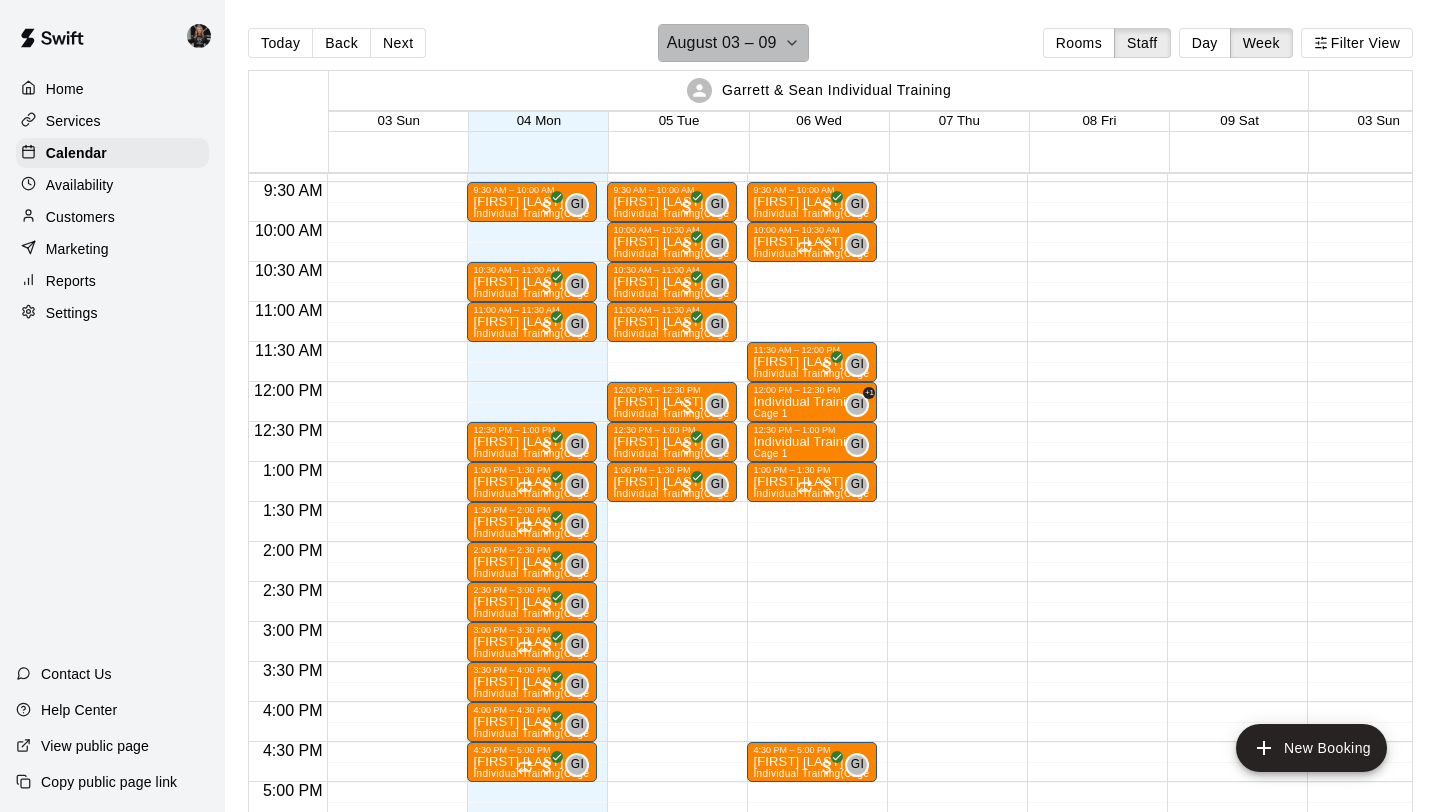 click on "August 03 – 09" at bounding box center [722, 43] 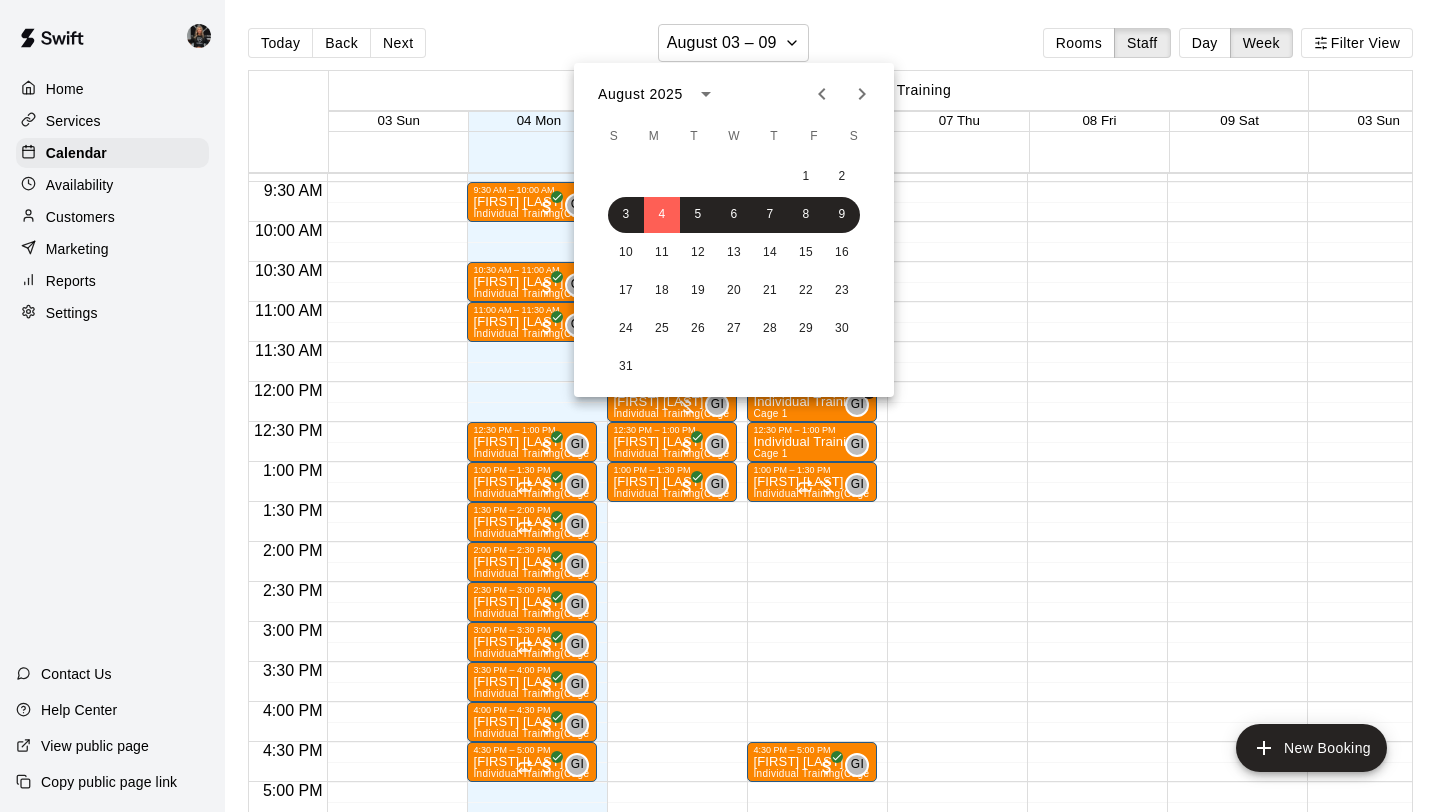 click at bounding box center (720, 406) 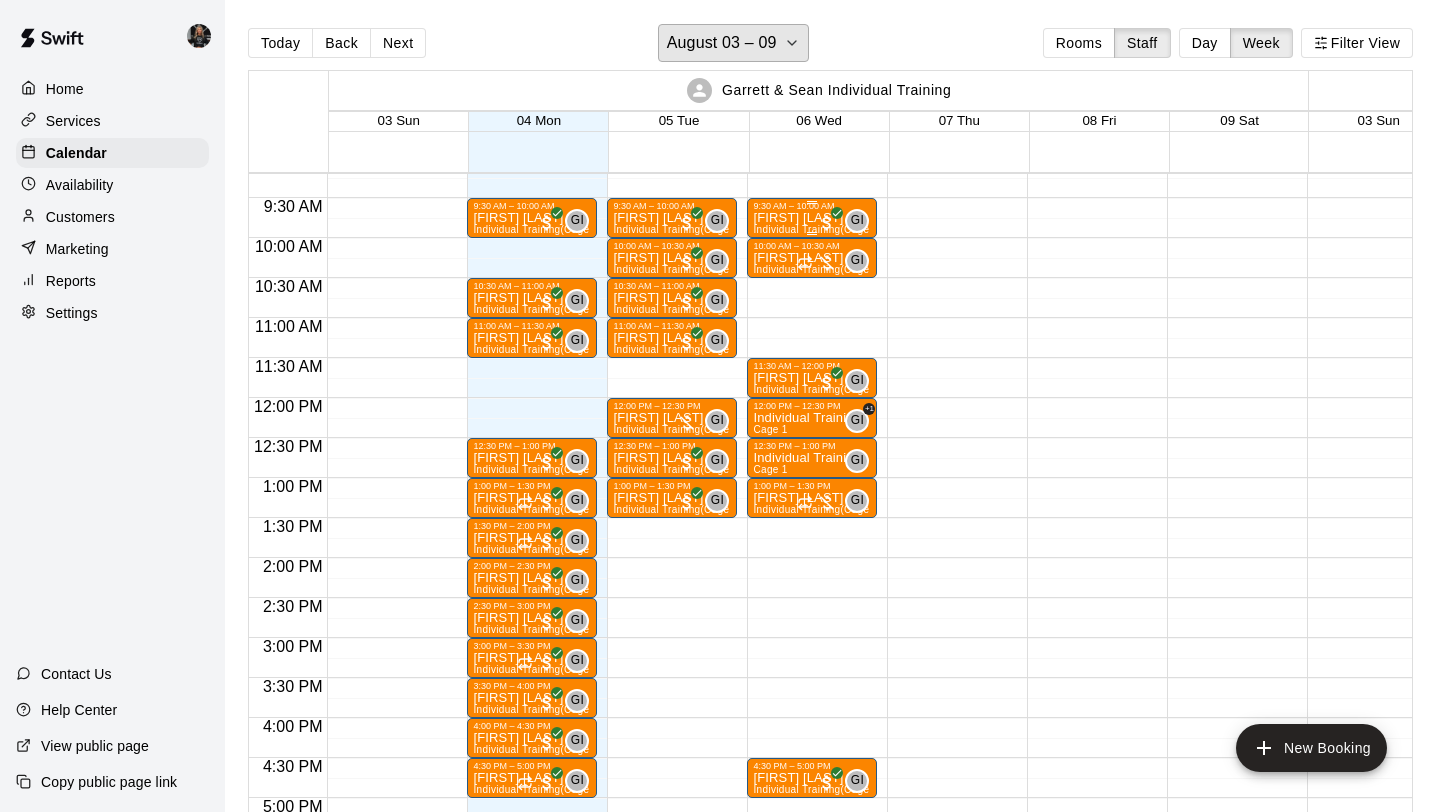 scroll, scrollTop: 736, scrollLeft: 2, axis: both 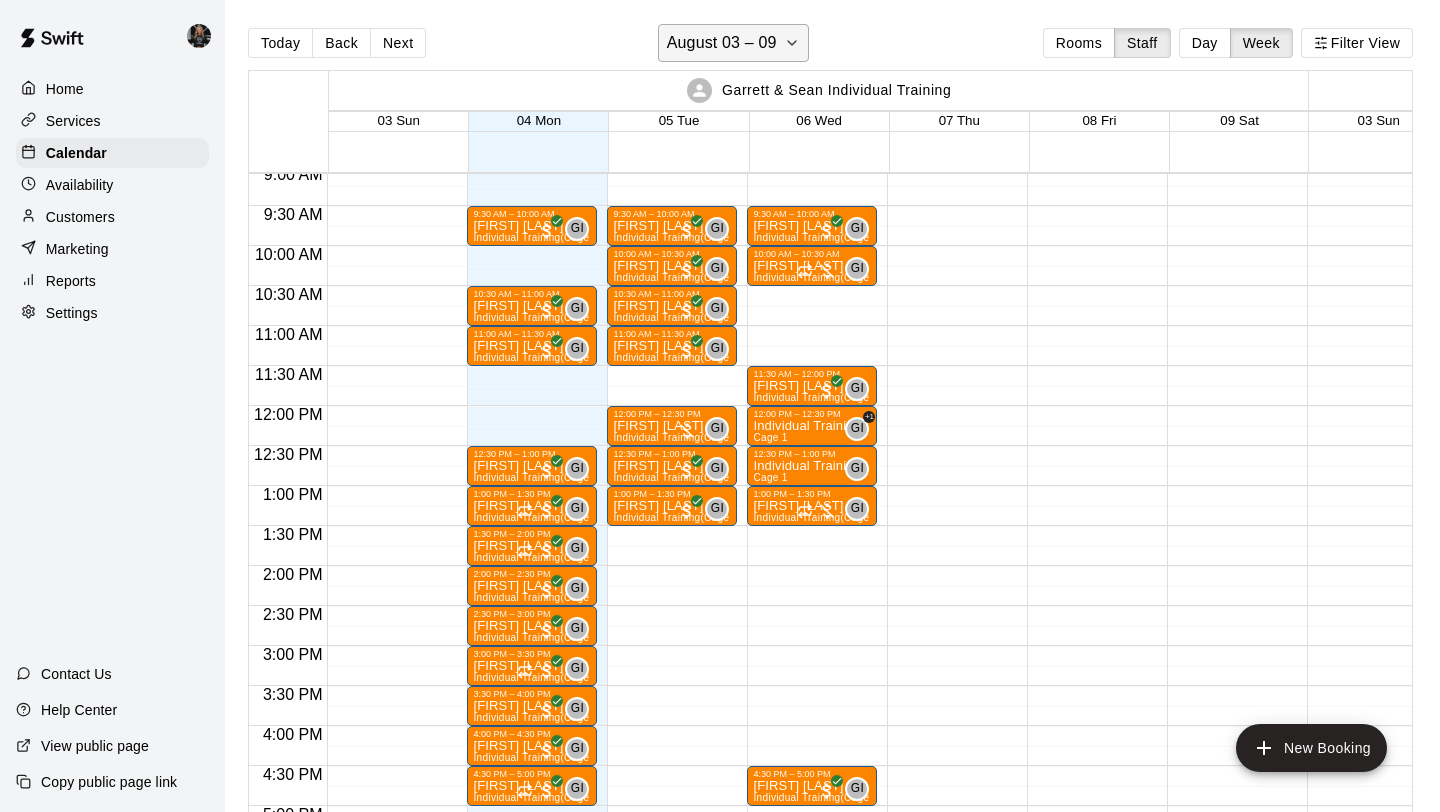 click on "August 03 – 09" at bounding box center (722, 43) 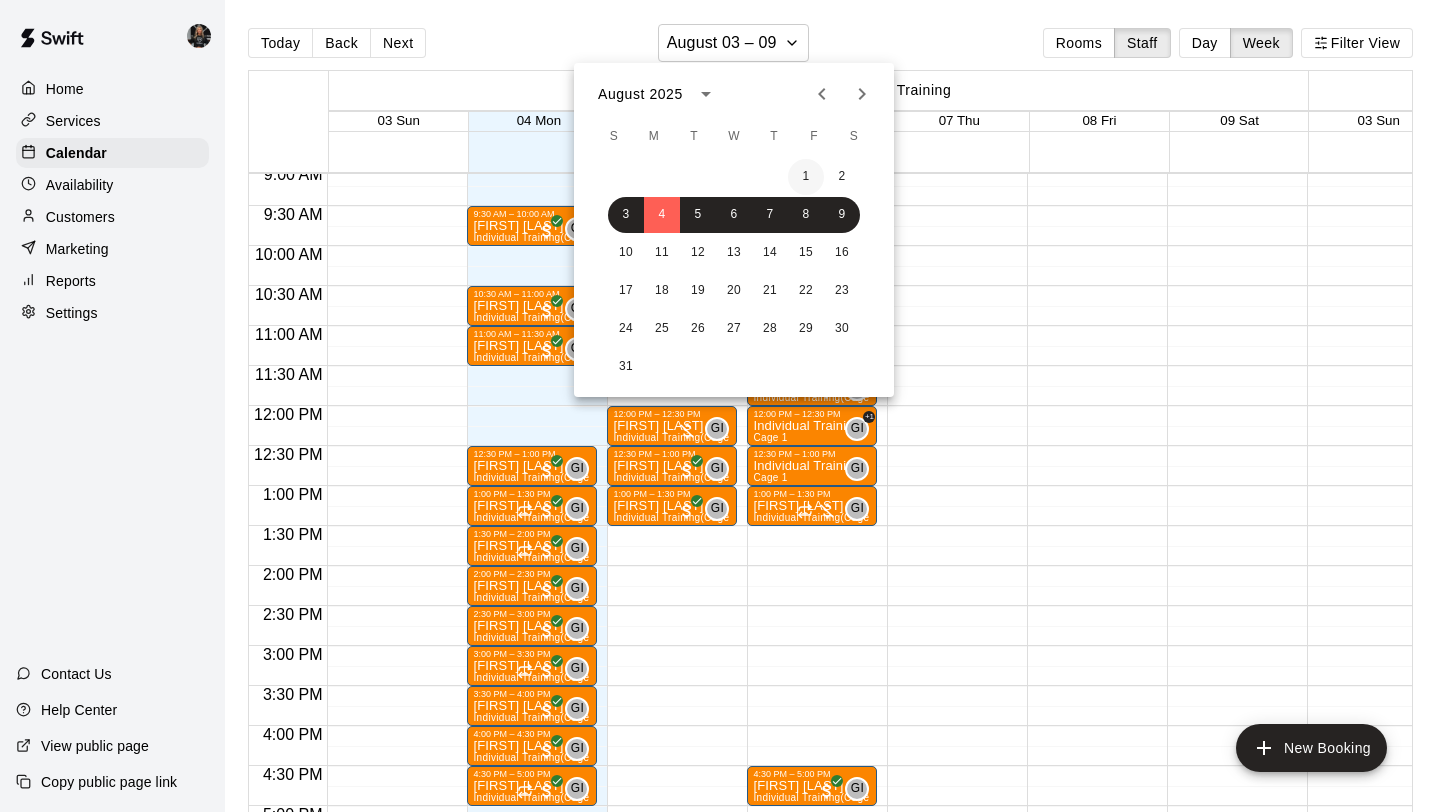 click on "1" at bounding box center (806, 177) 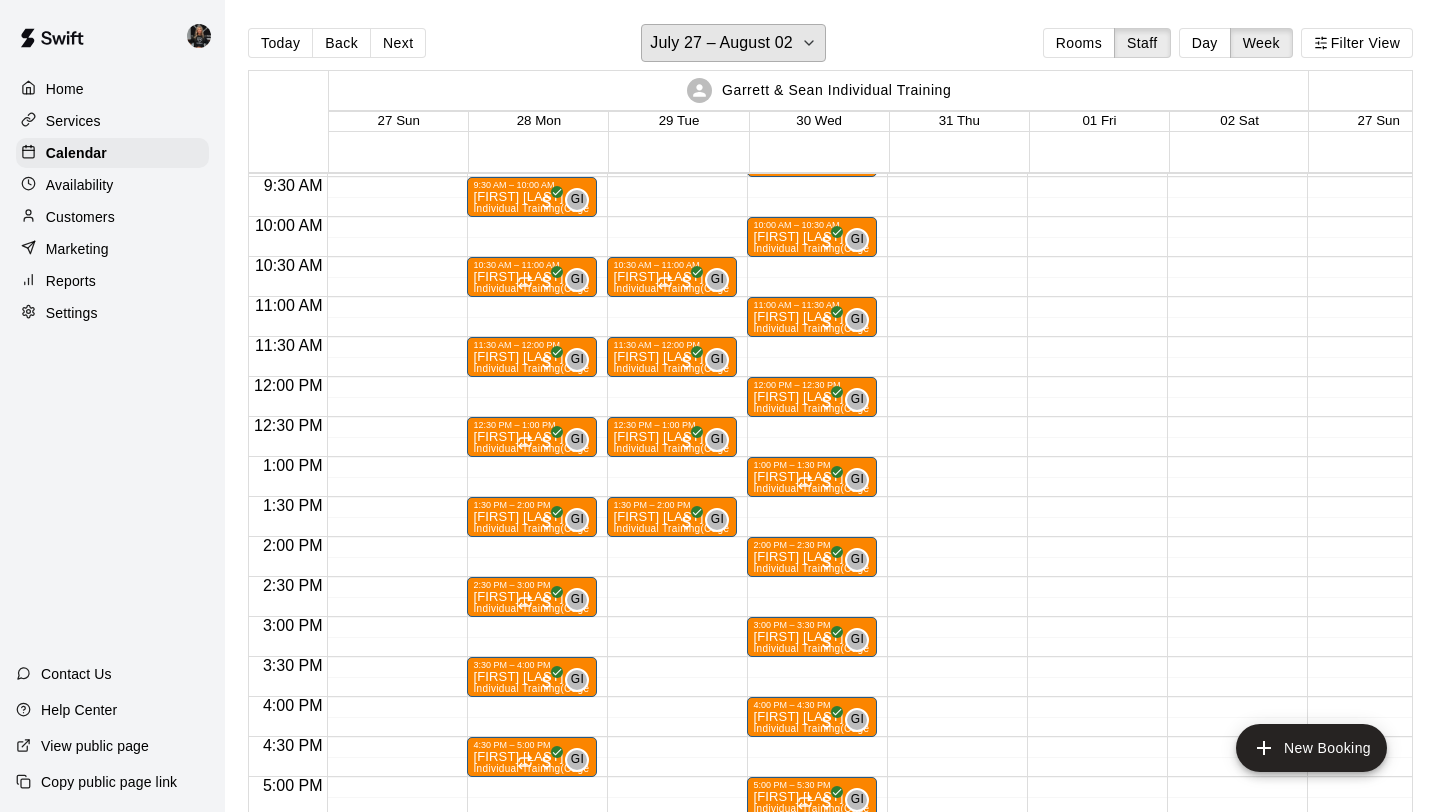 scroll, scrollTop: 727, scrollLeft: 0, axis: vertical 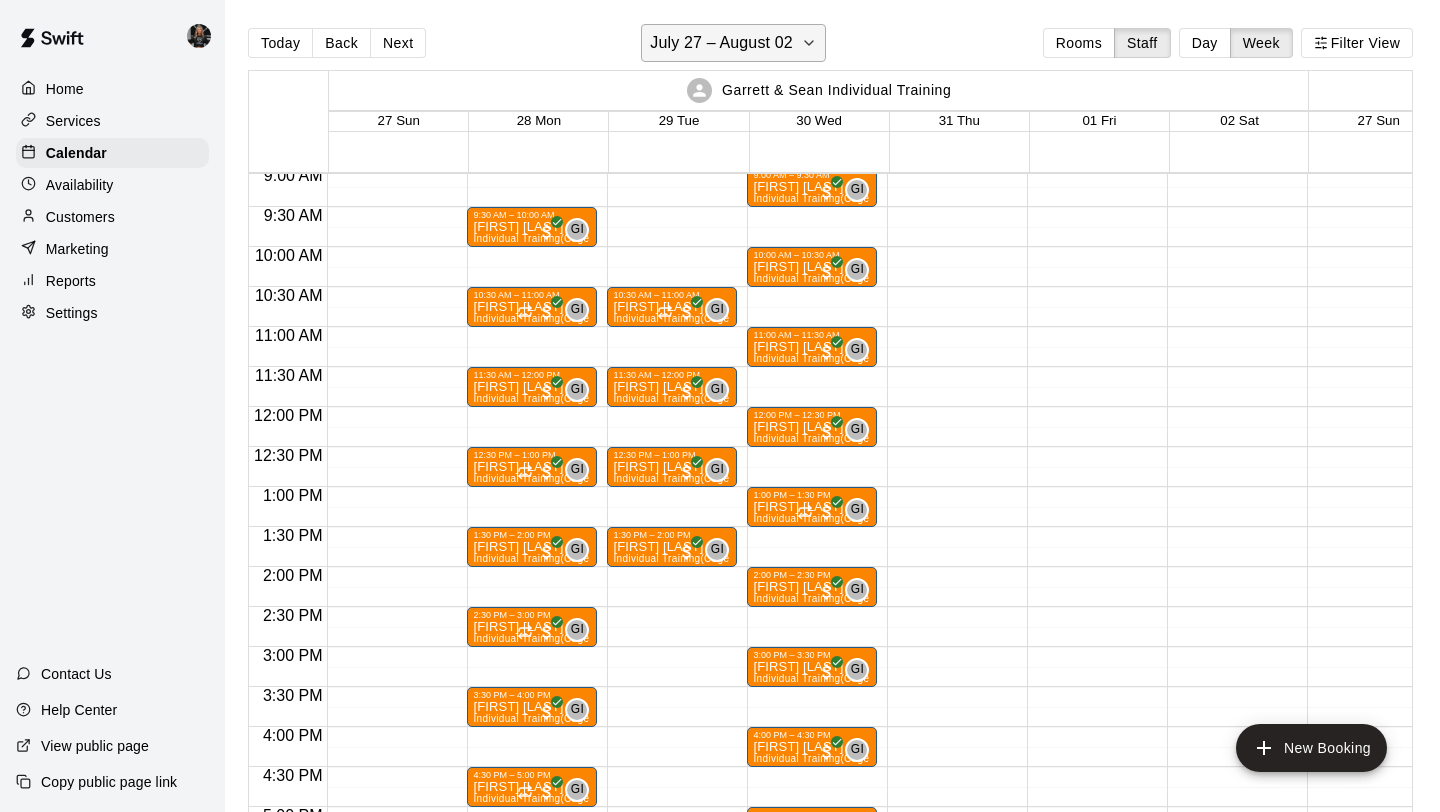 click on "July 27 – August 02" at bounding box center (721, 43) 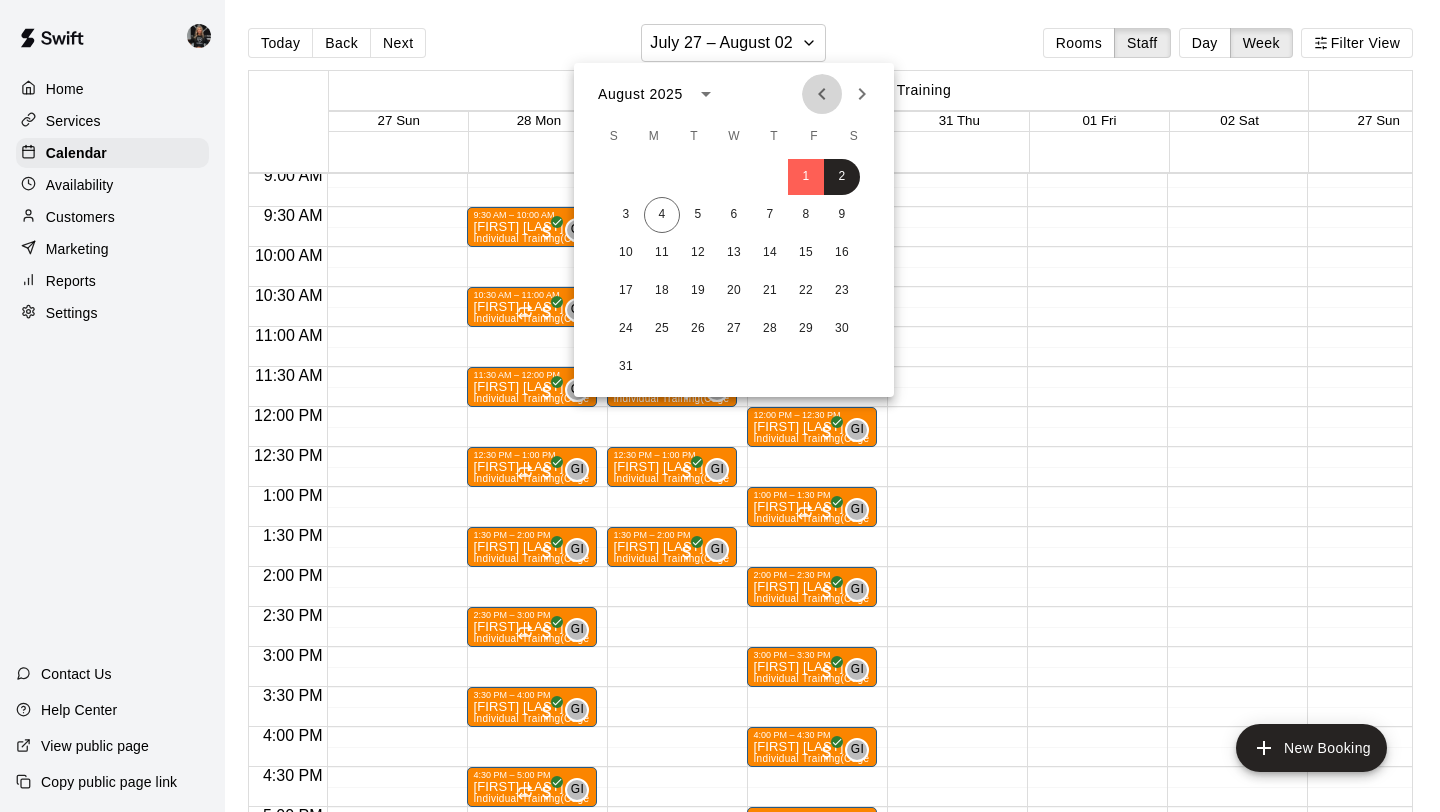 click 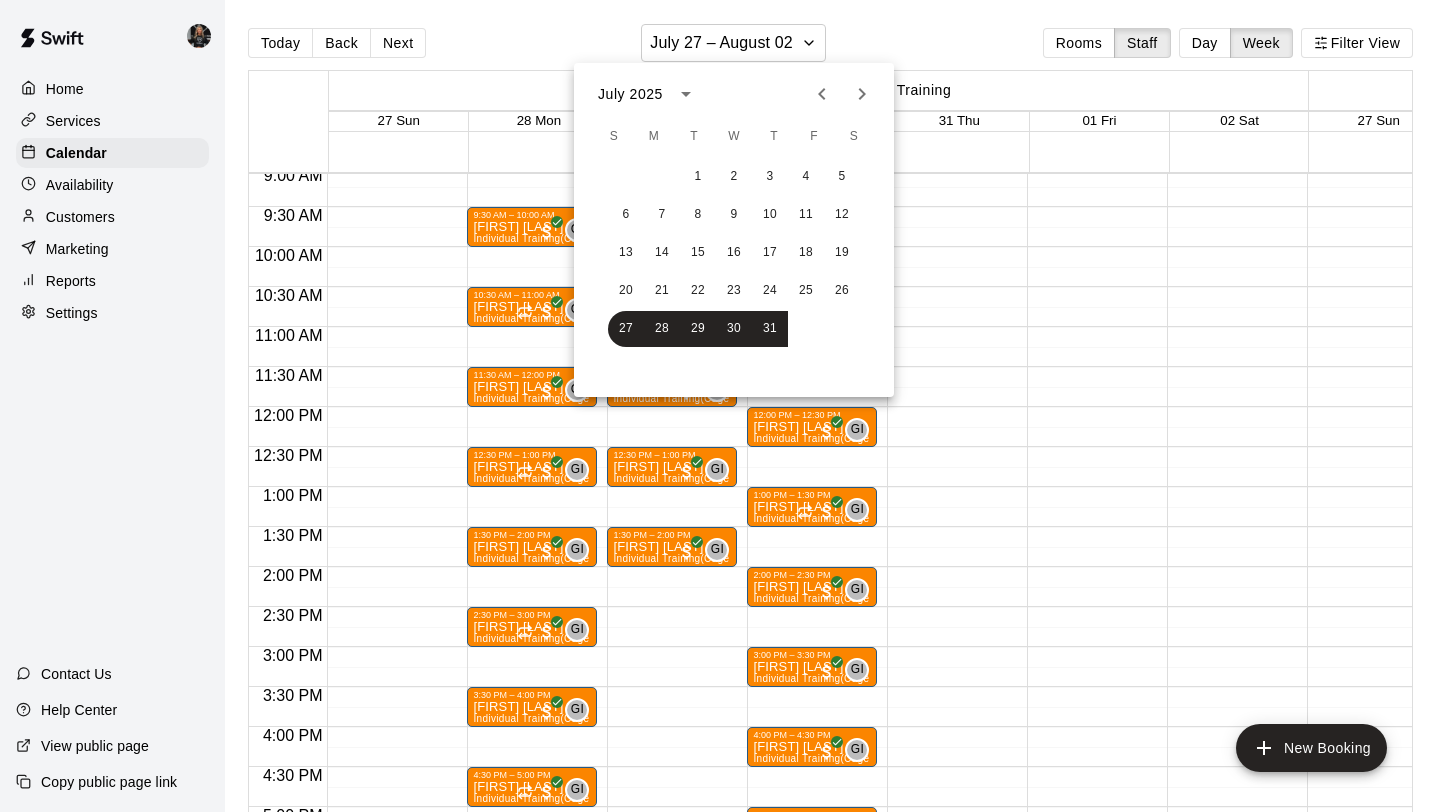 click on "20 21 22 23 24 25 26" at bounding box center (734, 291) 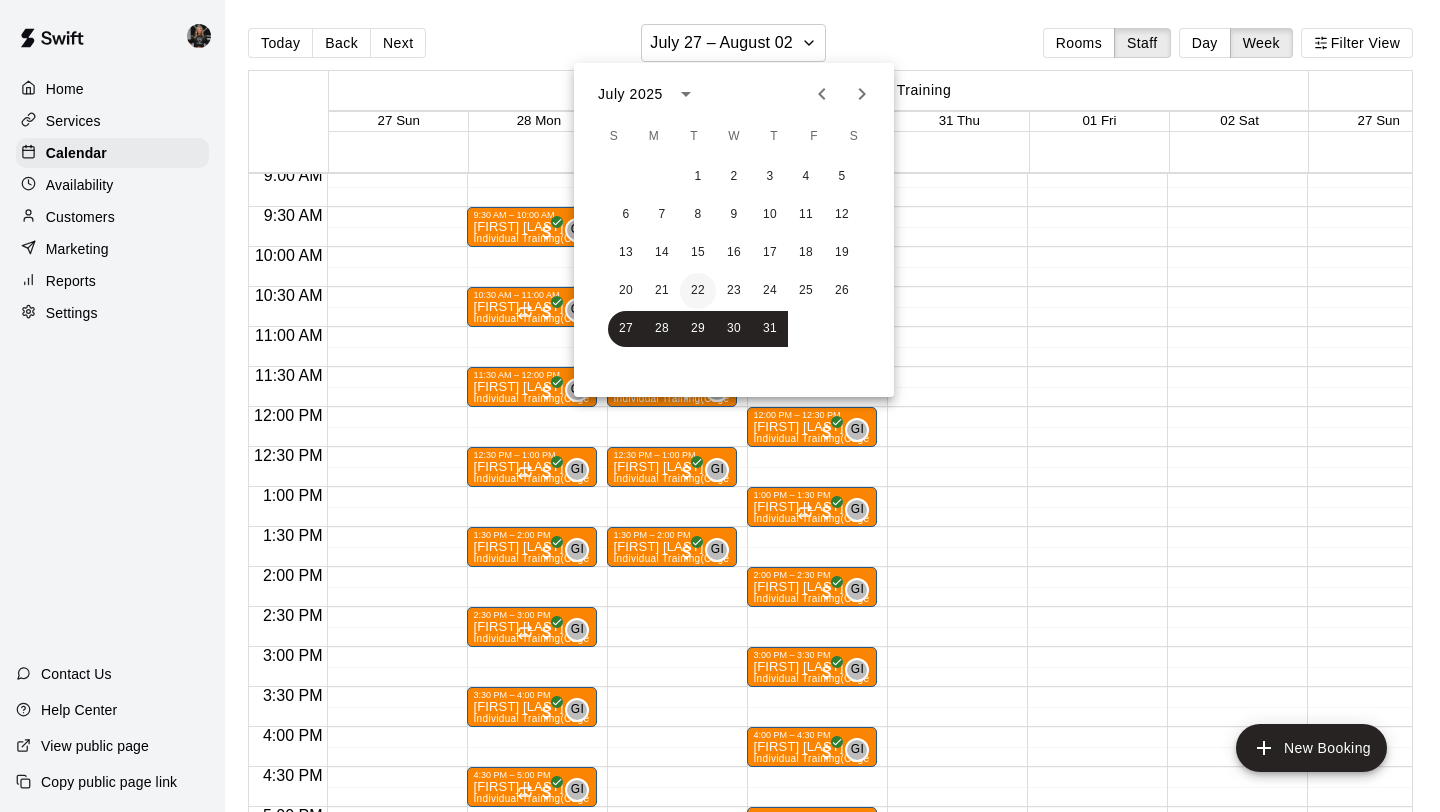 click on "22" at bounding box center [698, 291] 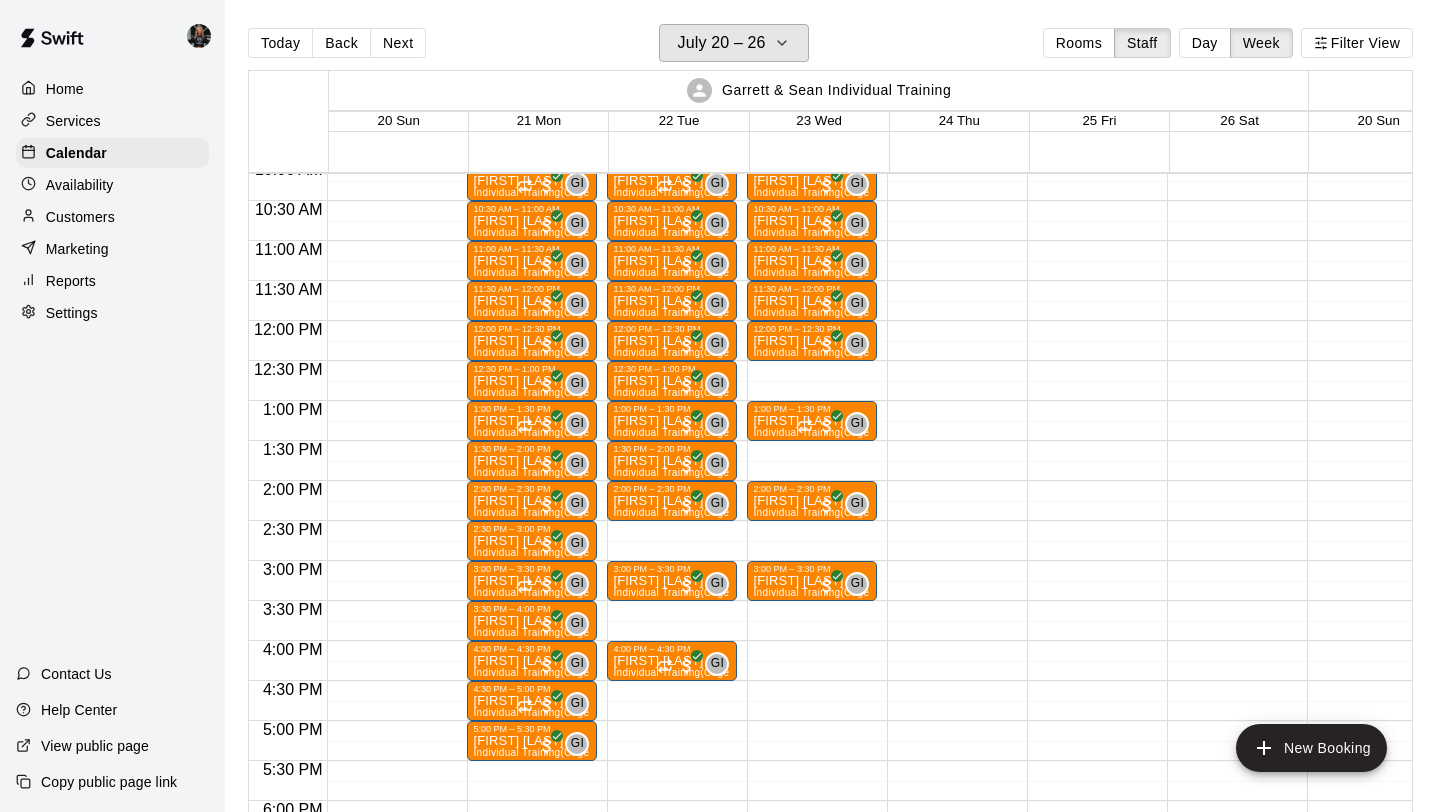 scroll, scrollTop: 813, scrollLeft: 3, axis: both 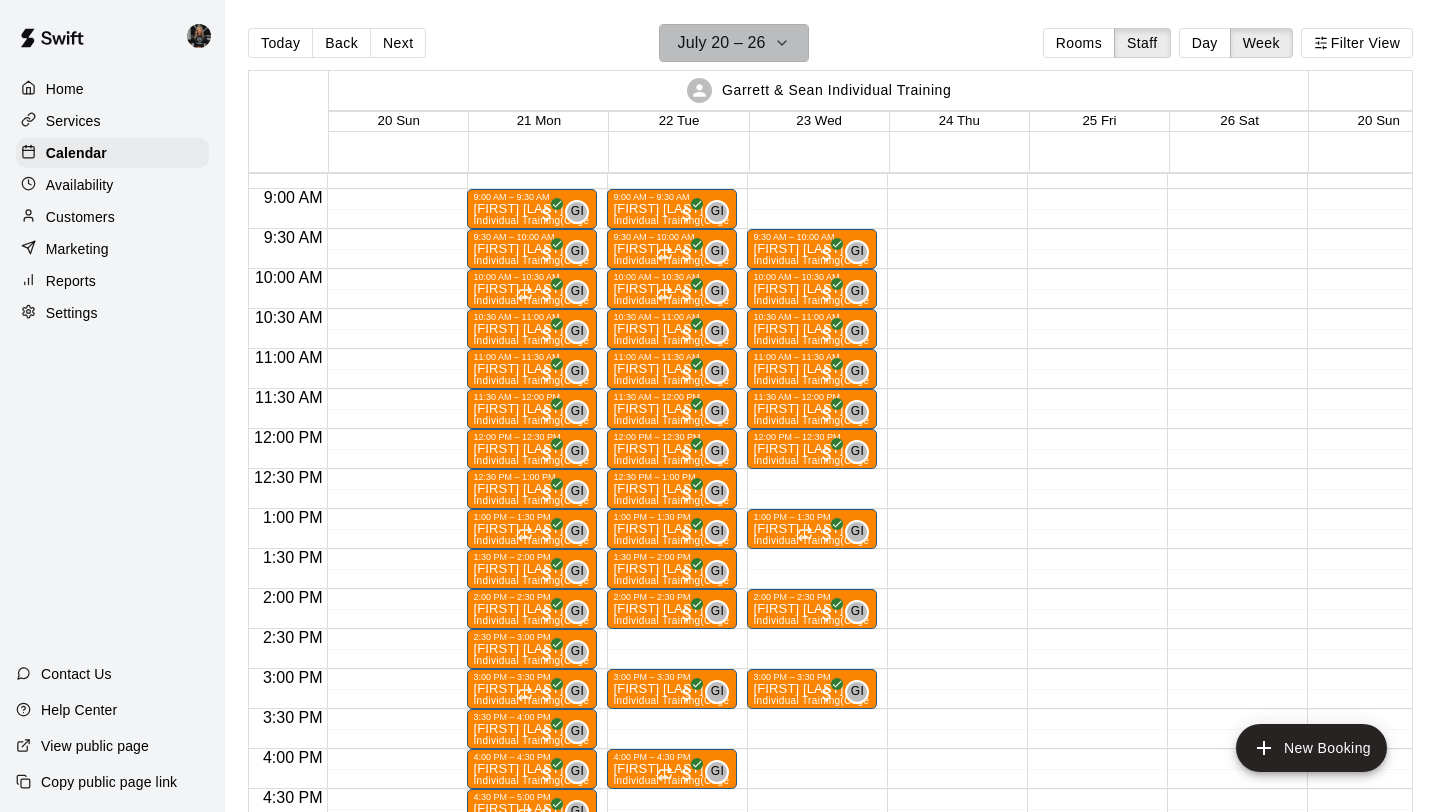 click on "July 20 – 26" at bounding box center (722, 43) 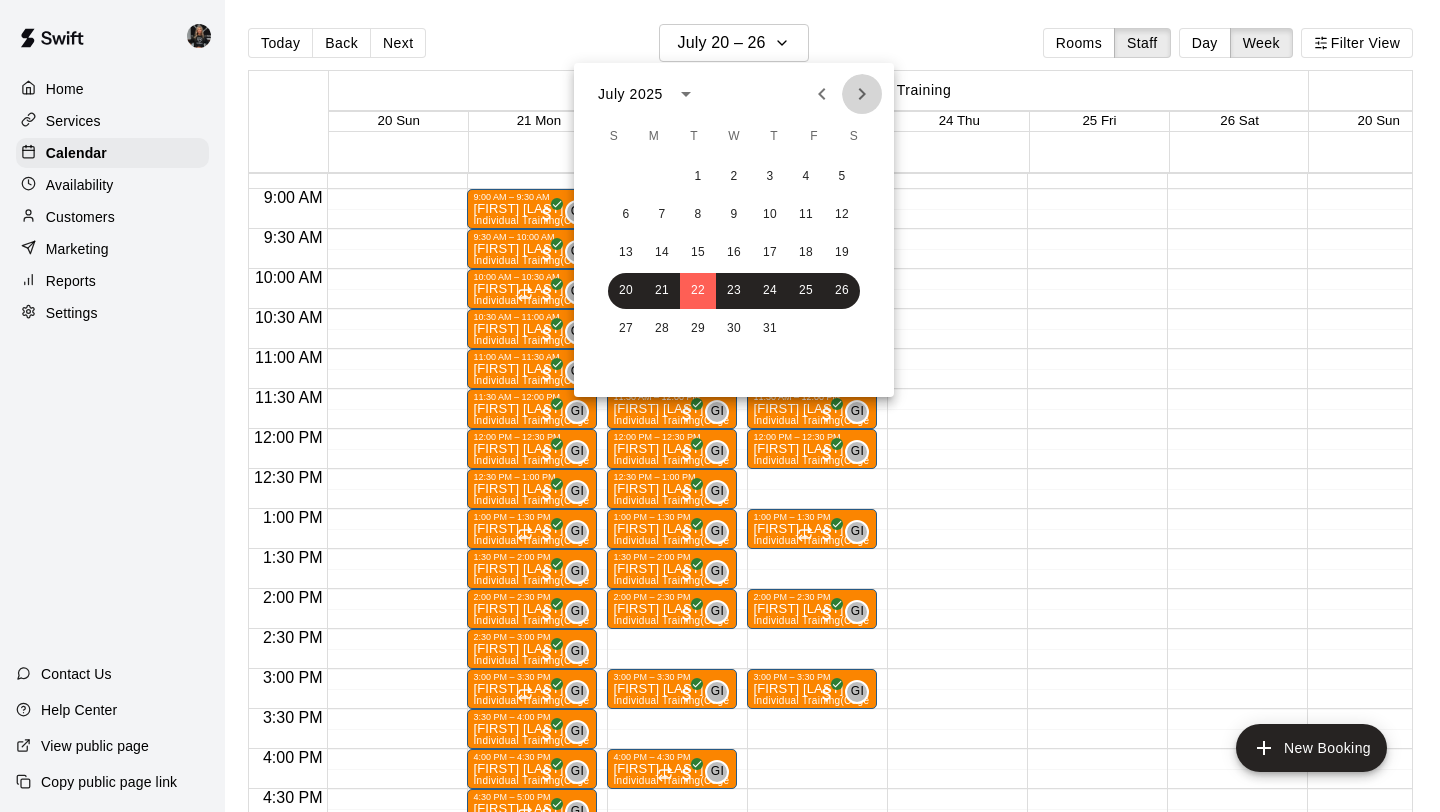 click at bounding box center (862, 94) 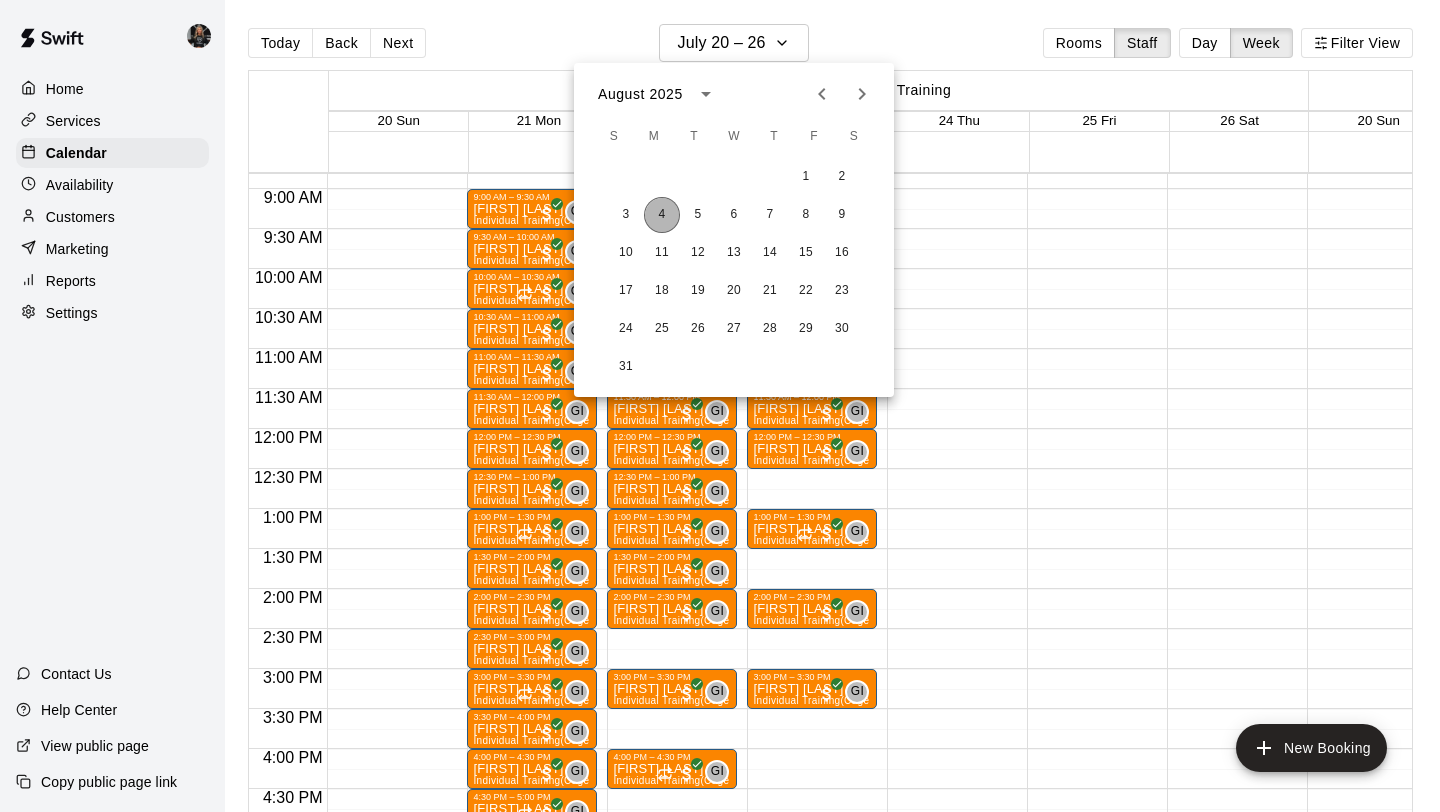 click on "4" at bounding box center [662, 215] 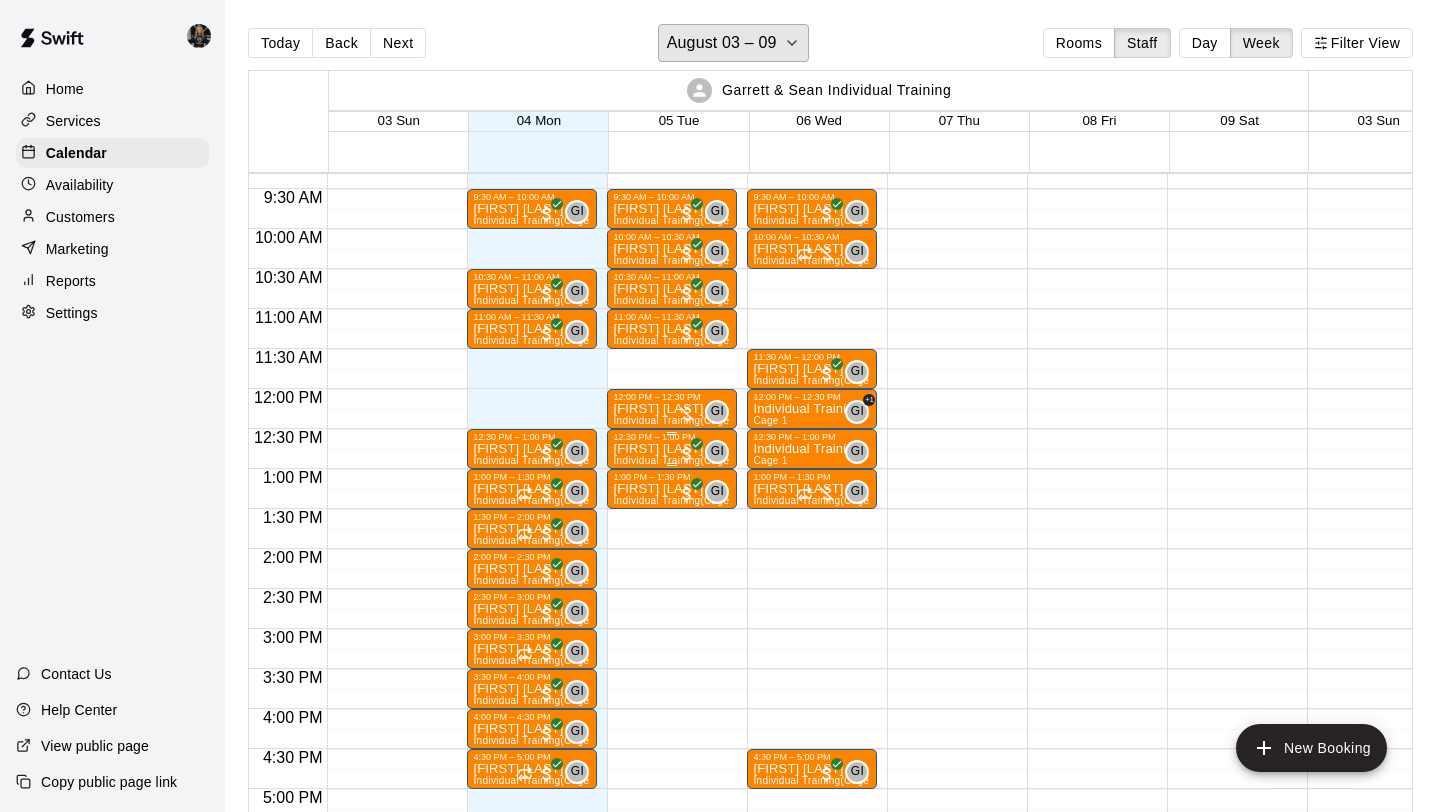 scroll, scrollTop: 746, scrollLeft: 185, axis: both 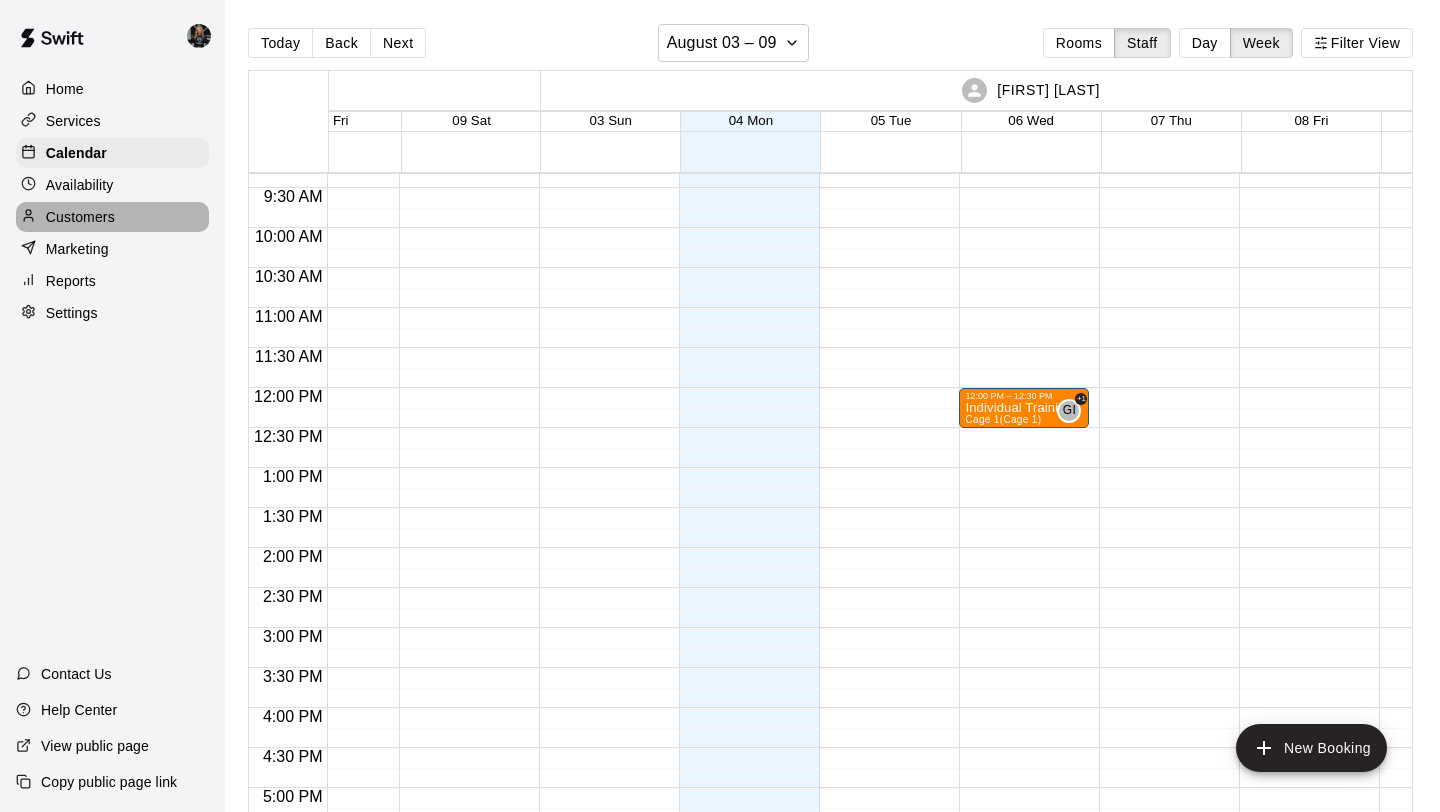 click on "Customers" at bounding box center (112, 217) 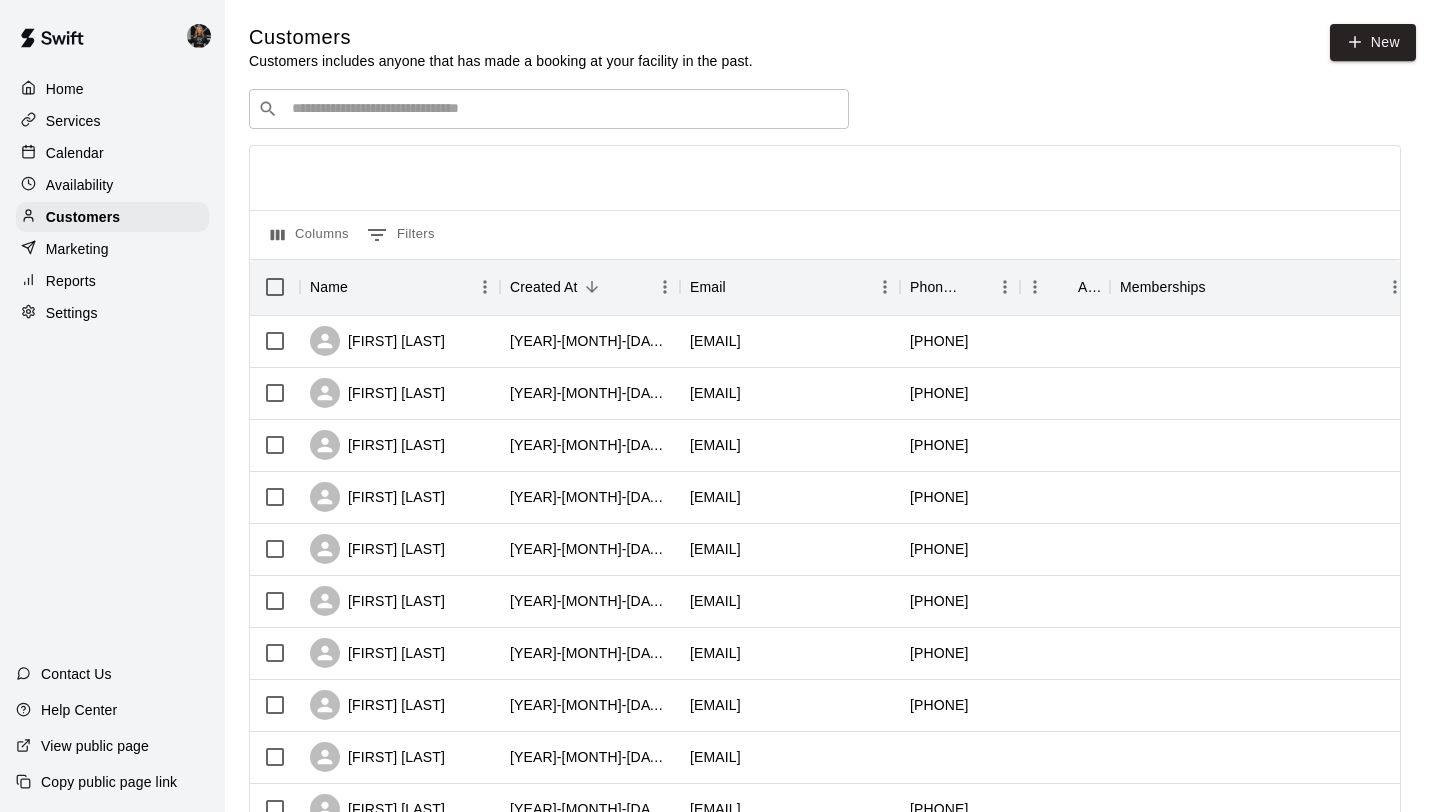 click on "Marketing" at bounding box center (77, 249) 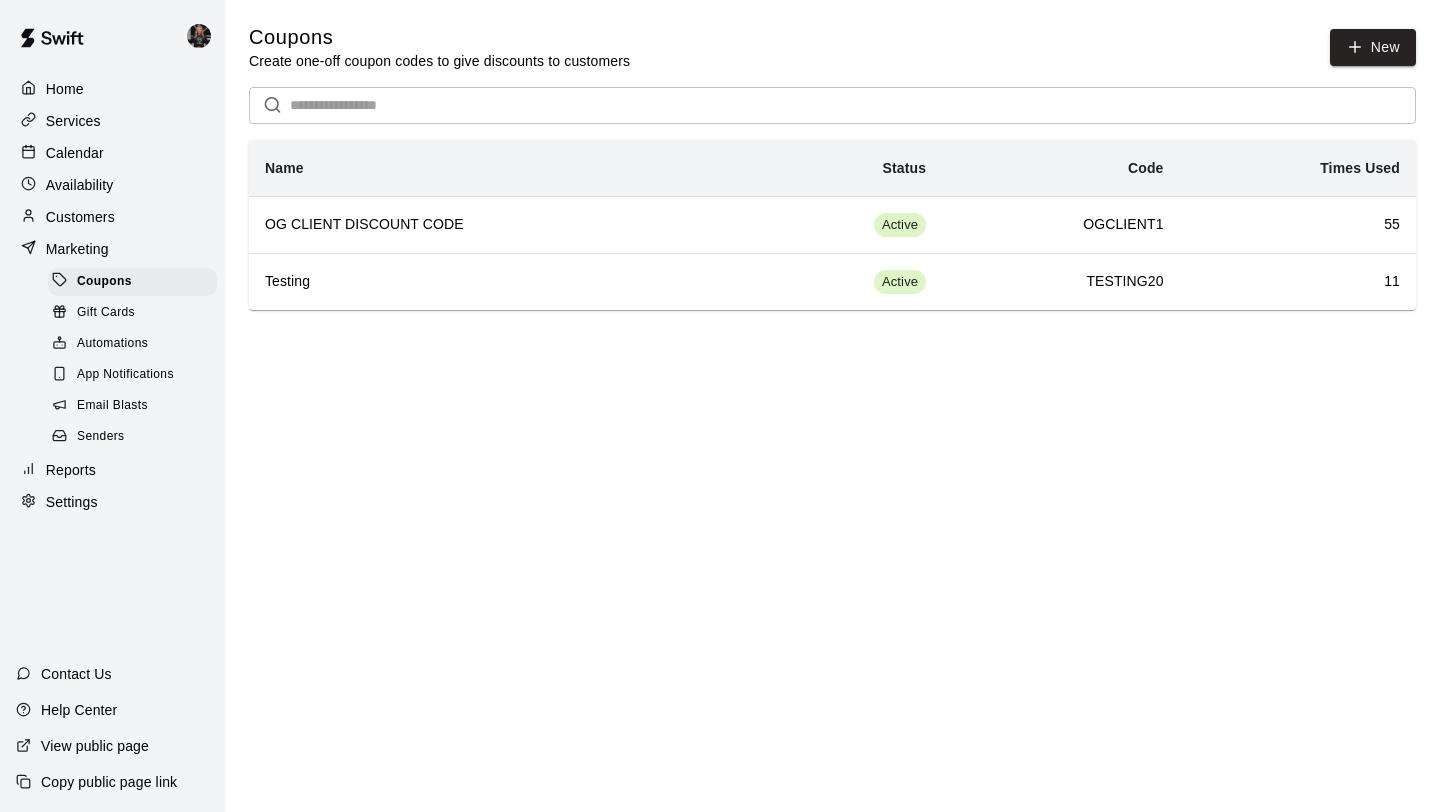 click on "App Notifications" at bounding box center [125, 375] 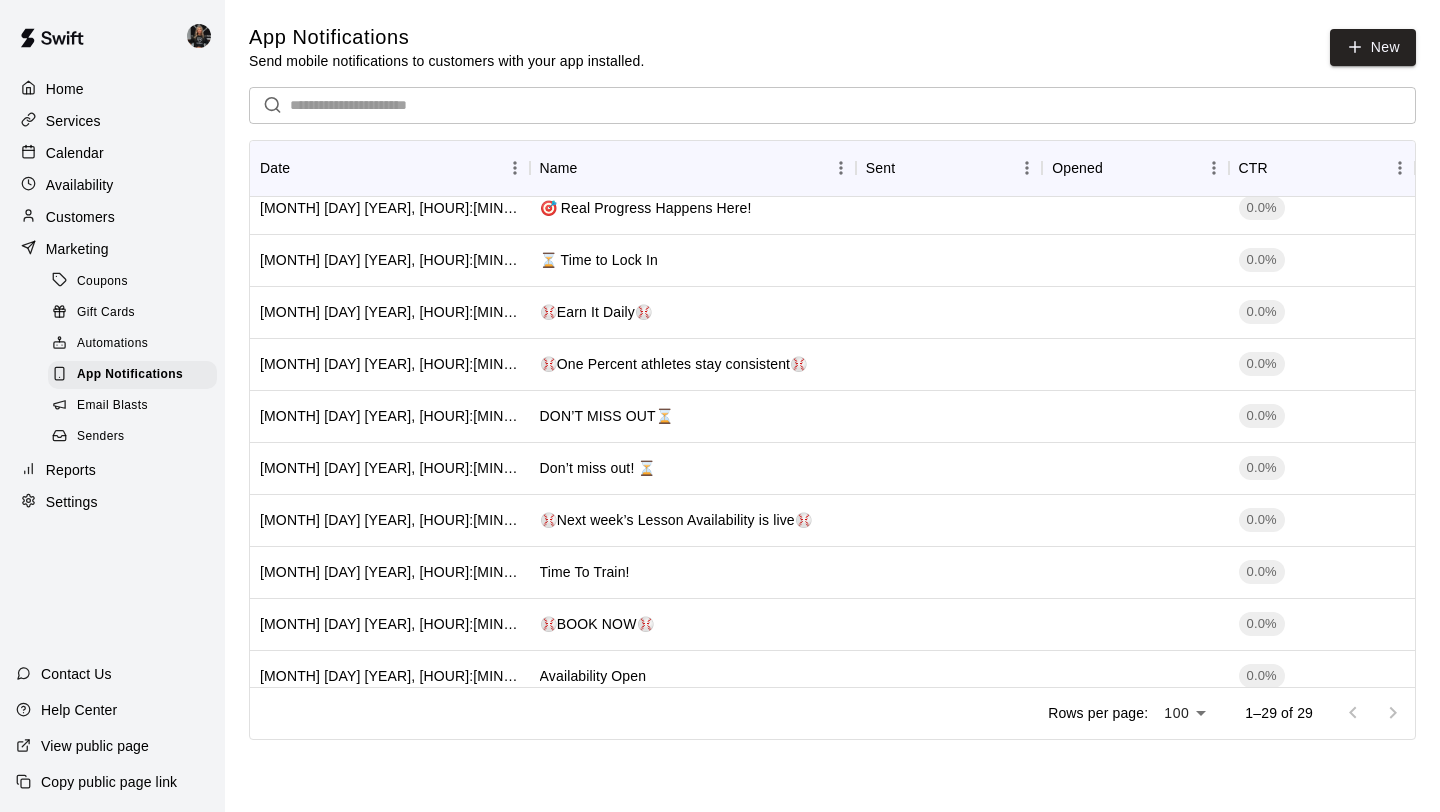 scroll, scrollTop: 1001, scrollLeft: 0, axis: vertical 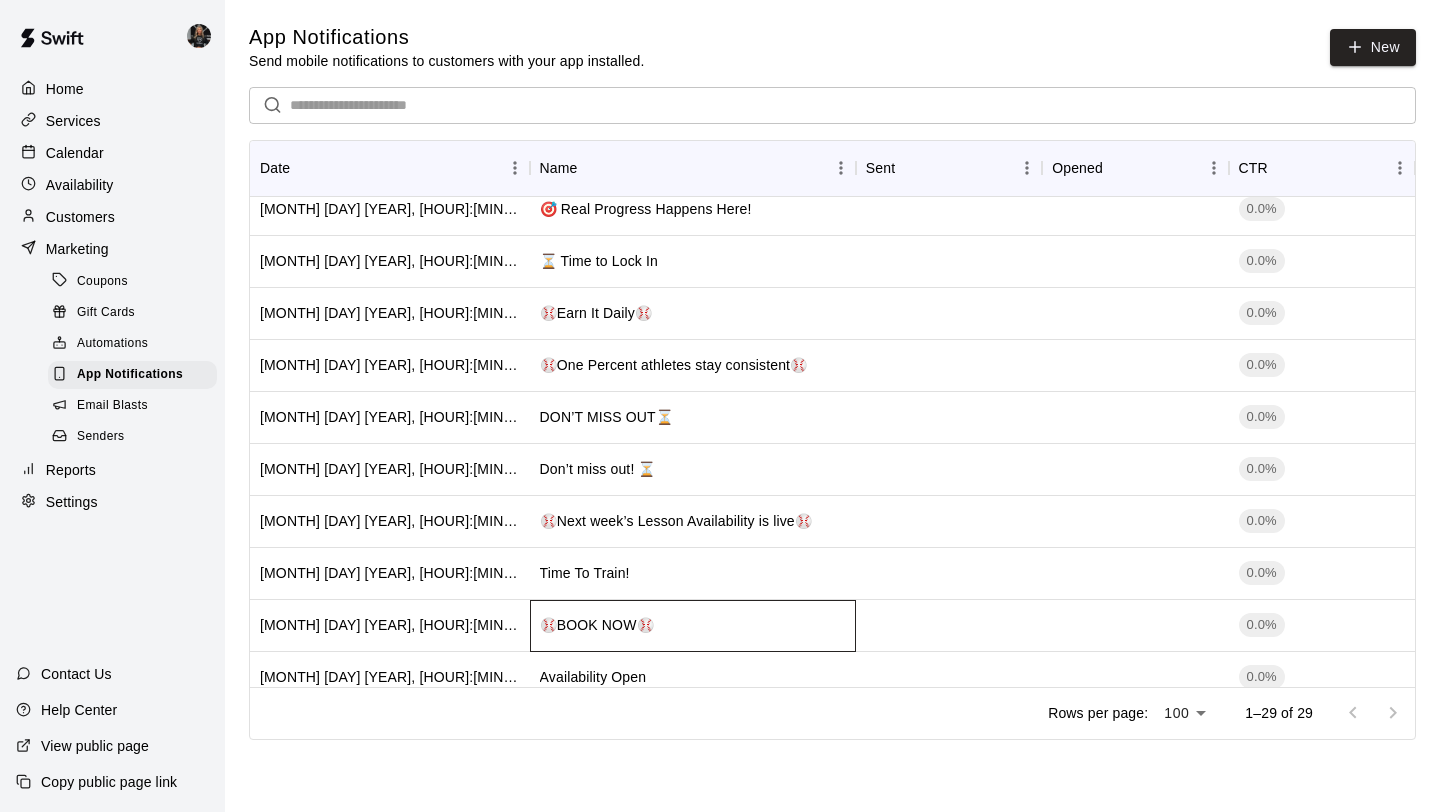 click on "⚾️BOOK NOW⚾️" at bounding box center [597, 625] 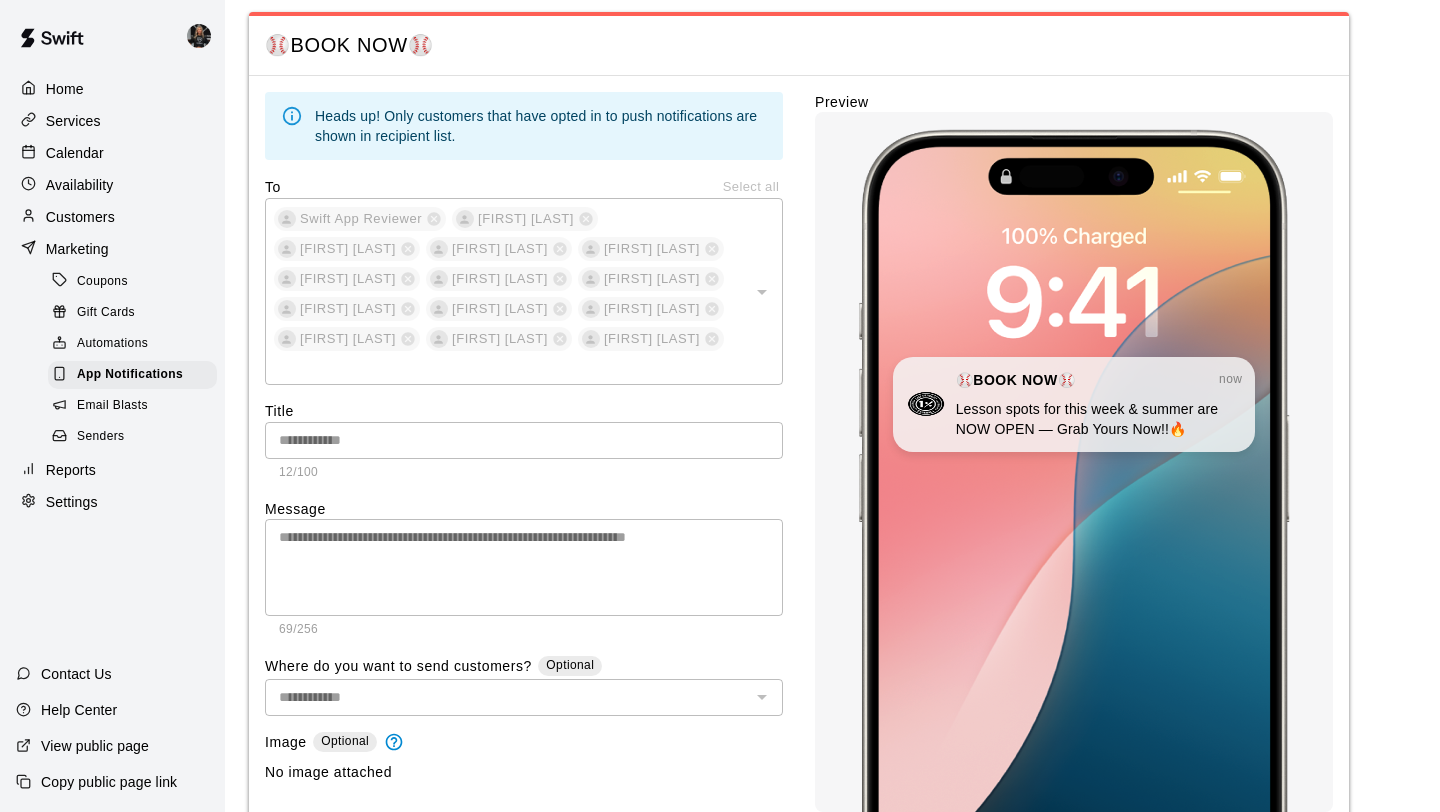 scroll, scrollTop: 0, scrollLeft: 0, axis: both 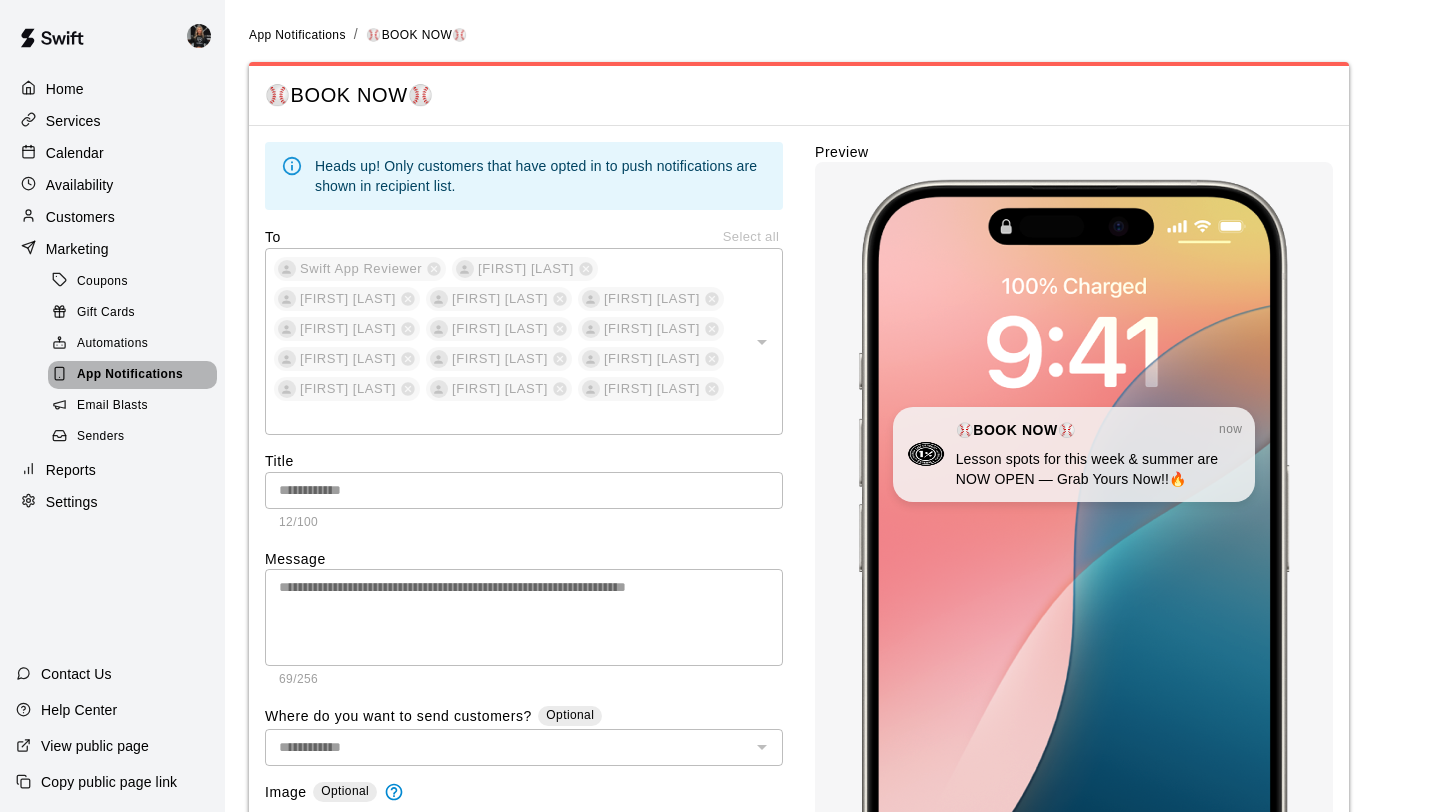 click on "App Notifications" at bounding box center (130, 375) 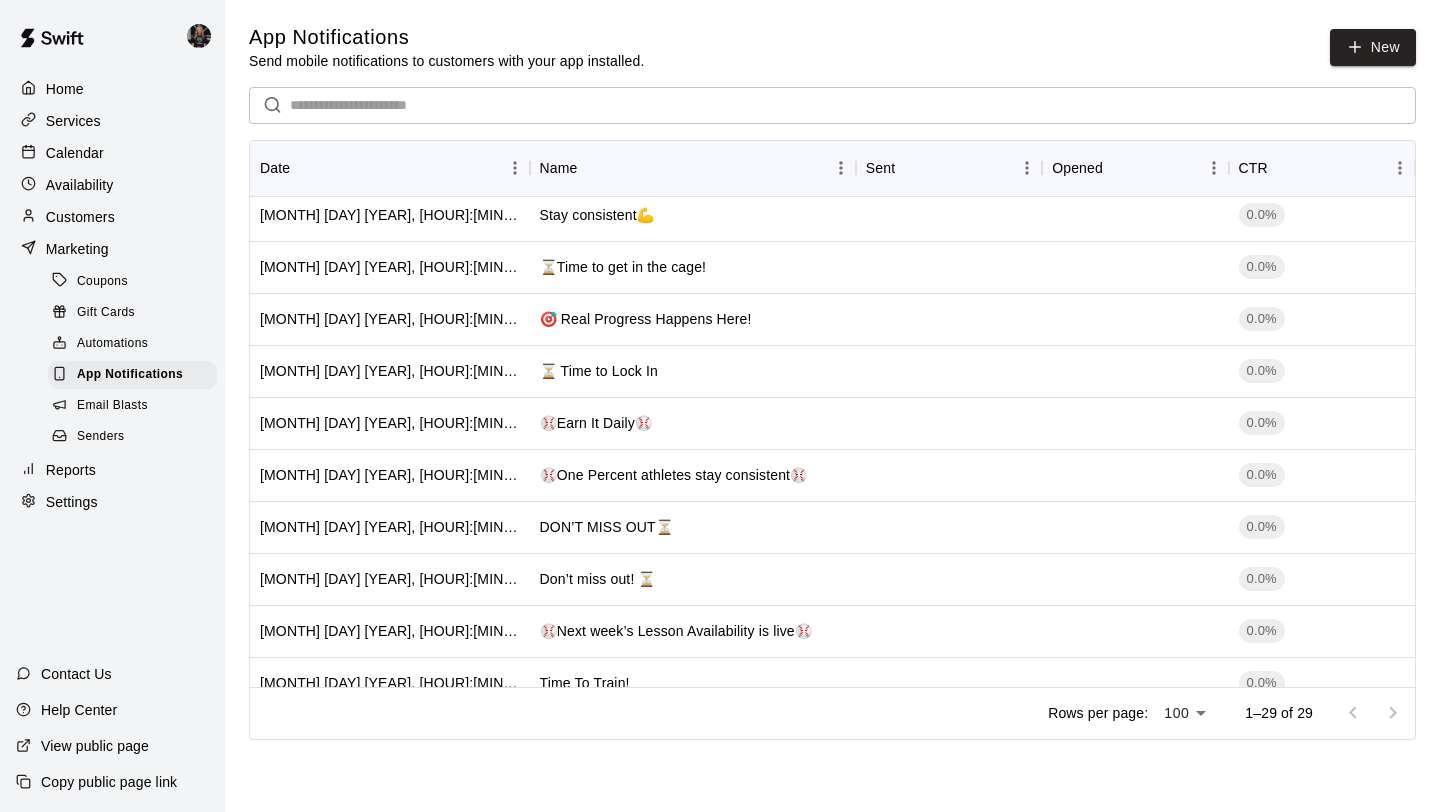 scroll, scrollTop: 895, scrollLeft: 0, axis: vertical 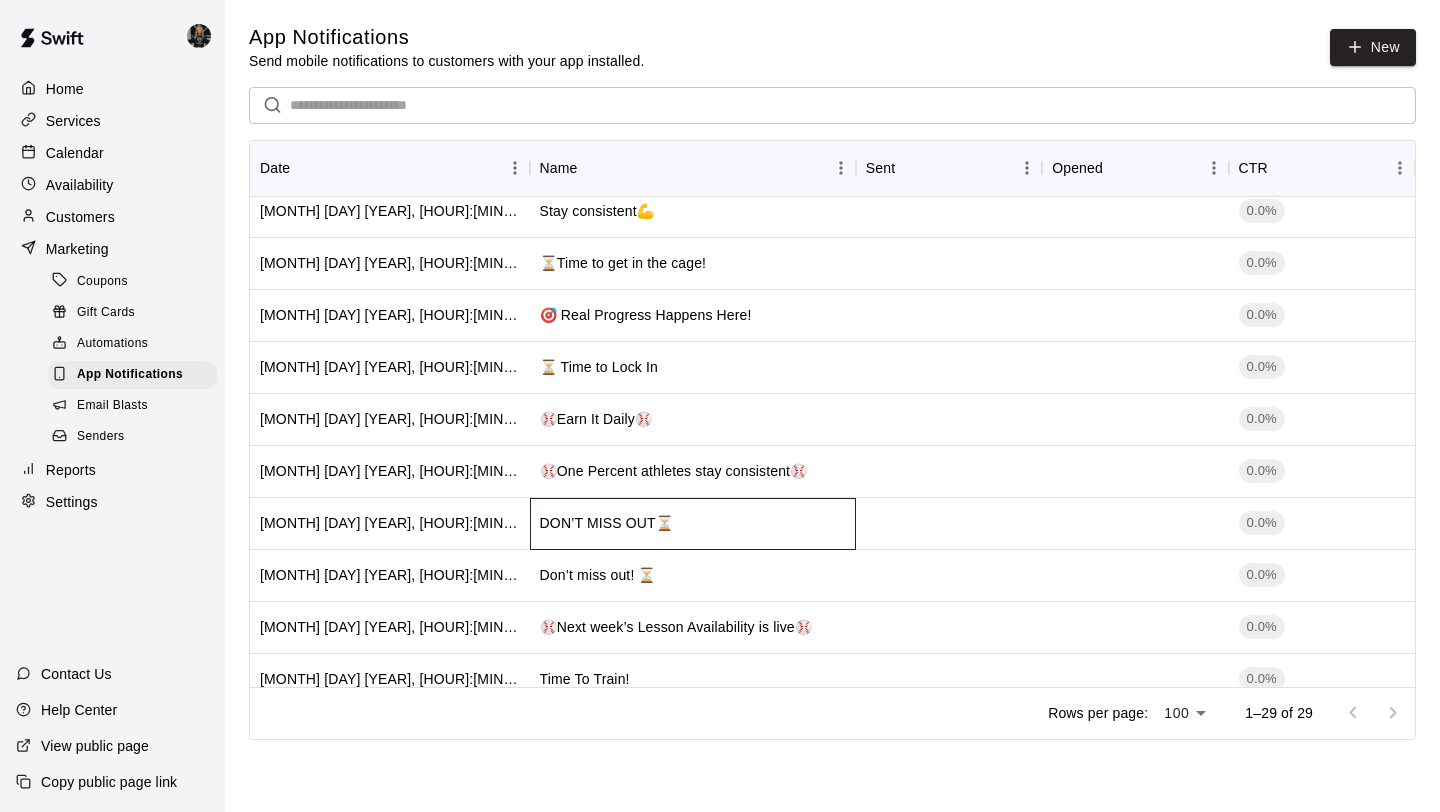 click on "DON’T MISS OUT⏳" at bounding box center (606, 523) 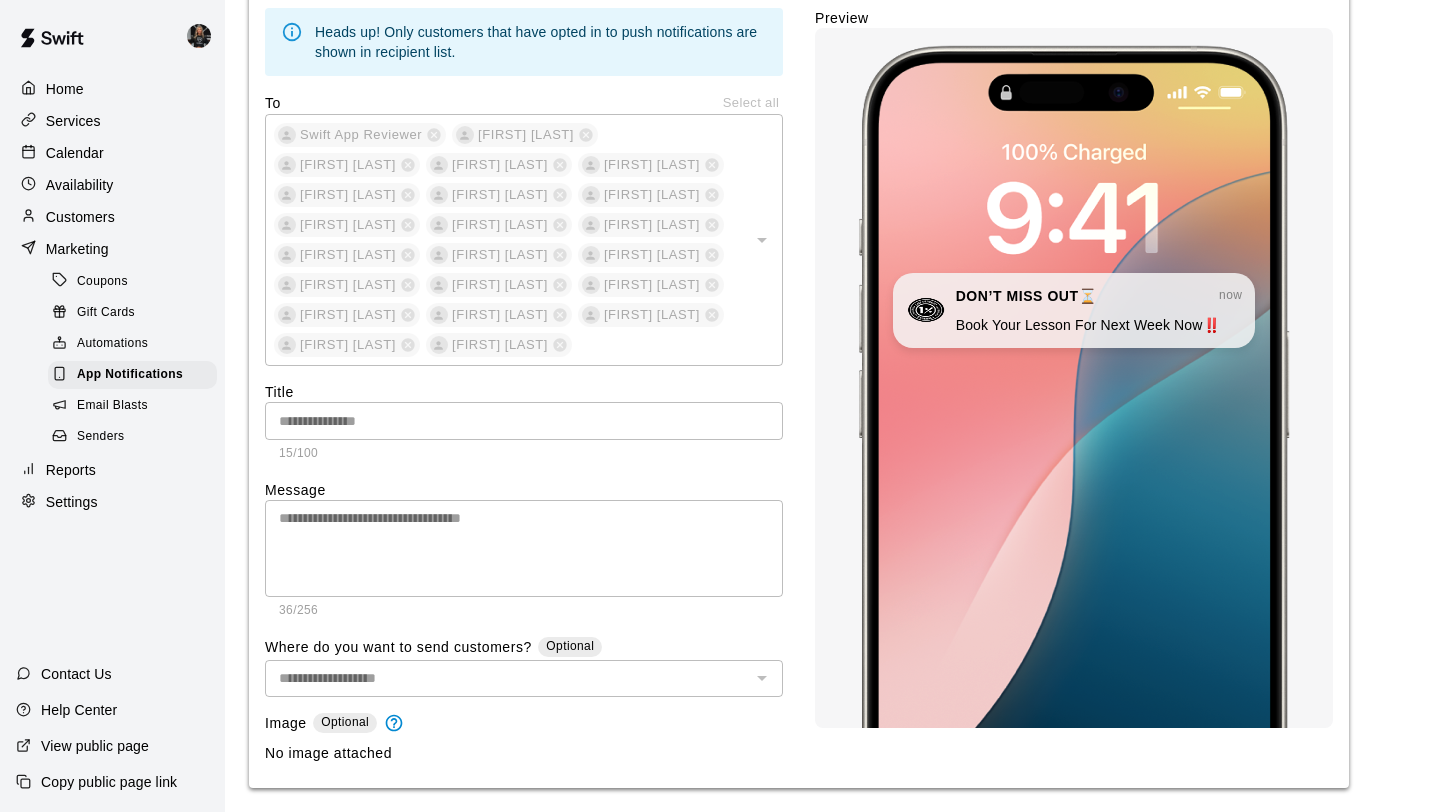 scroll, scrollTop: 132, scrollLeft: 0, axis: vertical 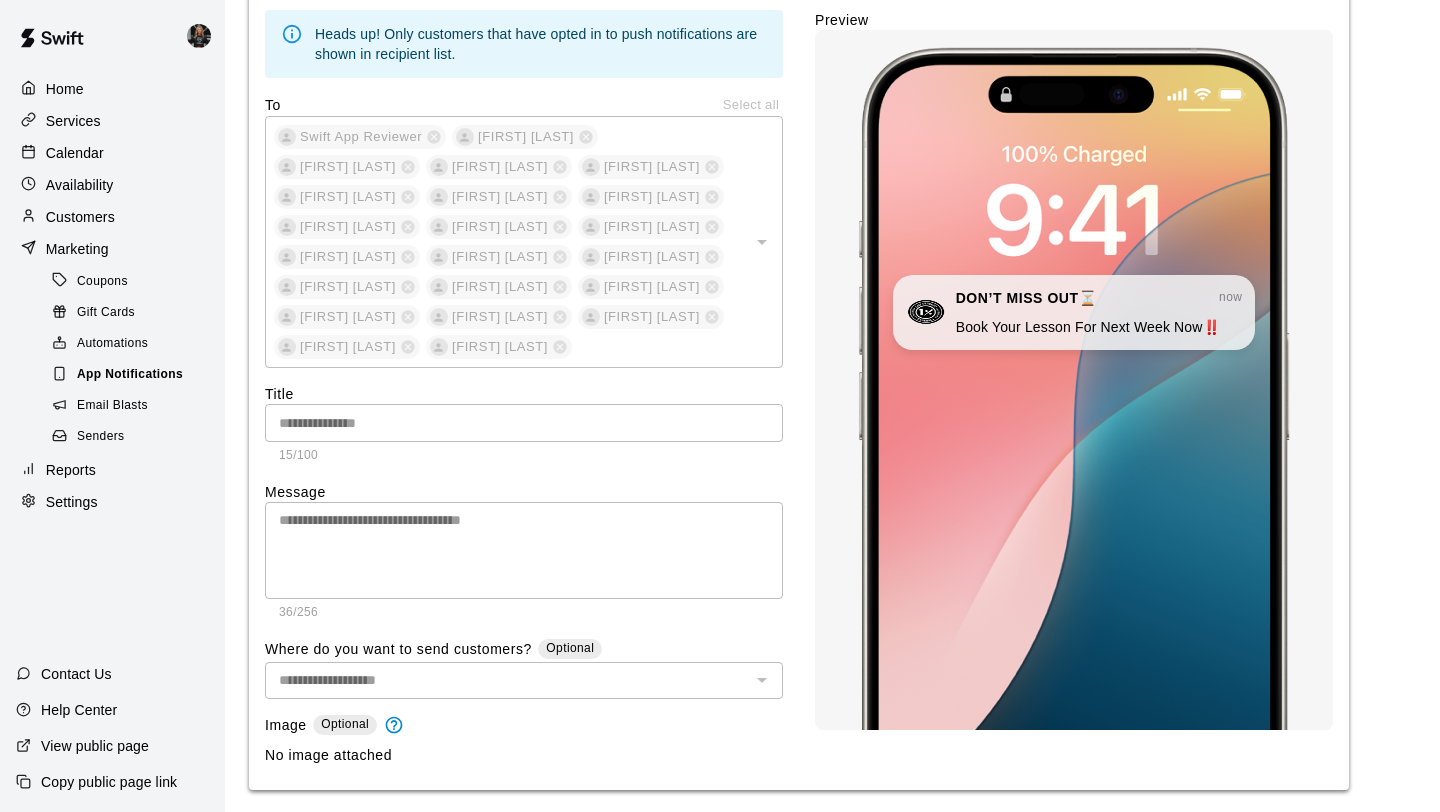 click on "App Notifications" at bounding box center [130, 375] 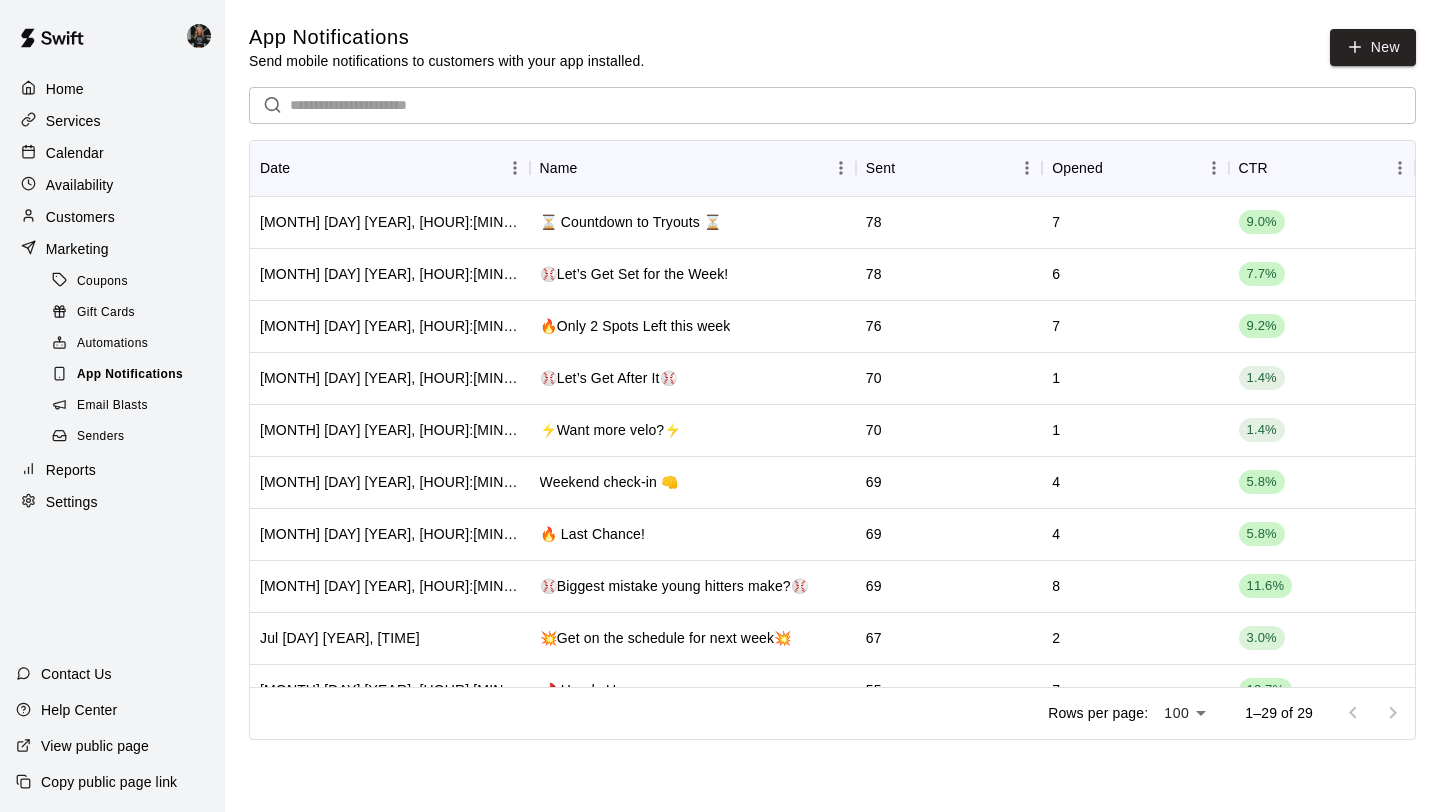 scroll, scrollTop: 0, scrollLeft: 0, axis: both 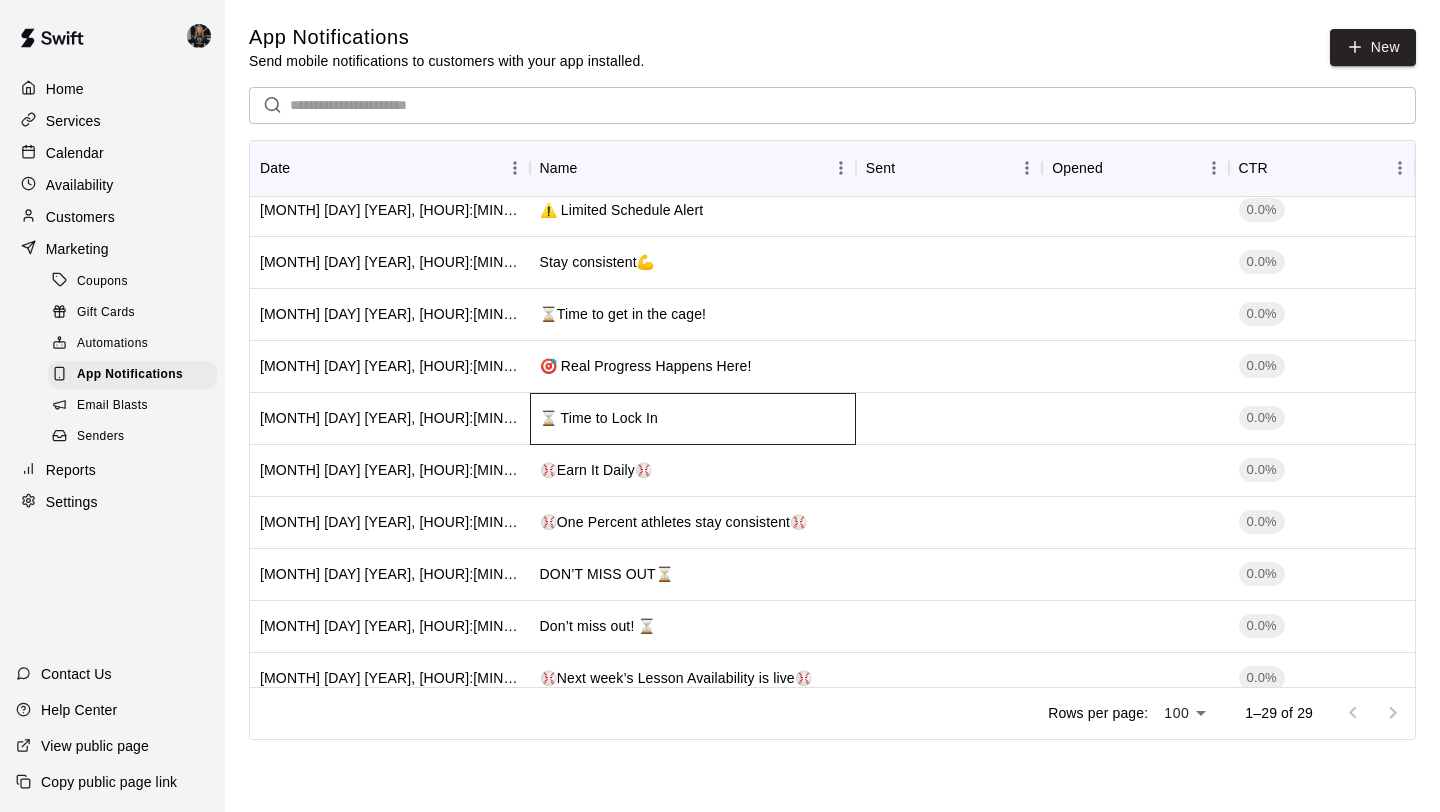 click on "⏳ Time to Lock In" at bounding box center (599, 418) 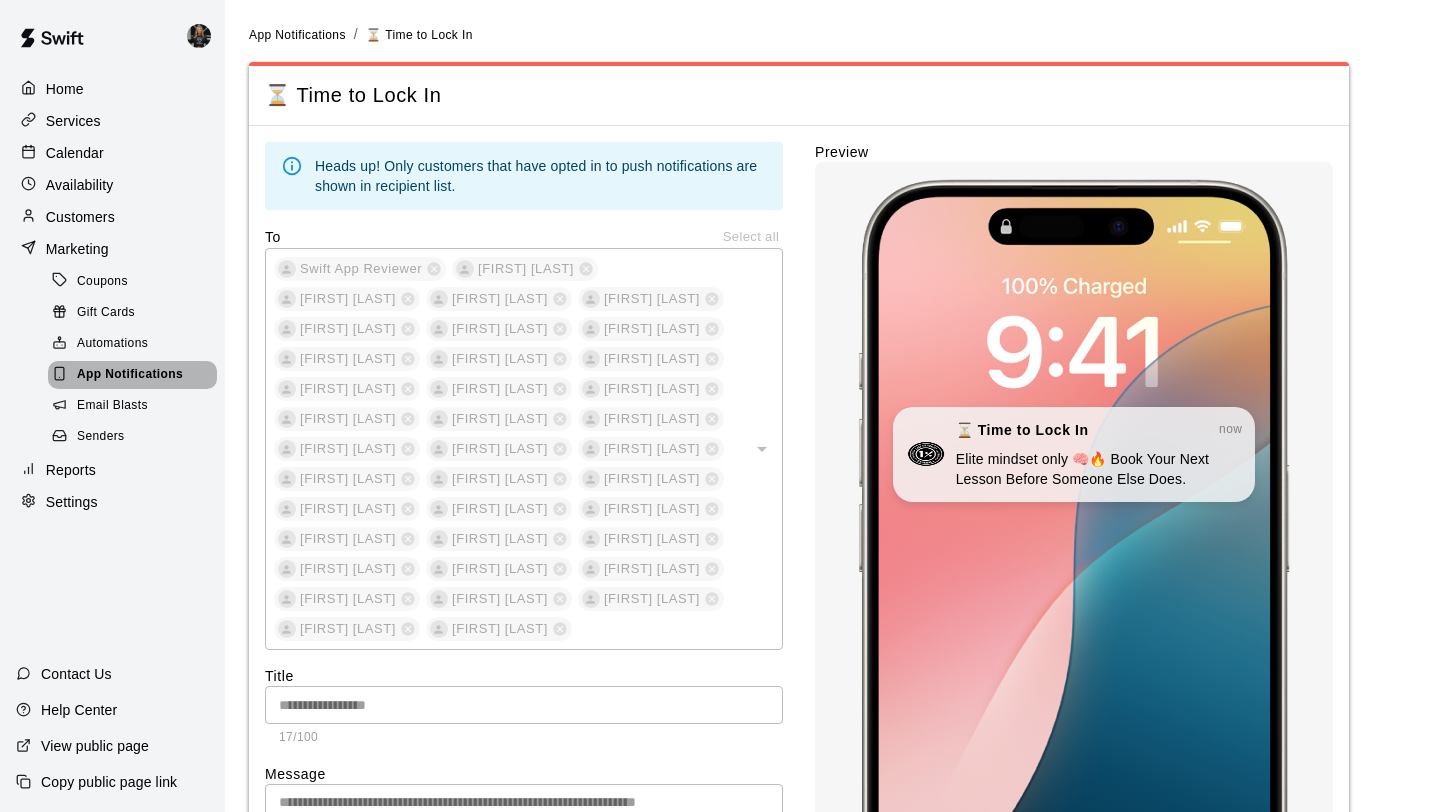 click on "App Notifications" at bounding box center (130, 375) 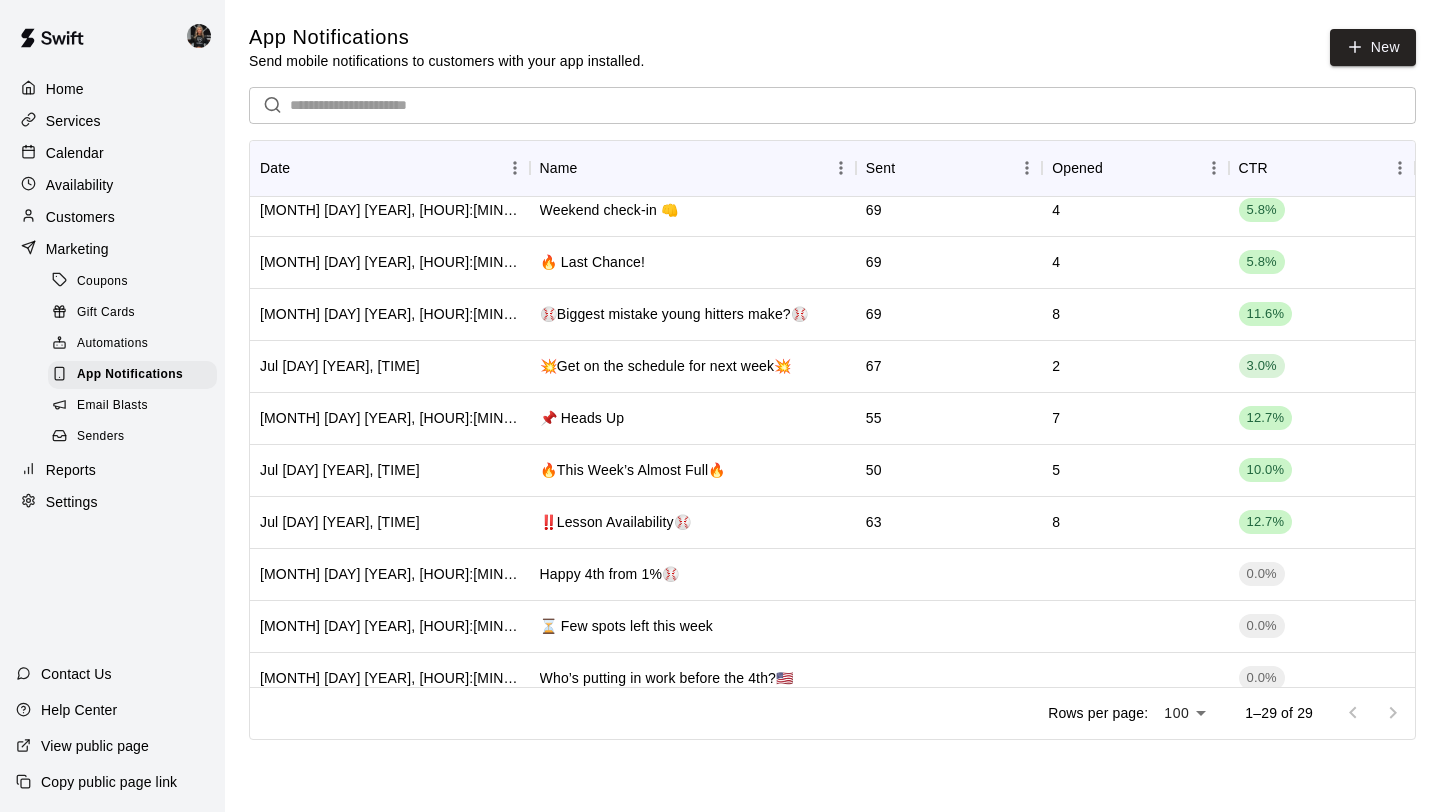 scroll, scrollTop: 270, scrollLeft: 0, axis: vertical 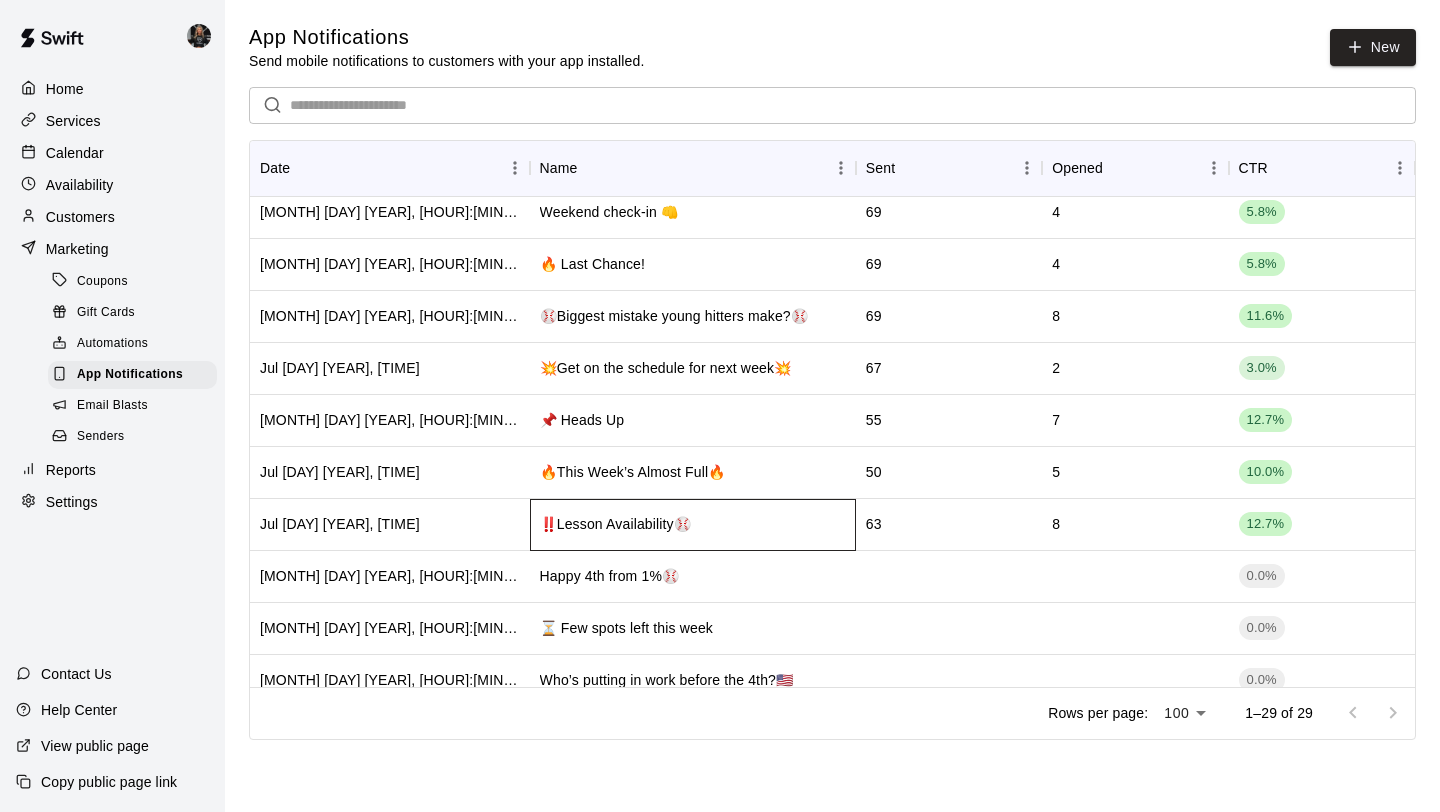 click on "‼️Lesson Availability⚾️" at bounding box center (693, 525) 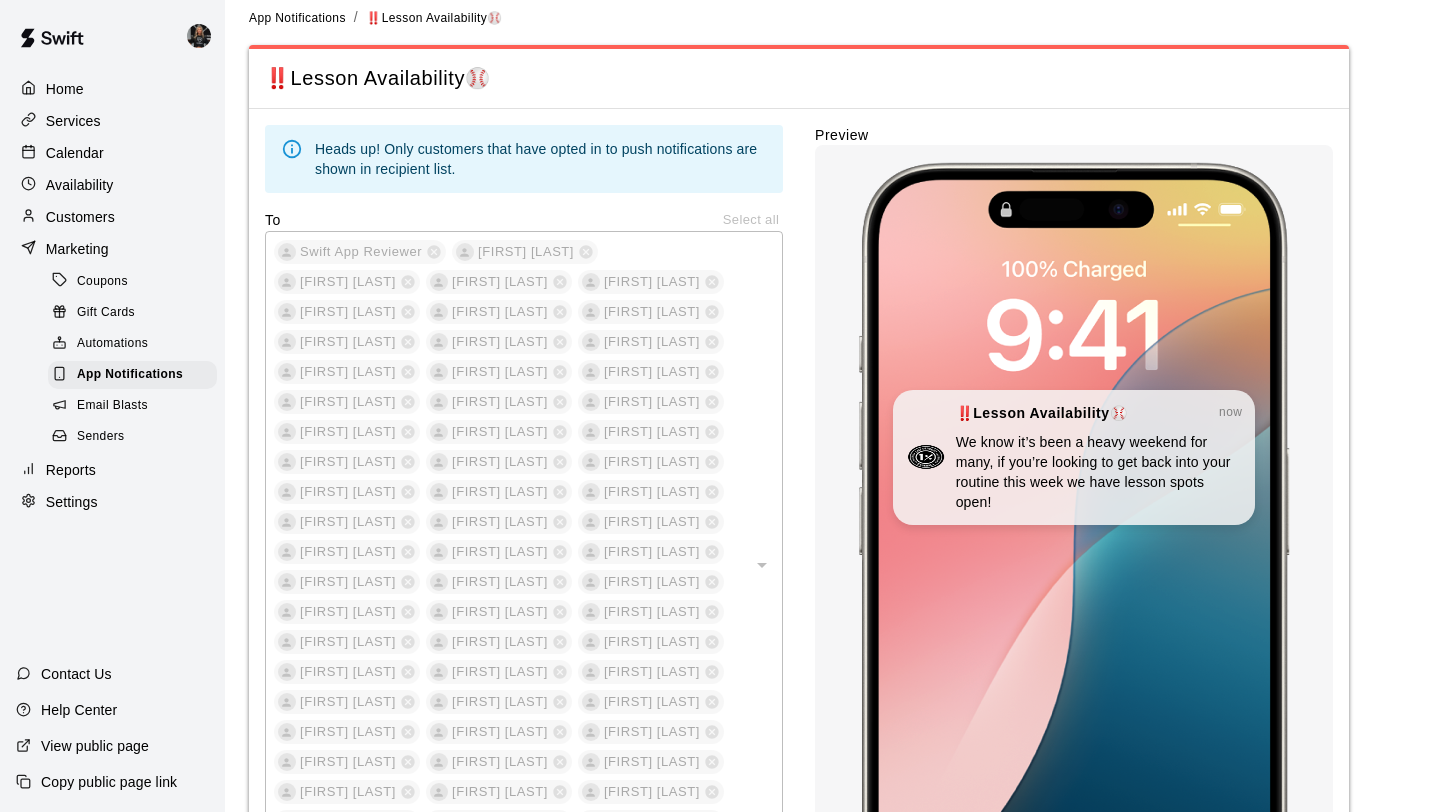 scroll, scrollTop: 21, scrollLeft: 0, axis: vertical 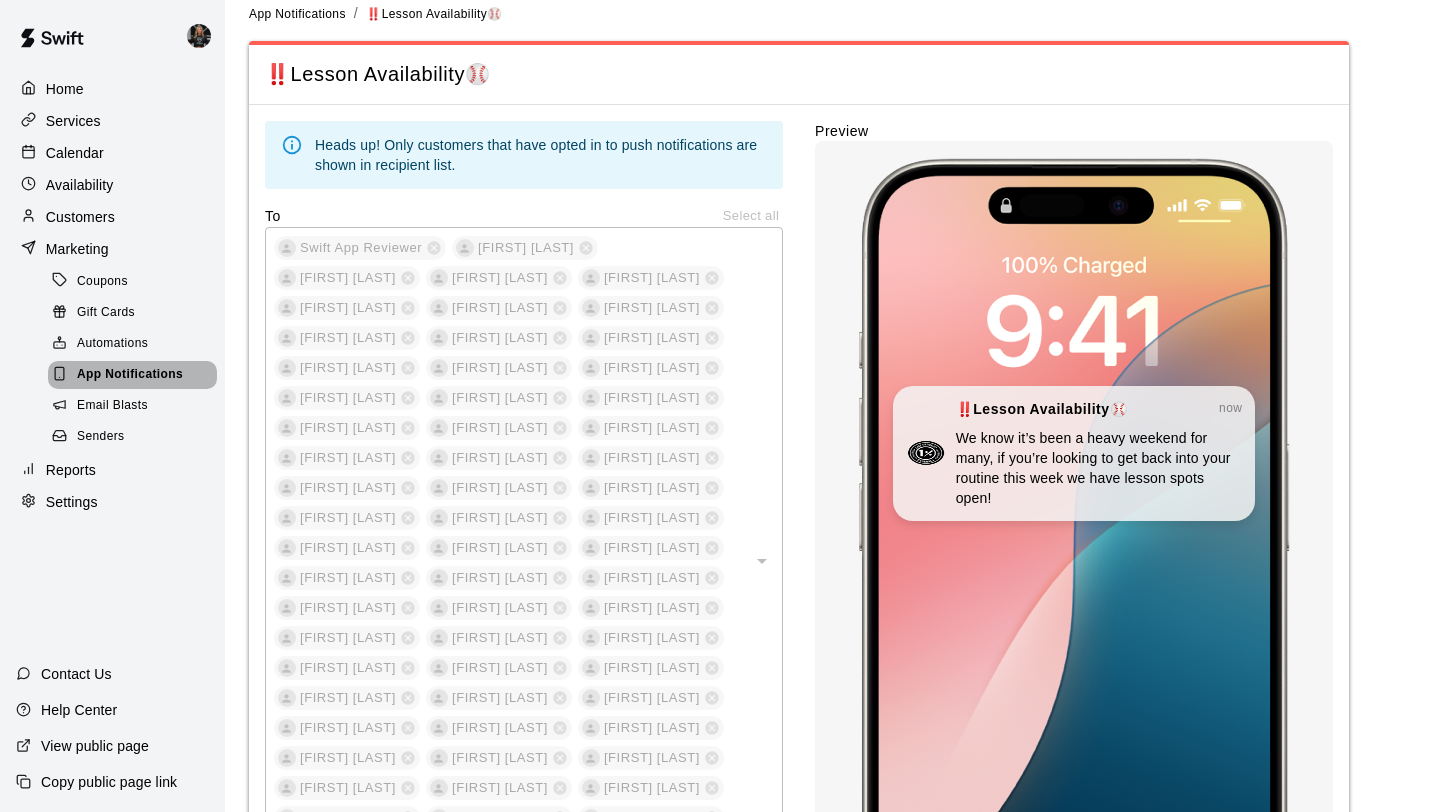 click on "App Notifications" at bounding box center [130, 375] 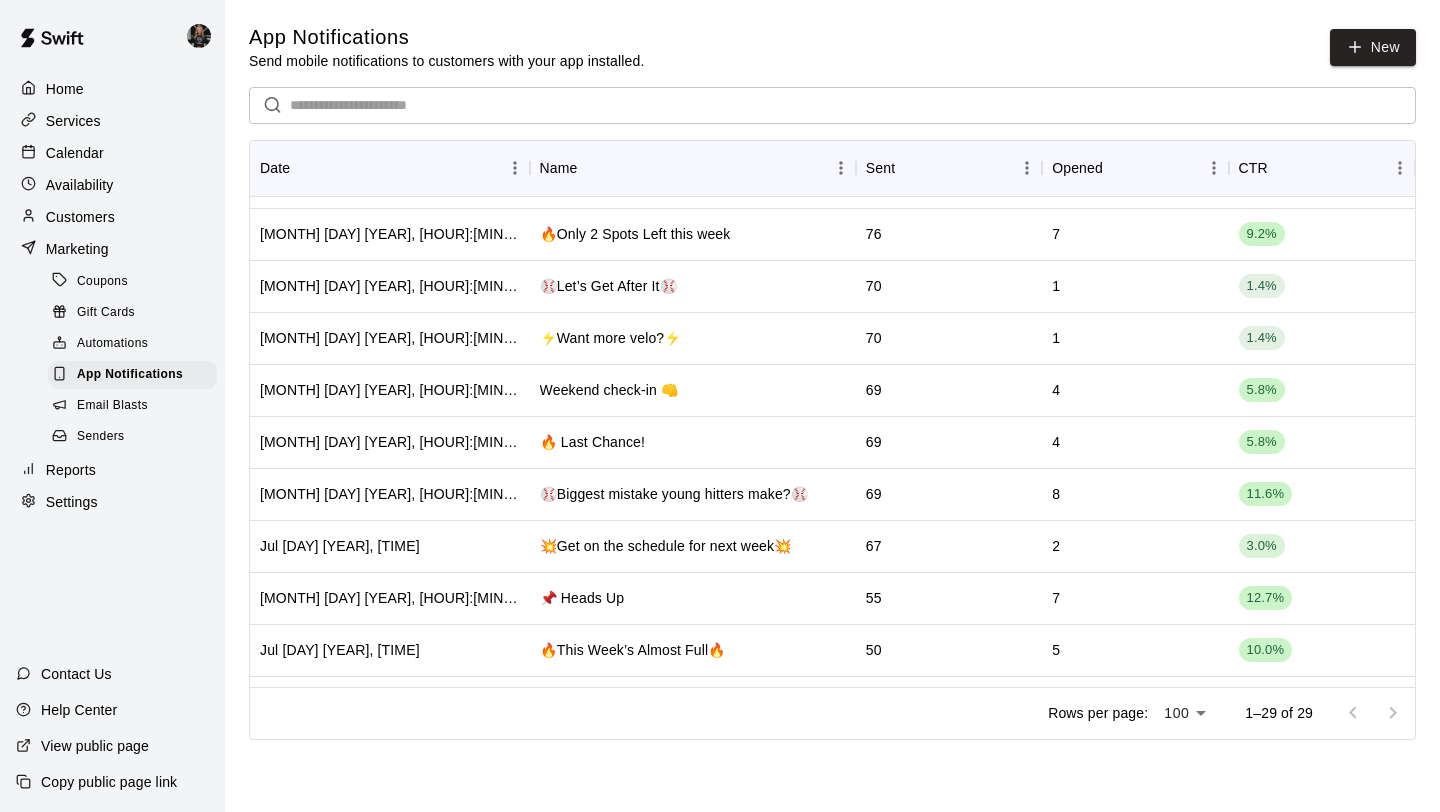 scroll, scrollTop: 87, scrollLeft: 0, axis: vertical 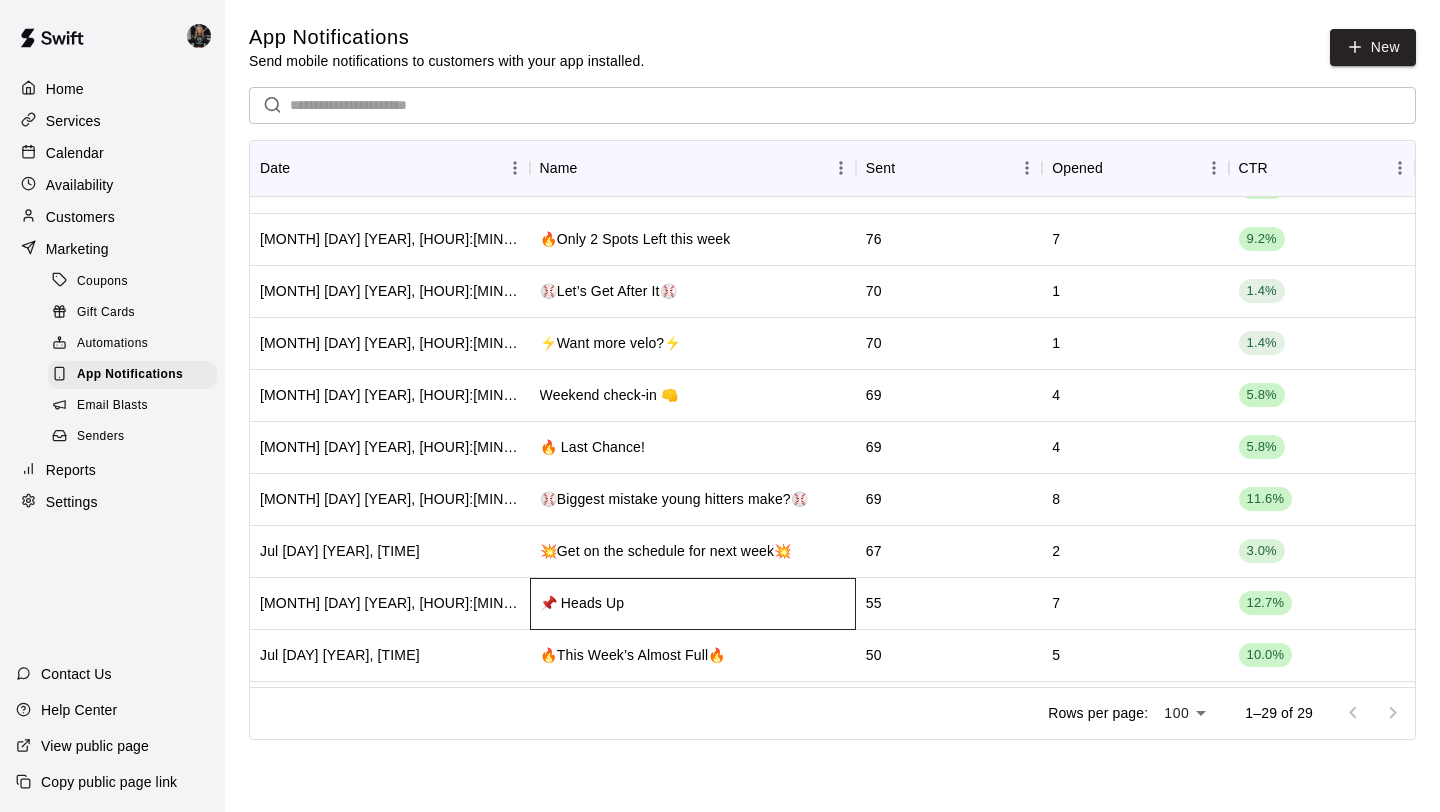 click on "📌 Heads Up" at bounding box center [693, 604] 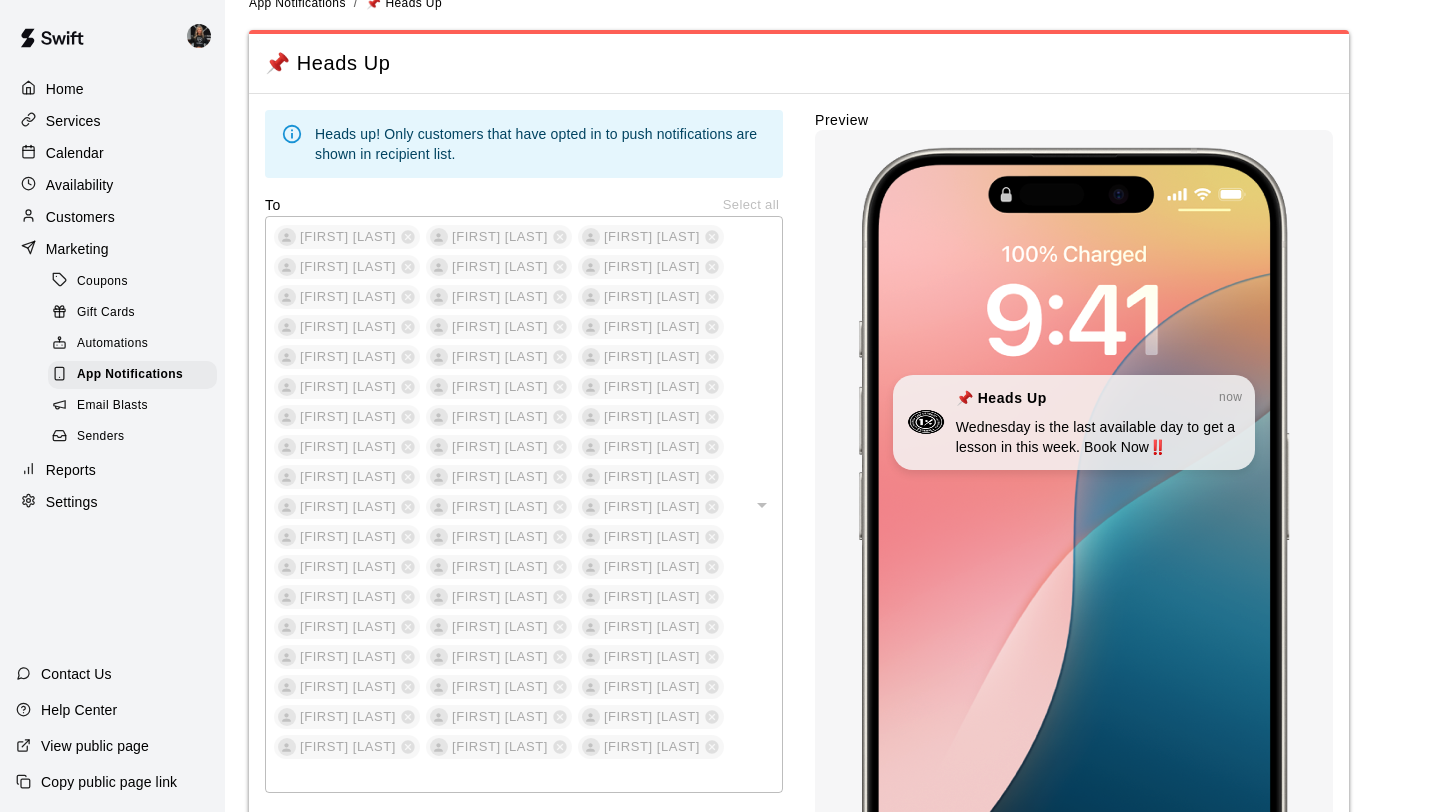 scroll, scrollTop: 39, scrollLeft: 0, axis: vertical 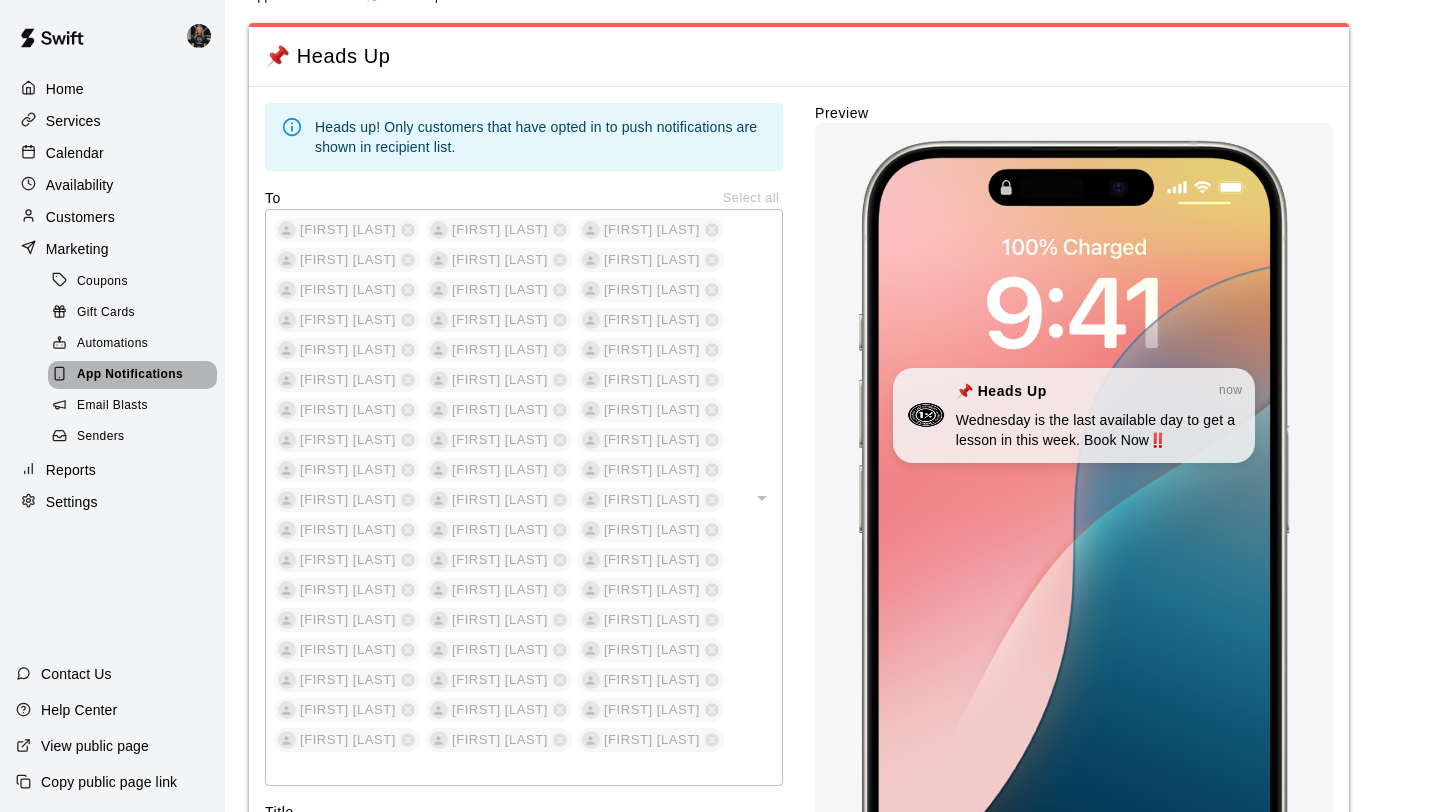 click on "App Notifications" at bounding box center [132, 375] 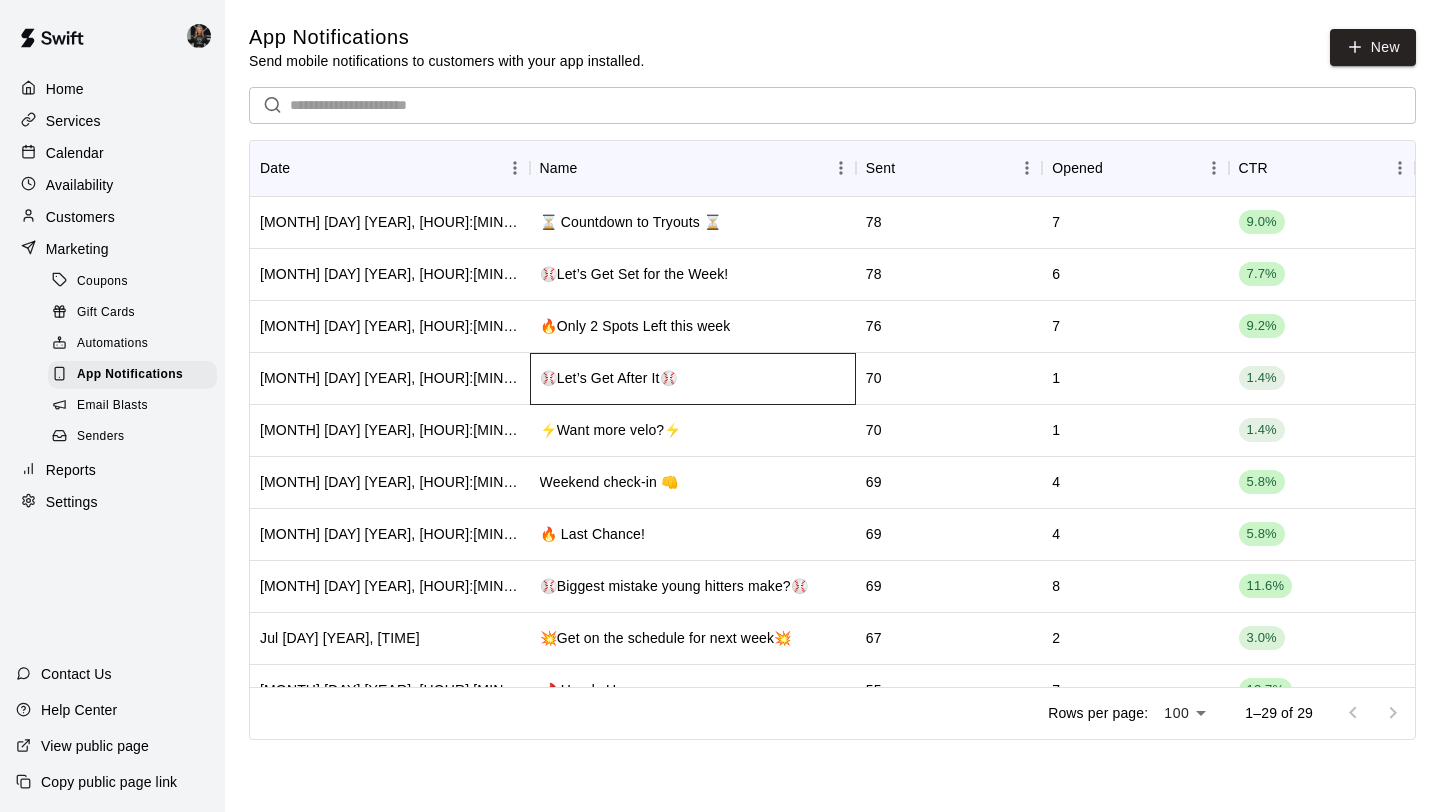 click on "⚾️Let’s Get After It⚾️" at bounding box center [693, 379] 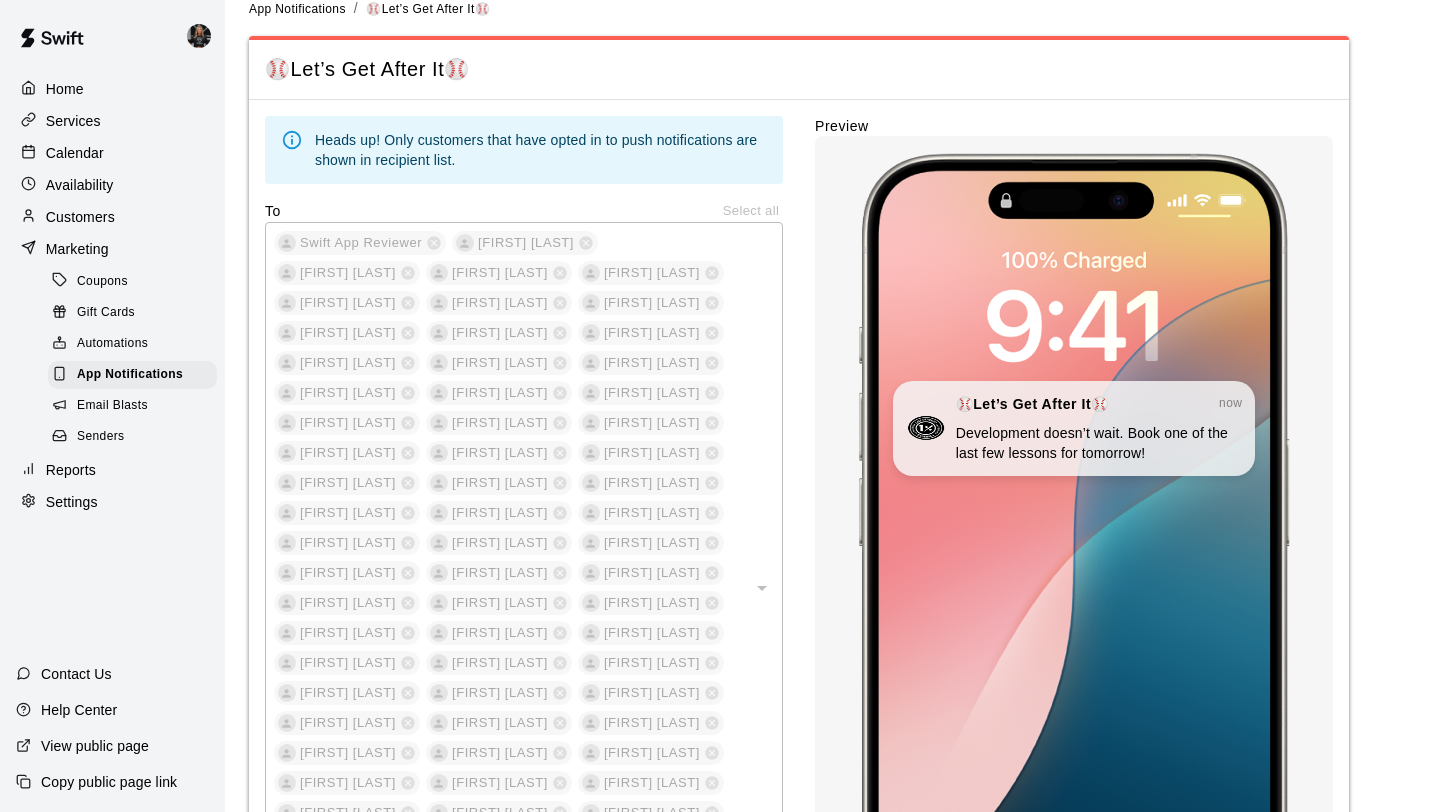 scroll, scrollTop: 27, scrollLeft: 0, axis: vertical 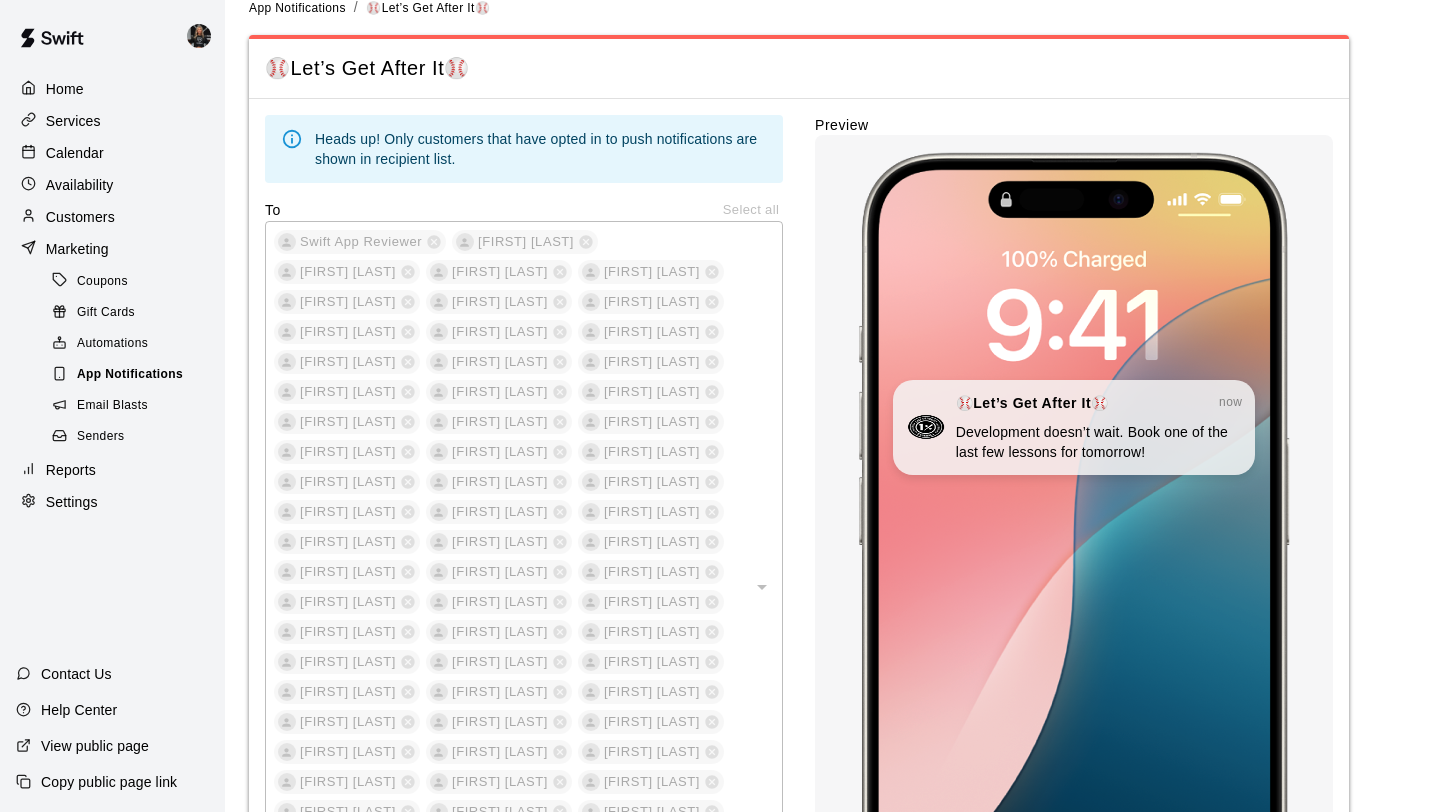 click on "App Notifications" at bounding box center [130, 375] 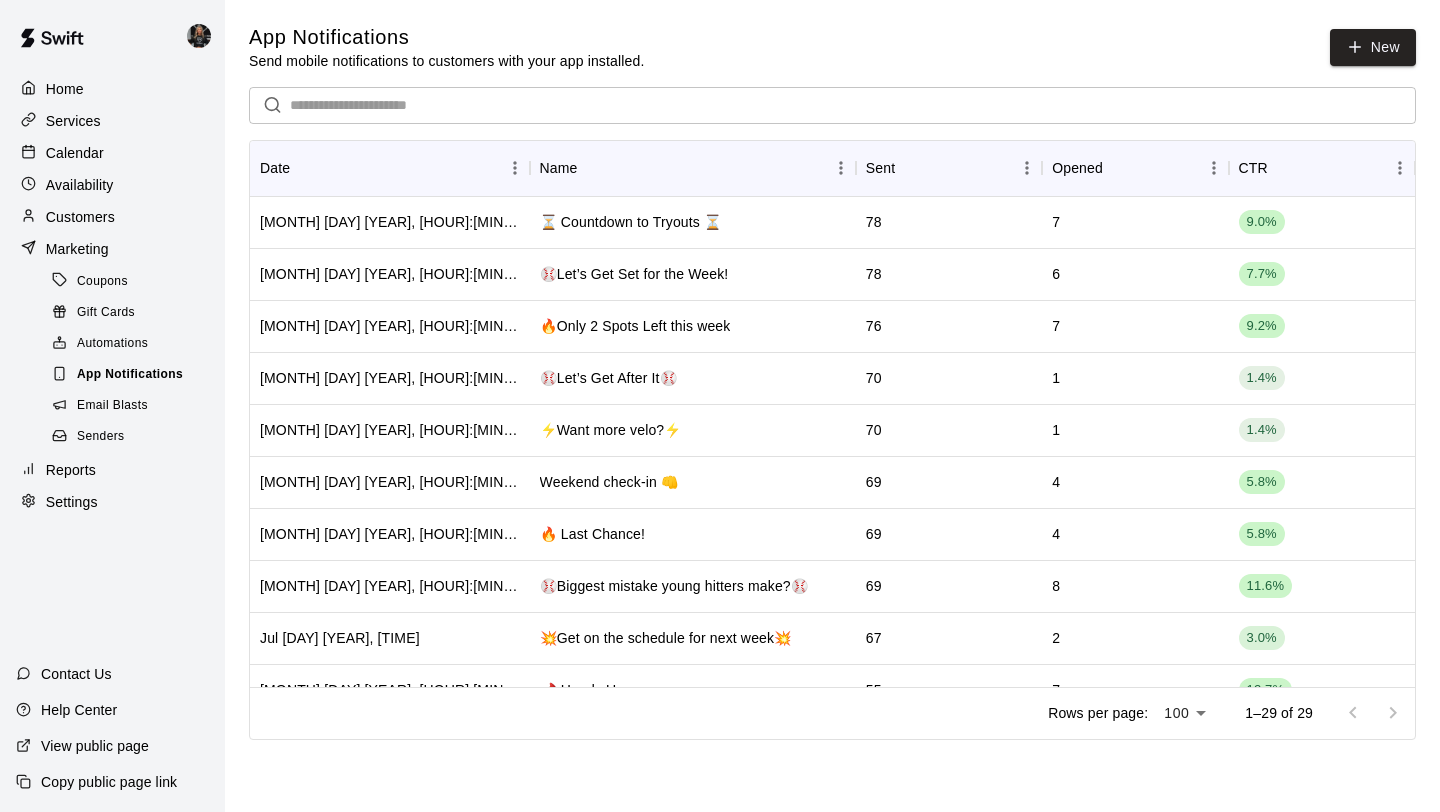 scroll, scrollTop: 0, scrollLeft: 0, axis: both 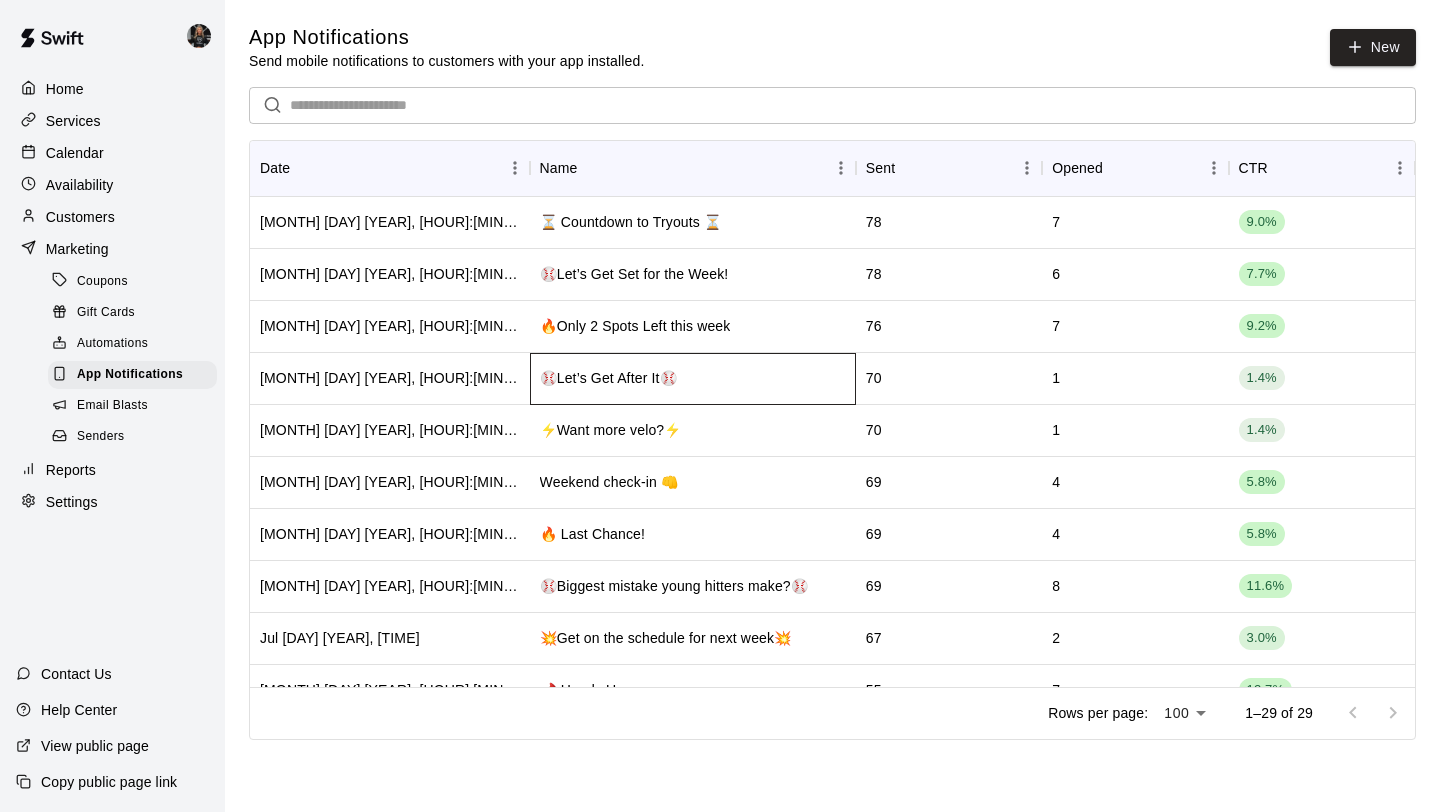 click on "⚾️Let’s Get After It⚾️" at bounding box center (693, 379) 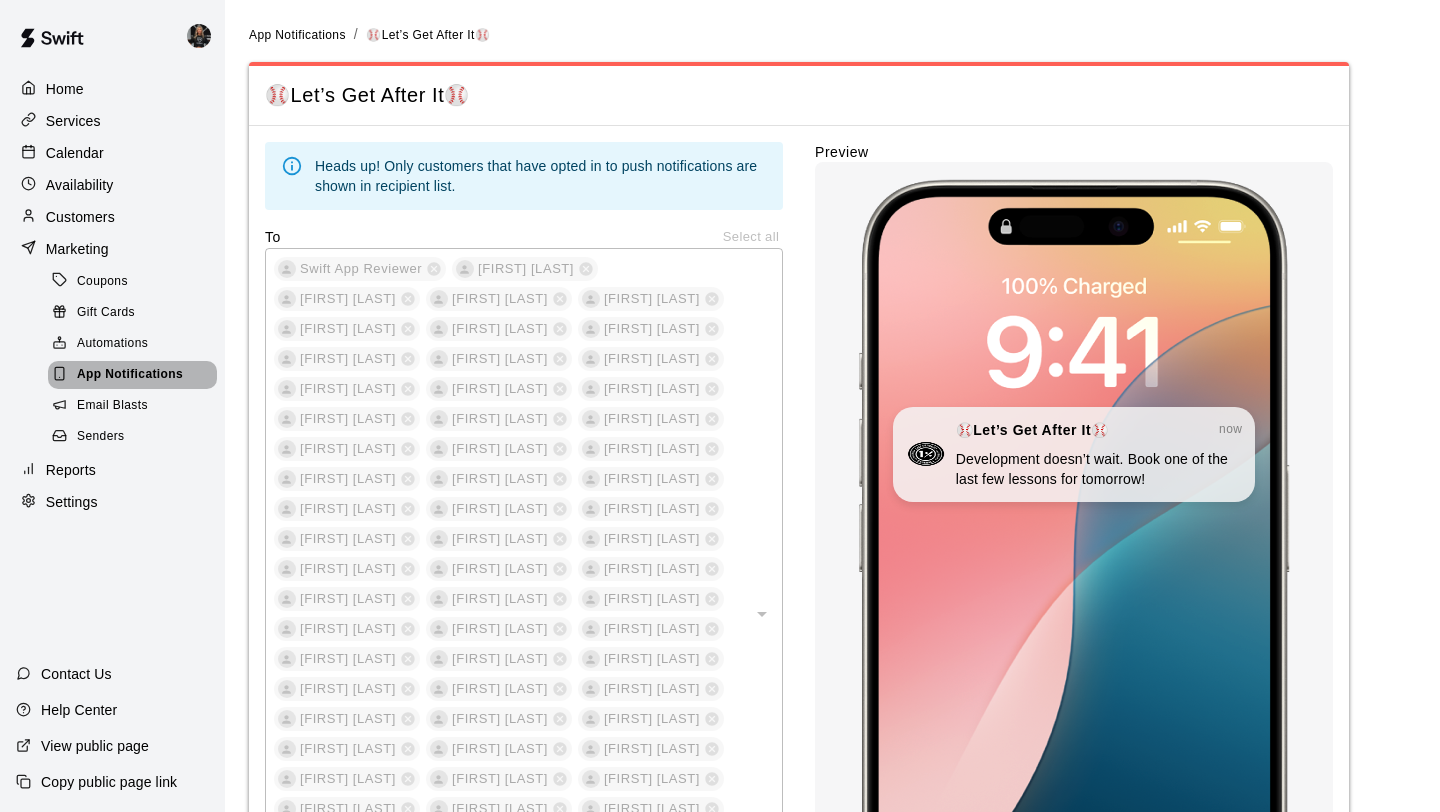 click on "App Notifications" at bounding box center [130, 375] 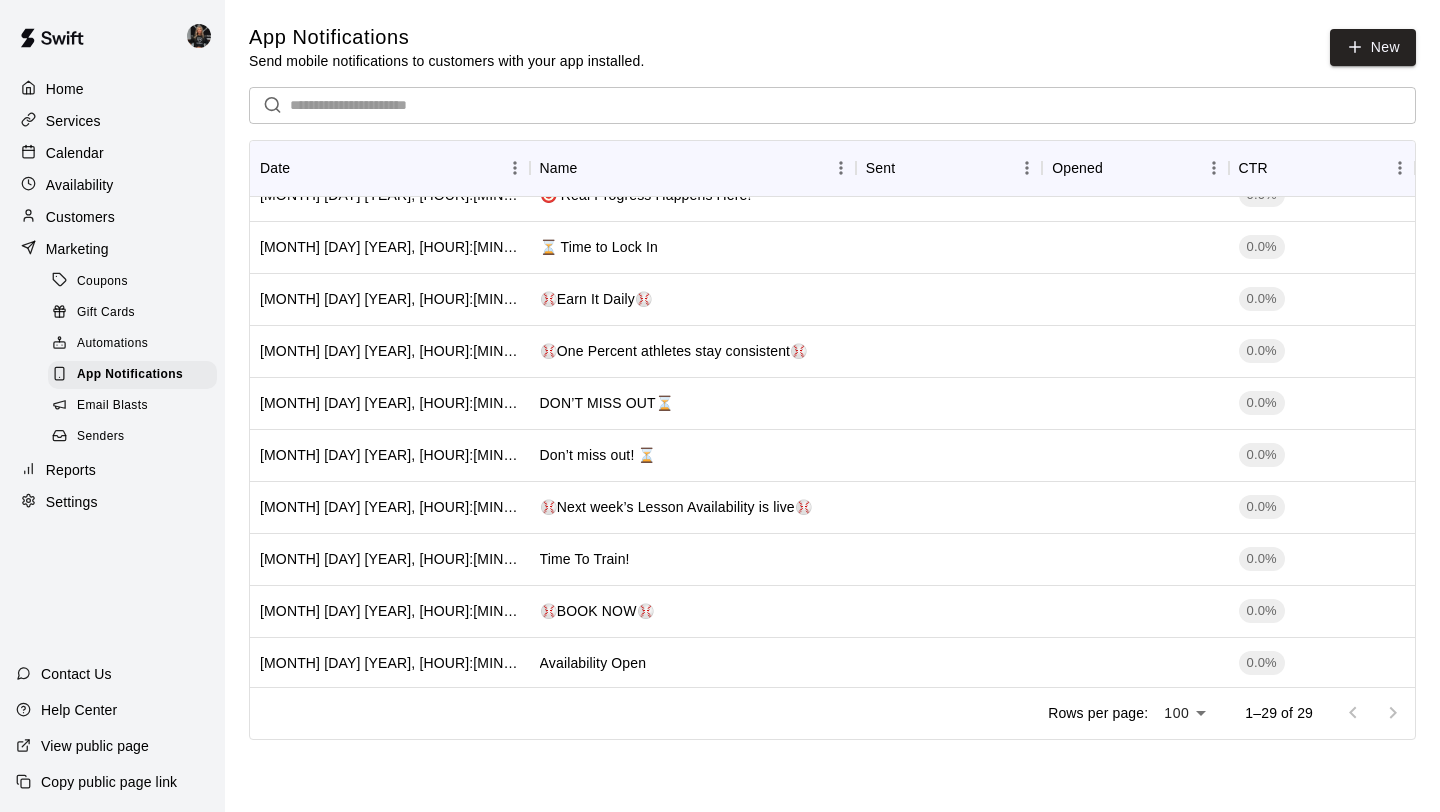 scroll, scrollTop: 1018, scrollLeft: 0, axis: vertical 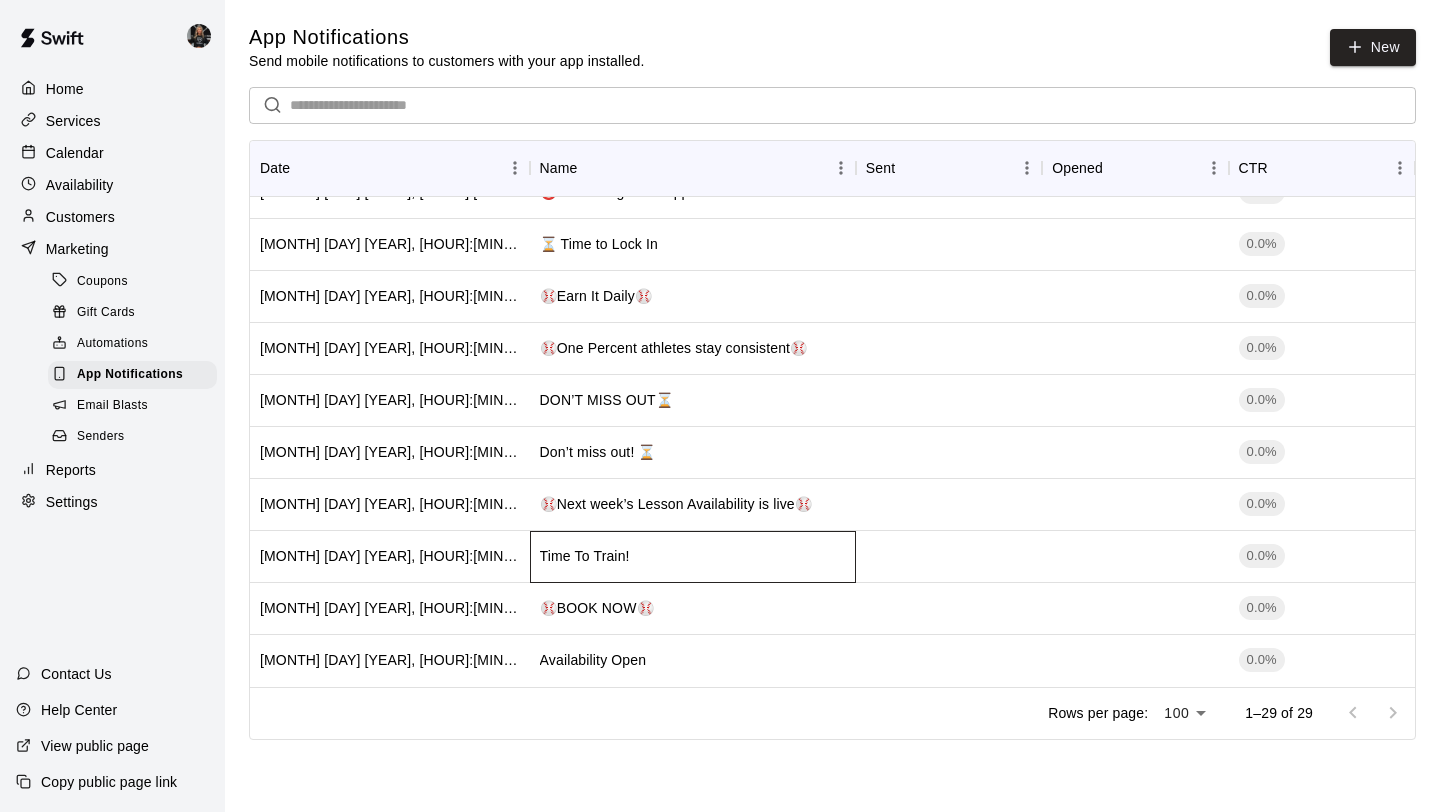 click on "Time To Train!" at bounding box center [693, 557] 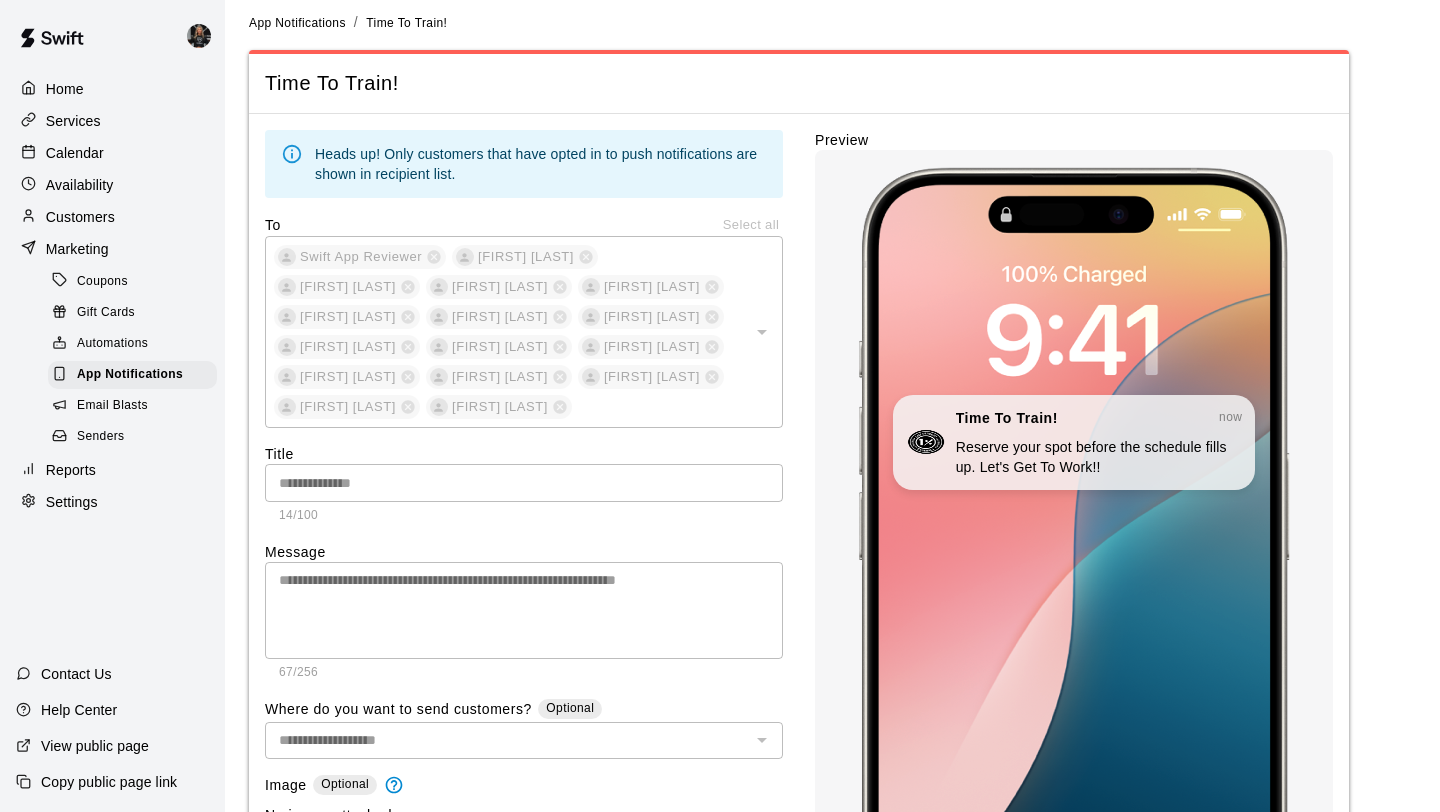 scroll, scrollTop: 0, scrollLeft: 0, axis: both 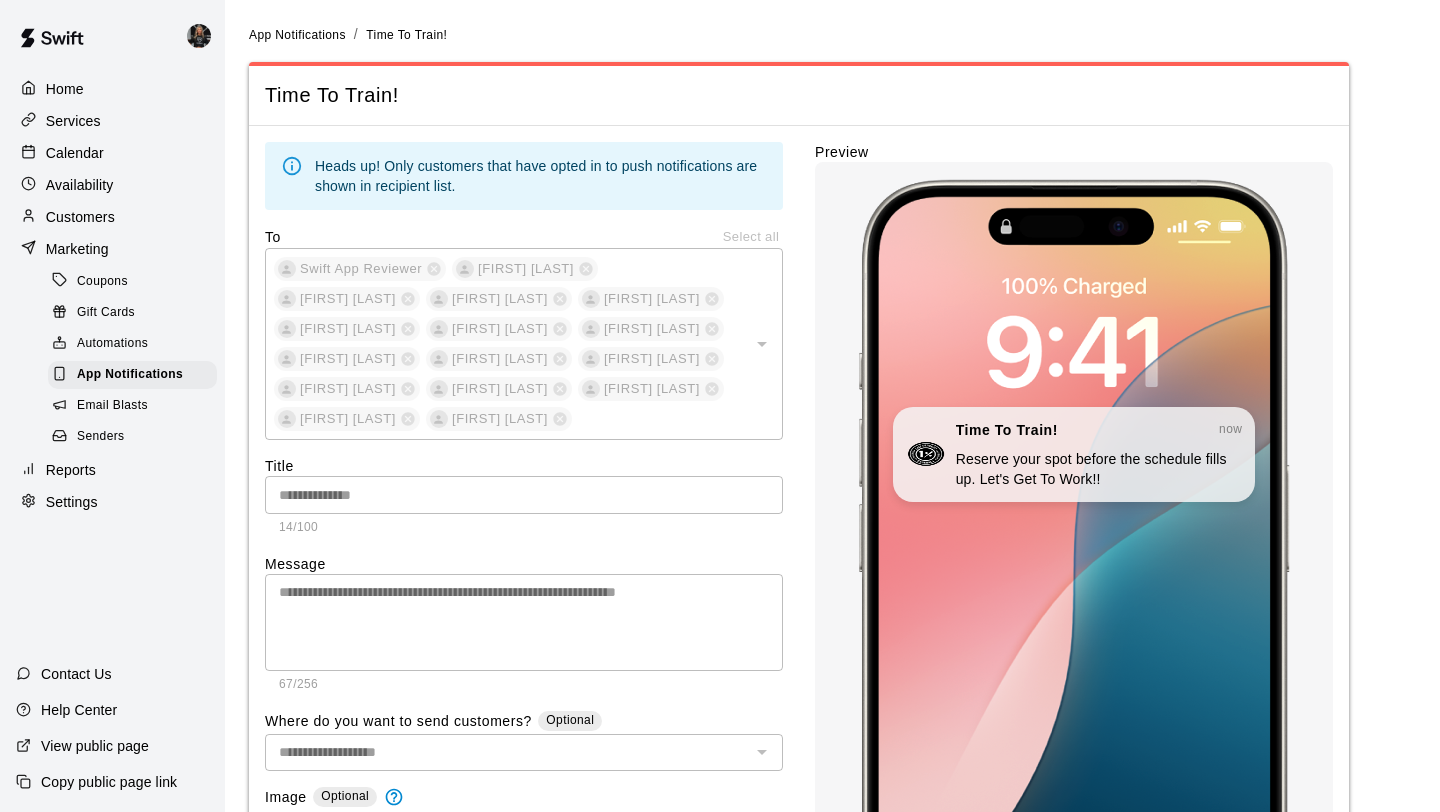 click on "App Notifications" at bounding box center (136, 375) 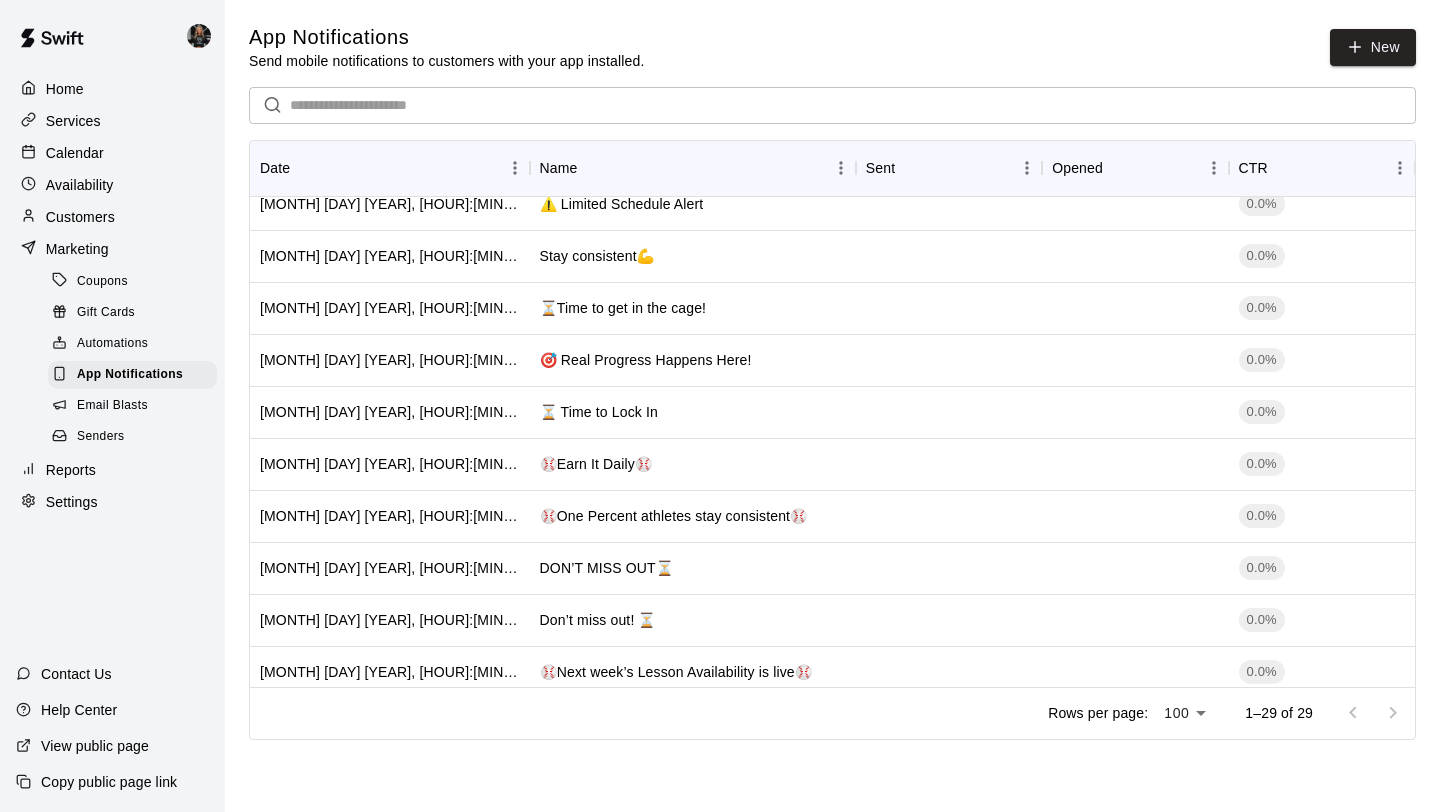 scroll, scrollTop: 1018, scrollLeft: 0, axis: vertical 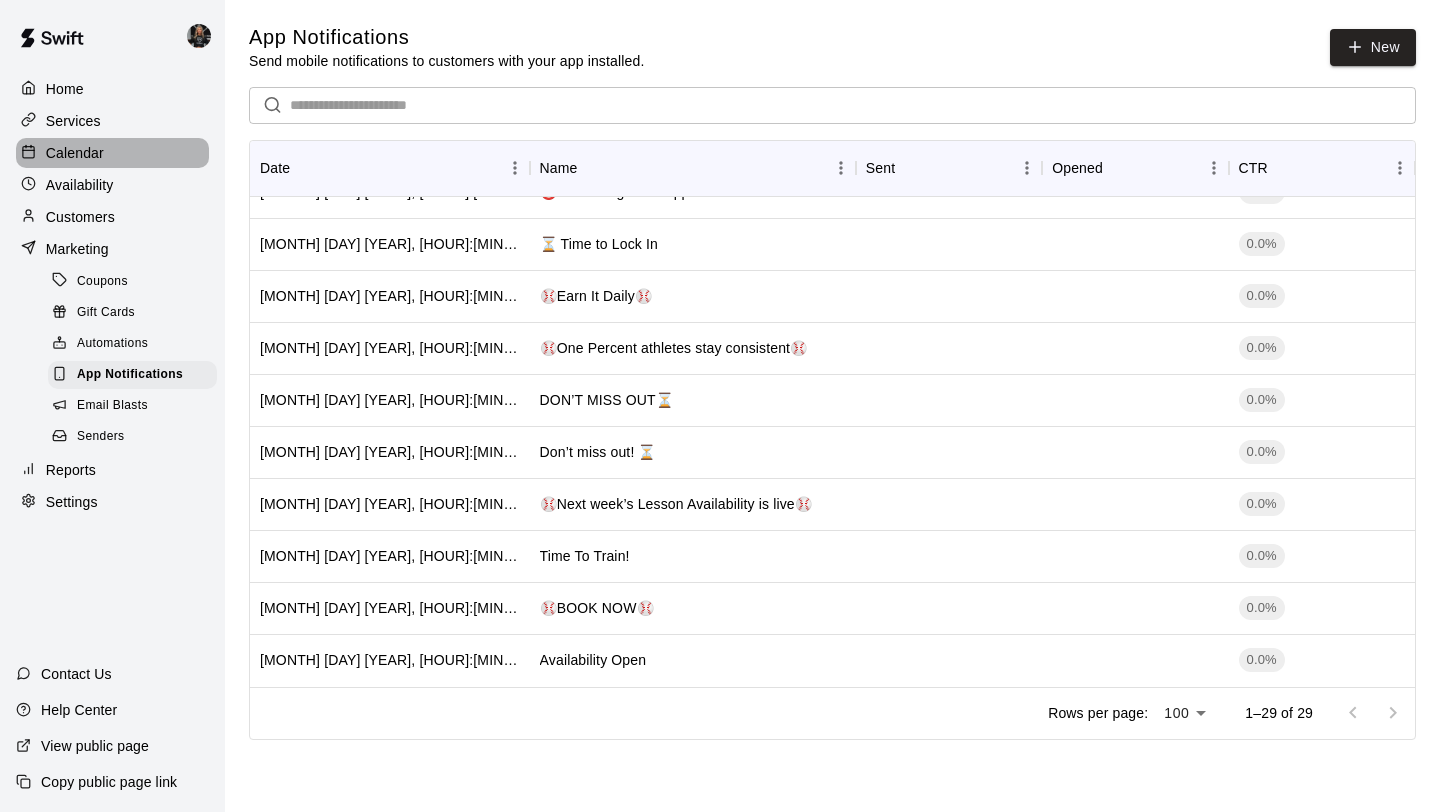 click on "Calendar" at bounding box center [112, 153] 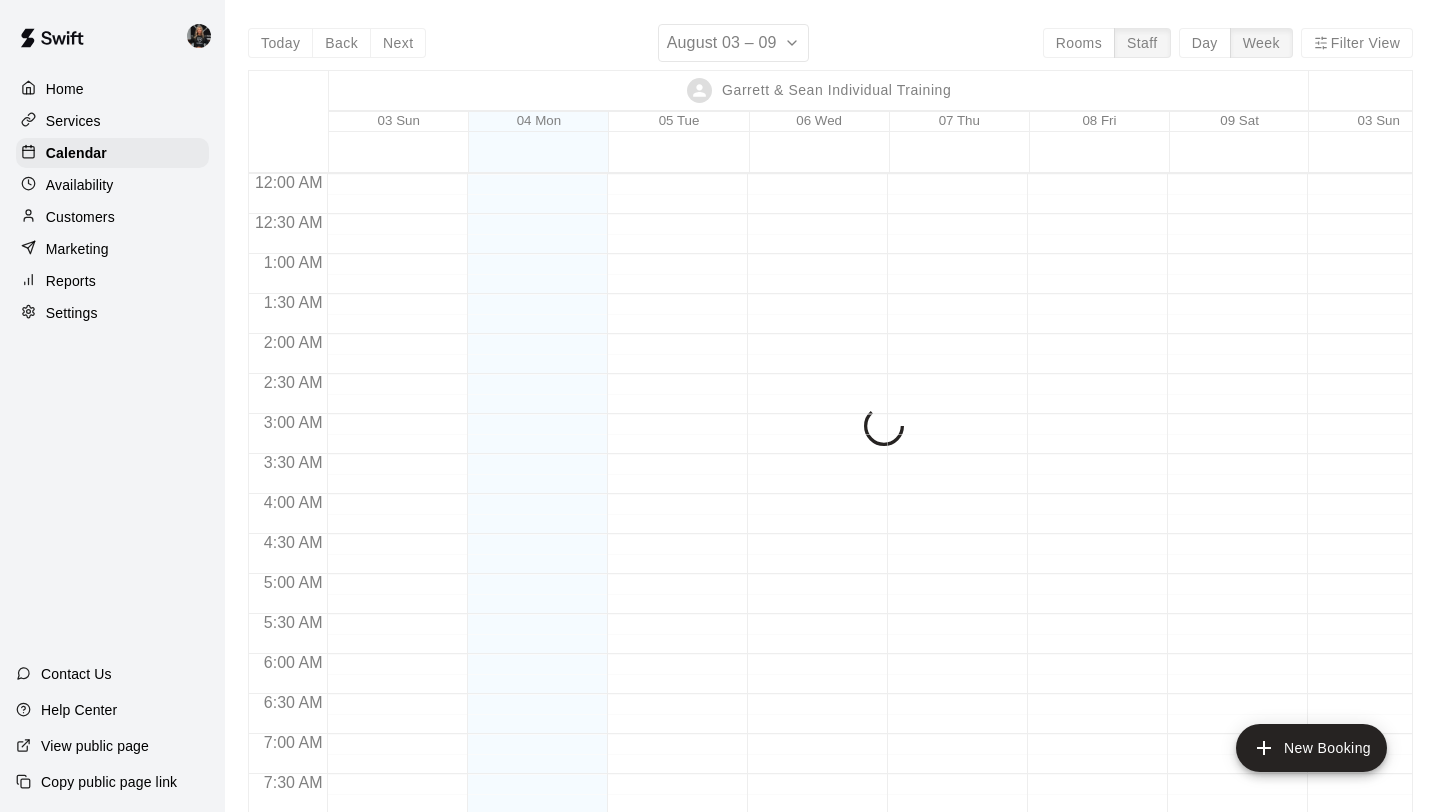 scroll, scrollTop: 1260, scrollLeft: 0, axis: vertical 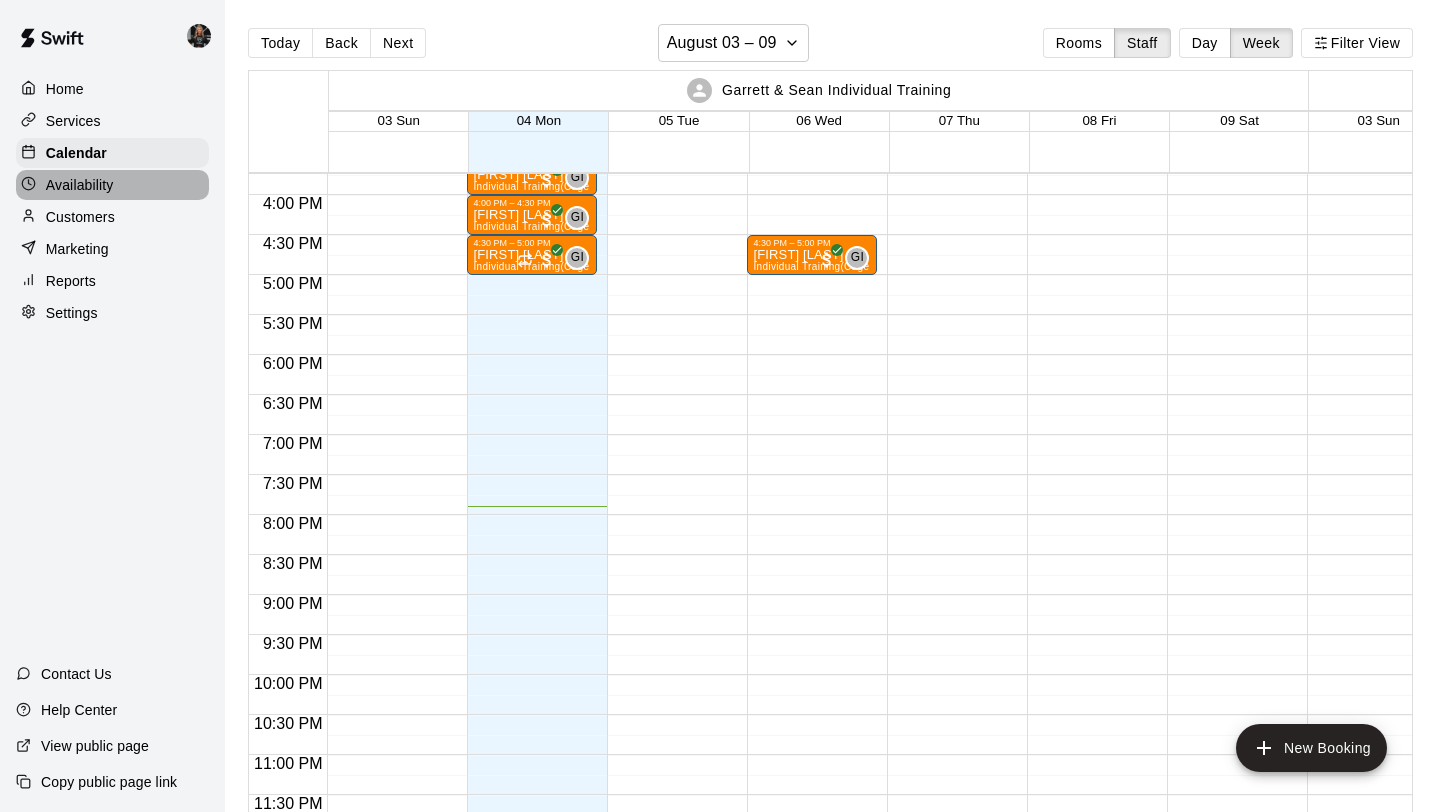 click on "Availability" at bounding box center [112, 185] 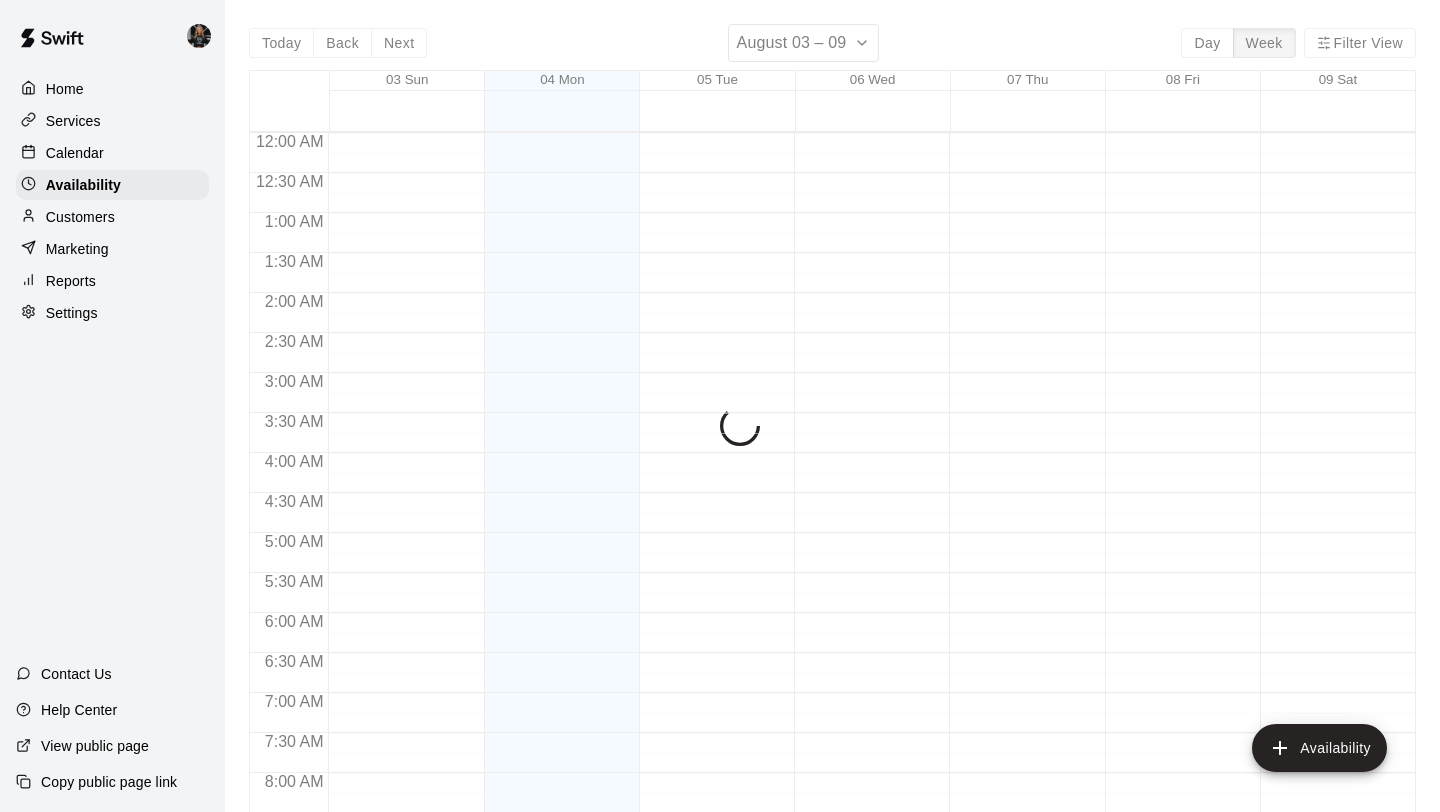 scroll, scrollTop: 1219, scrollLeft: 0, axis: vertical 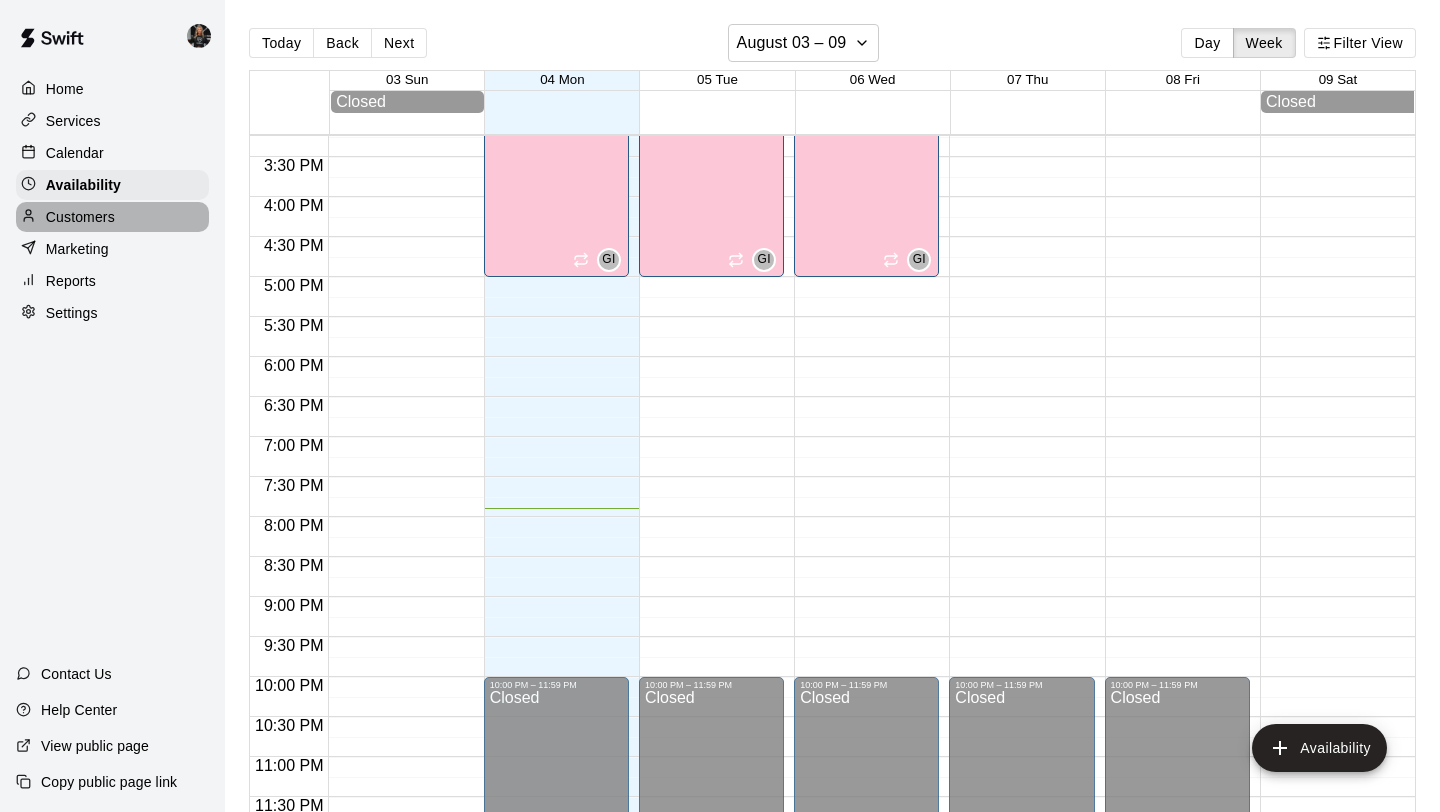 click on "Customers" at bounding box center [80, 217] 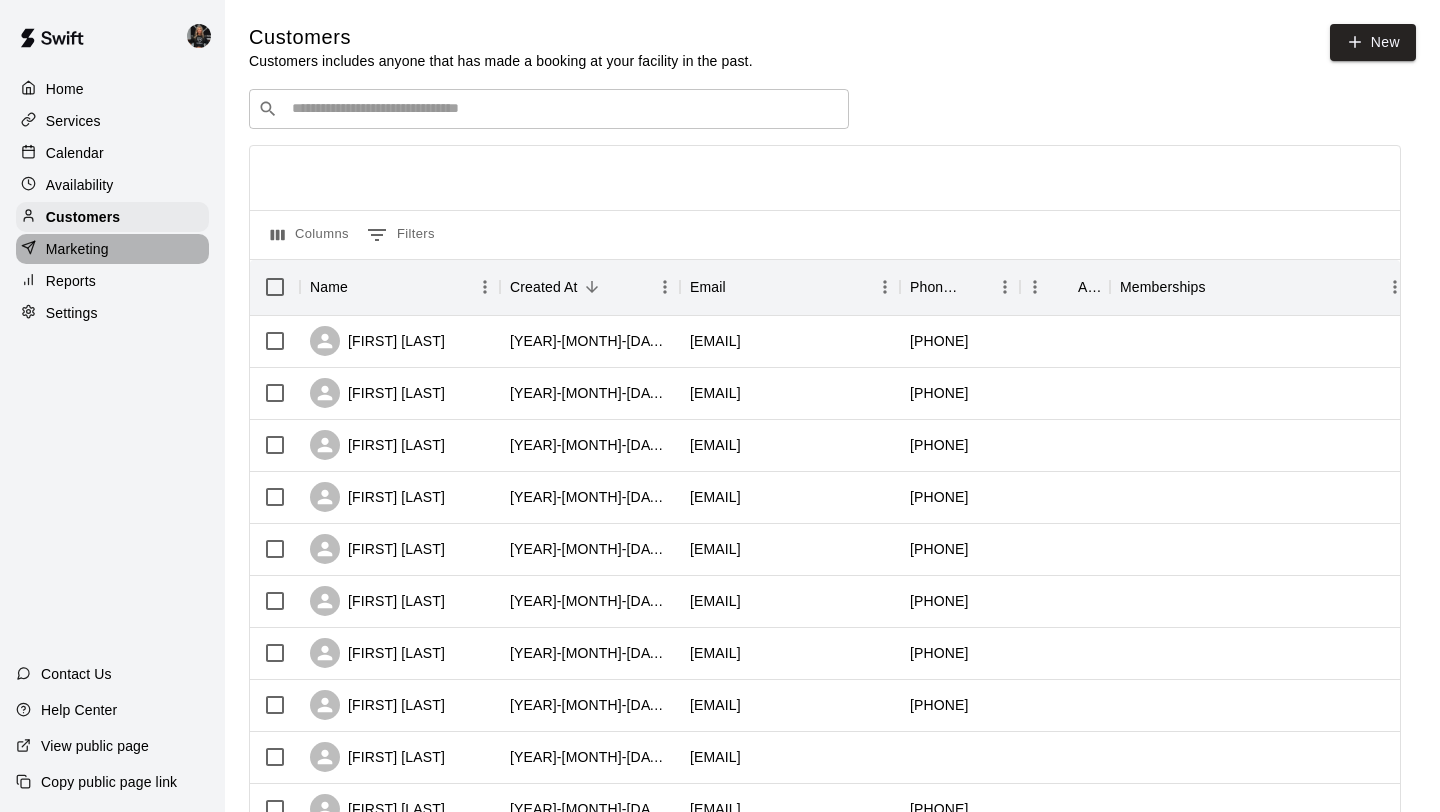 click on "Marketing" at bounding box center (77, 249) 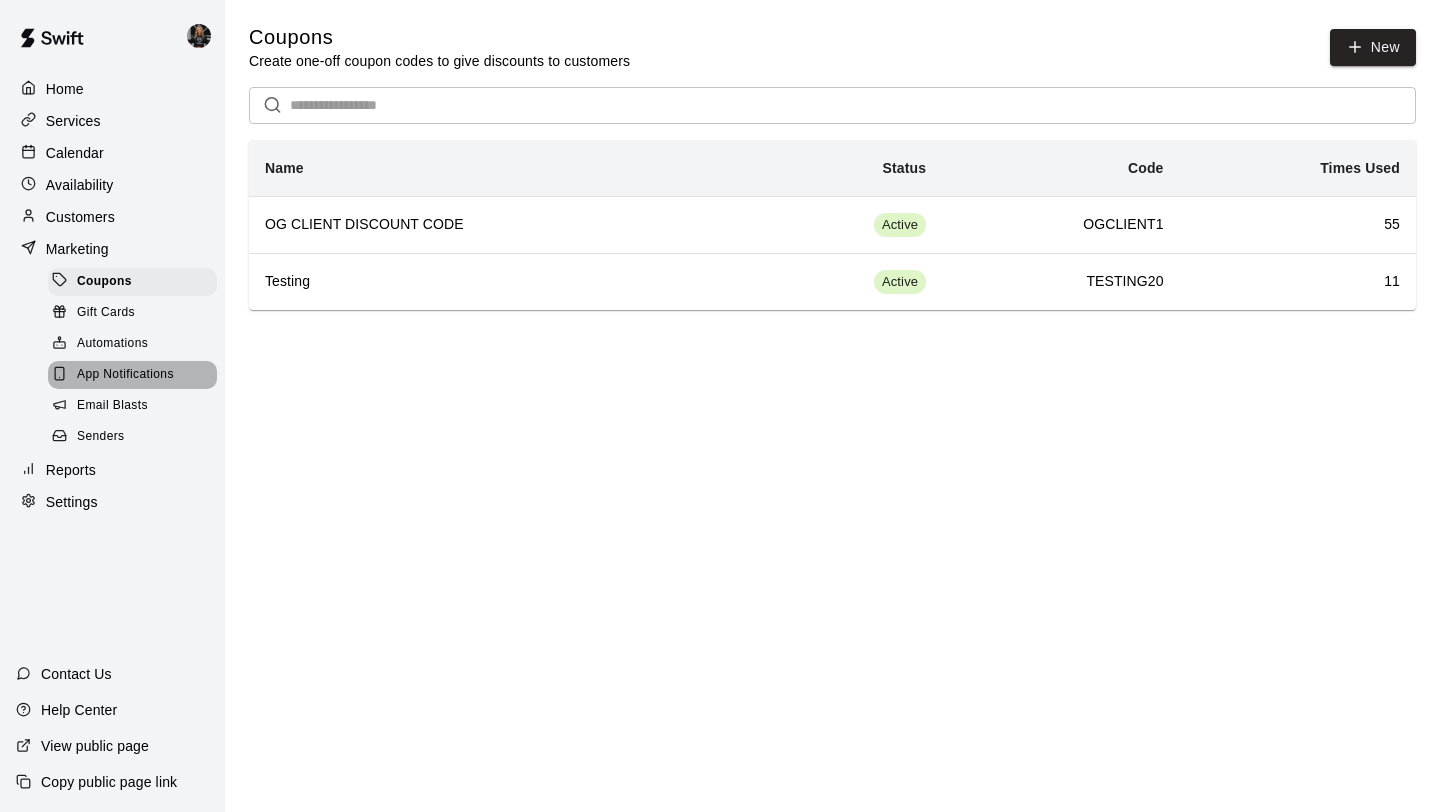 click on "App Notifications" at bounding box center (125, 375) 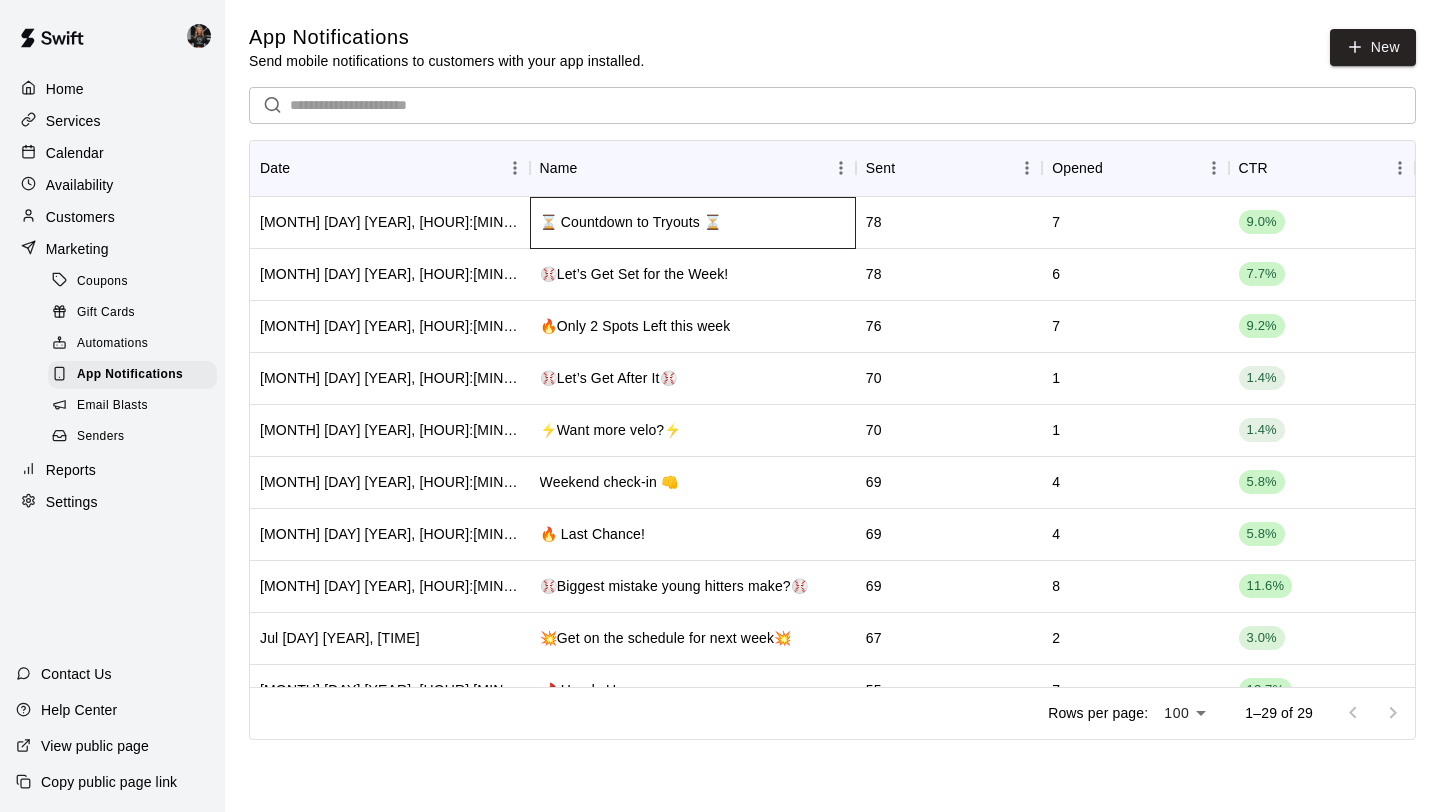 click on "⏳ Countdown to Tryouts ⏳" at bounding box center [693, 223] 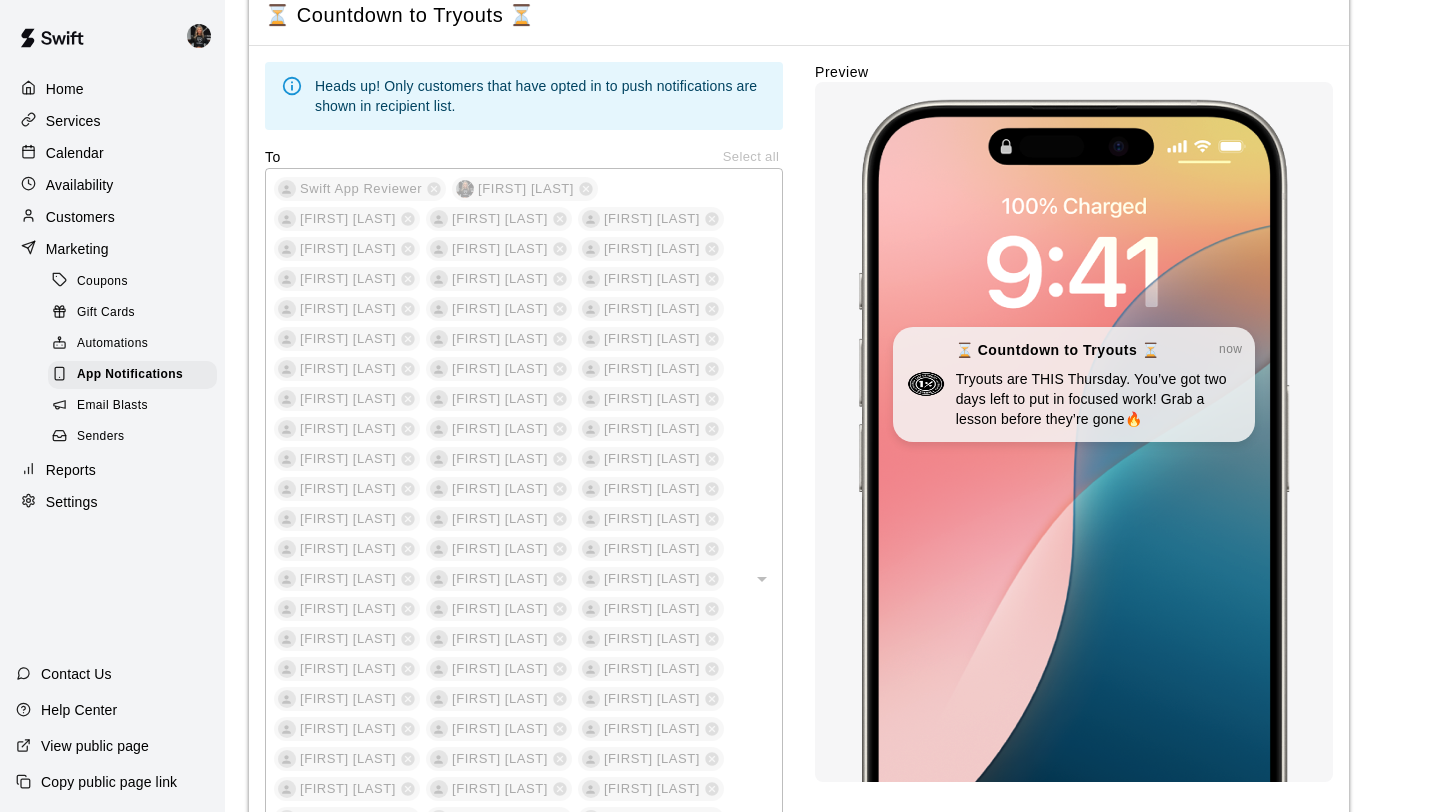 scroll, scrollTop: 0, scrollLeft: 0, axis: both 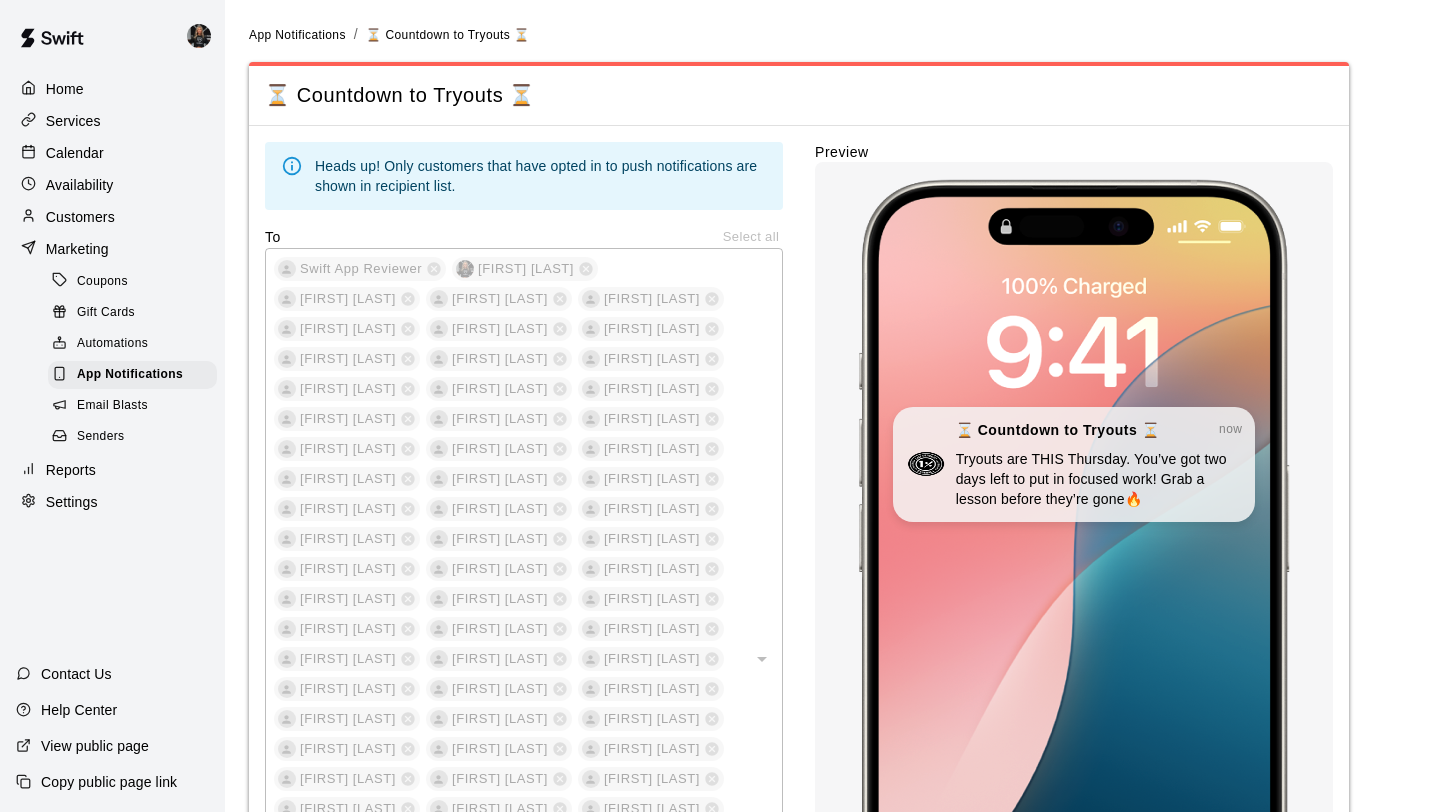 click on "[FIRST] [LAST]" at bounding box center [799, 809] 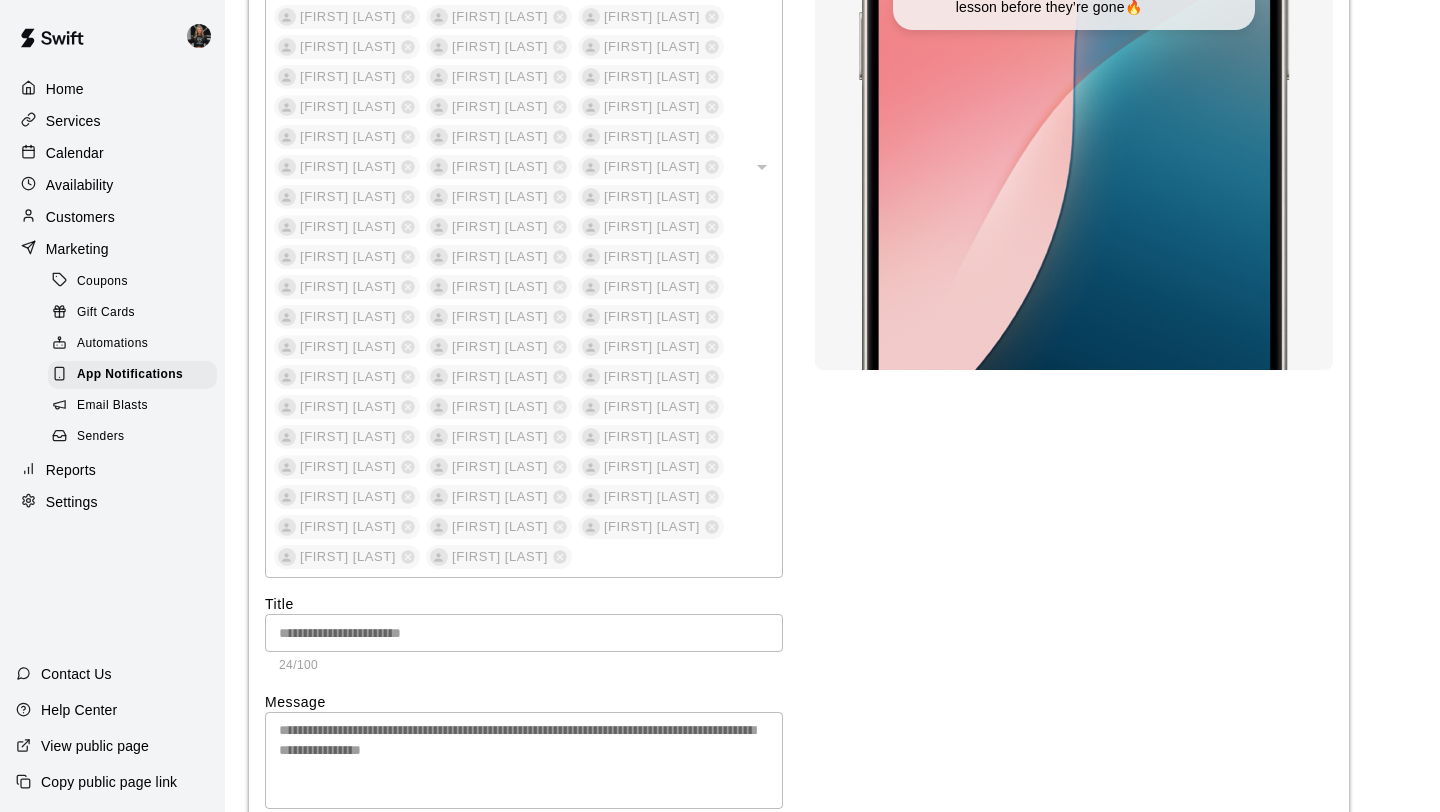 scroll, scrollTop: 740, scrollLeft: 0, axis: vertical 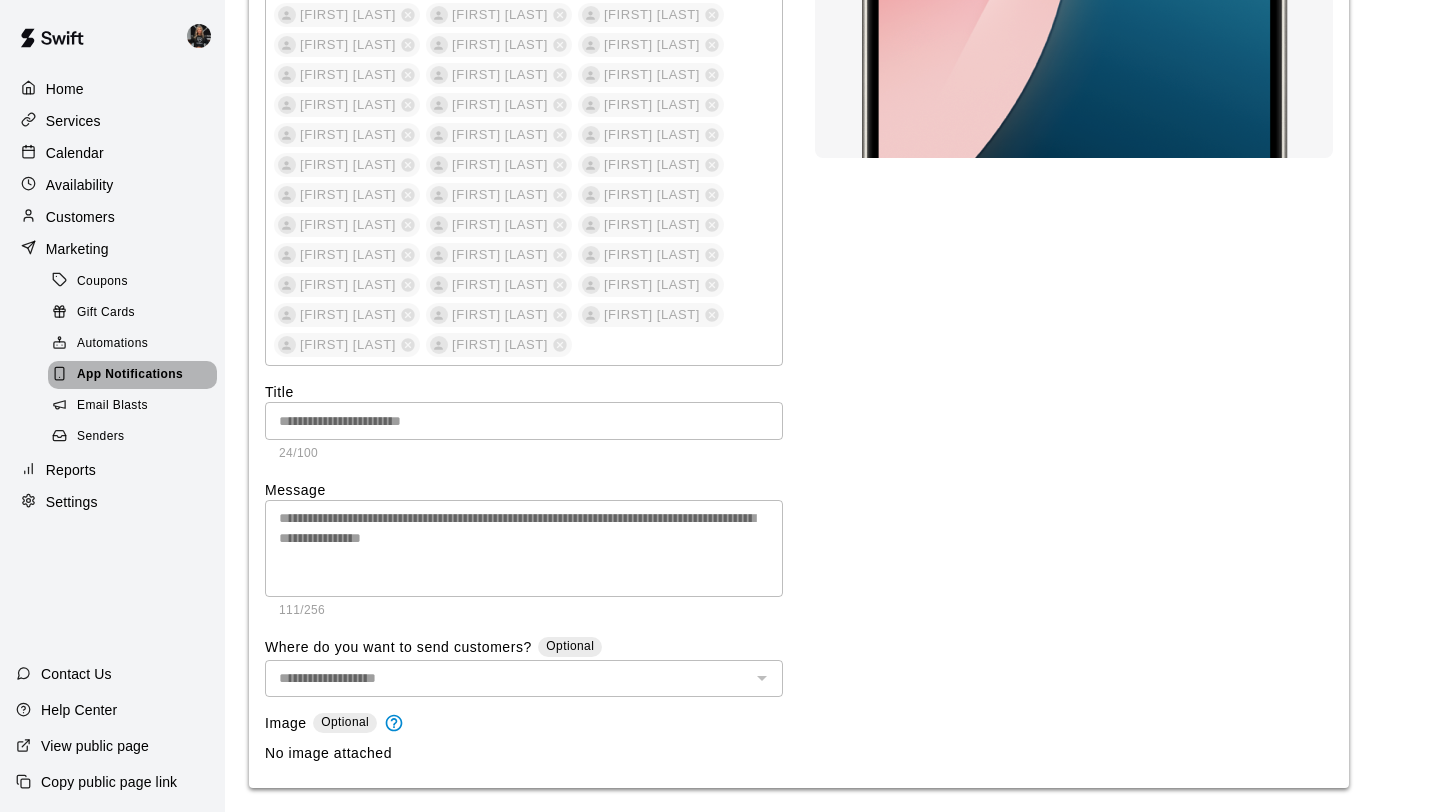 click on "App Notifications" at bounding box center (130, 375) 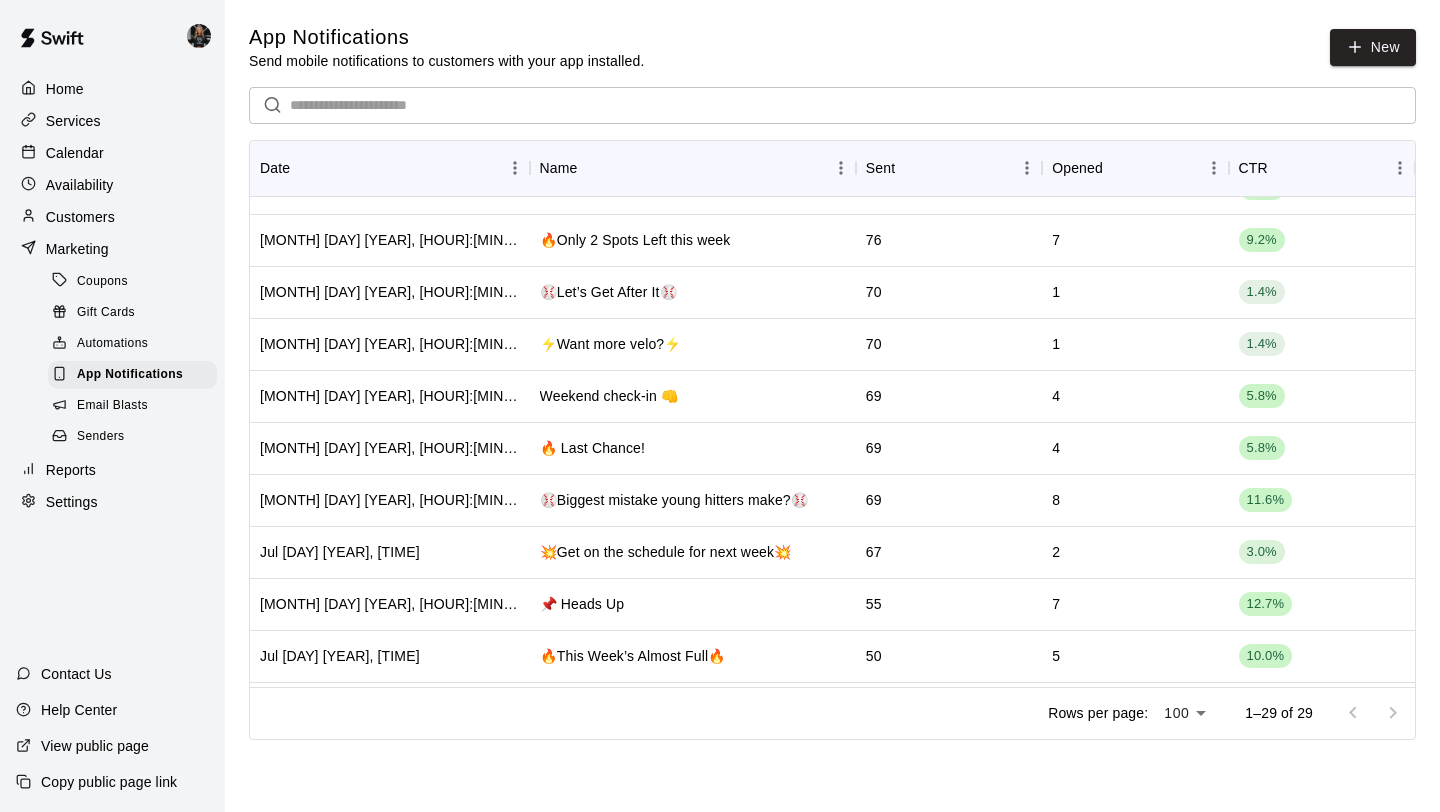 scroll, scrollTop: 0, scrollLeft: 0, axis: both 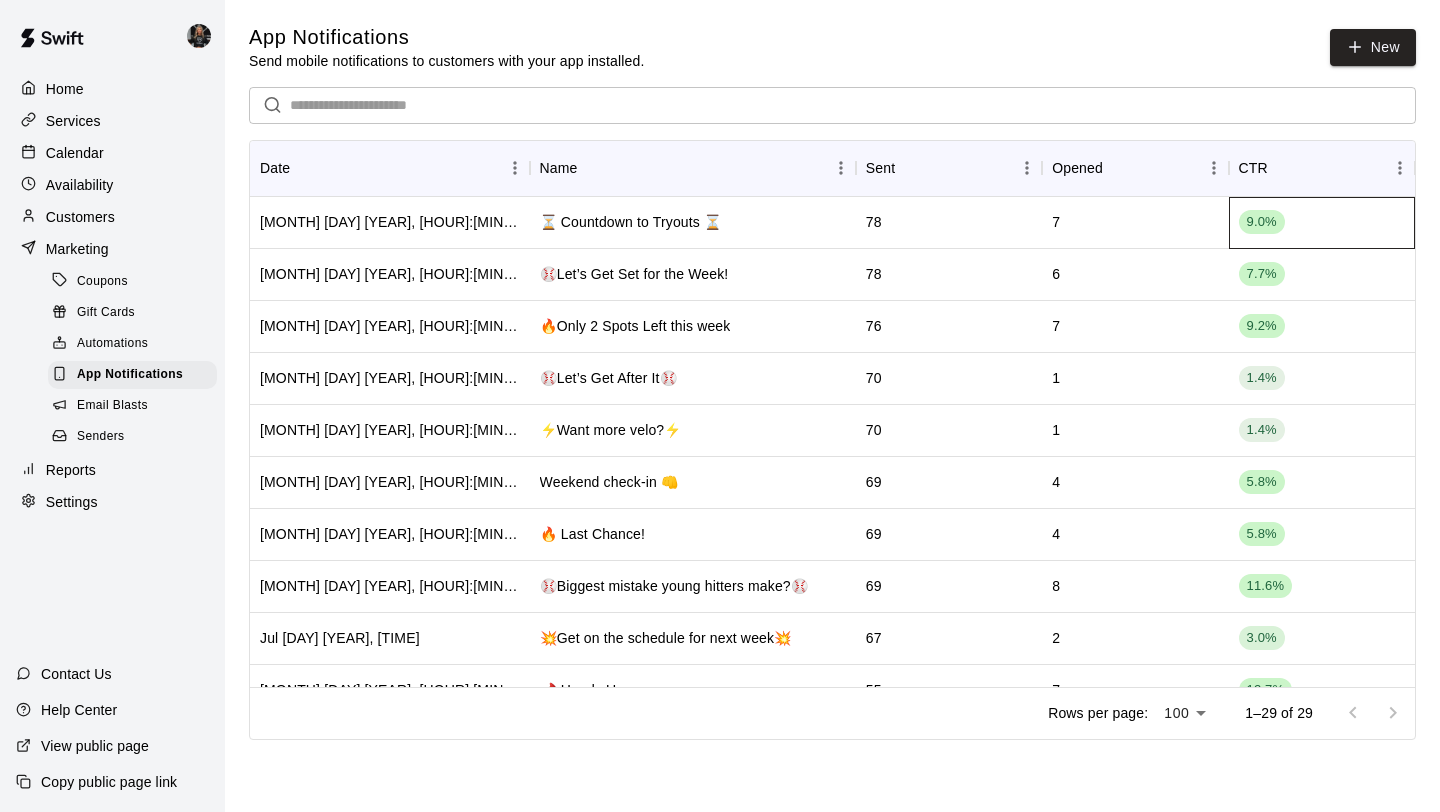 click on "9.0%" at bounding box center [1262, 222] 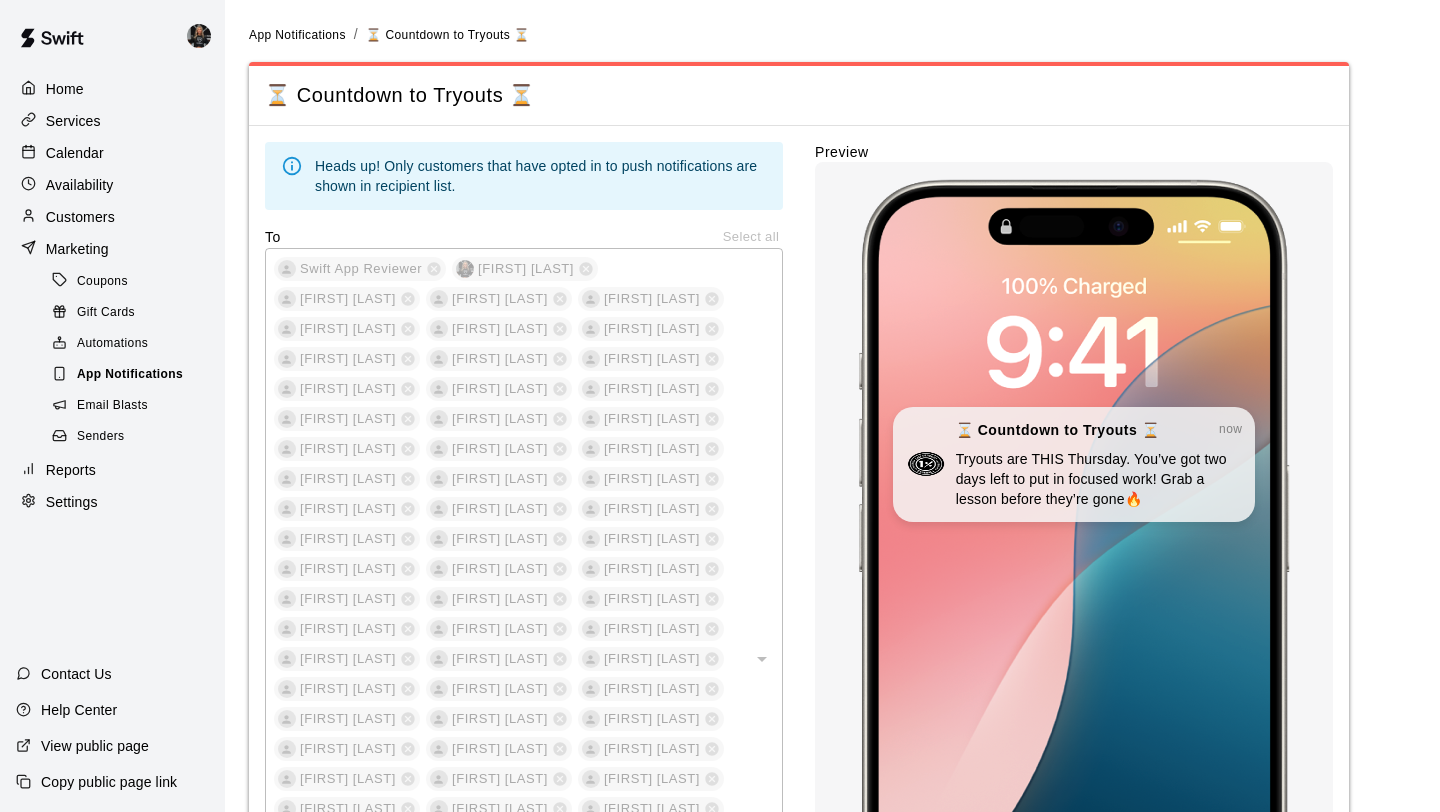 click on "App Notifications" at bounding box center [130, 375] 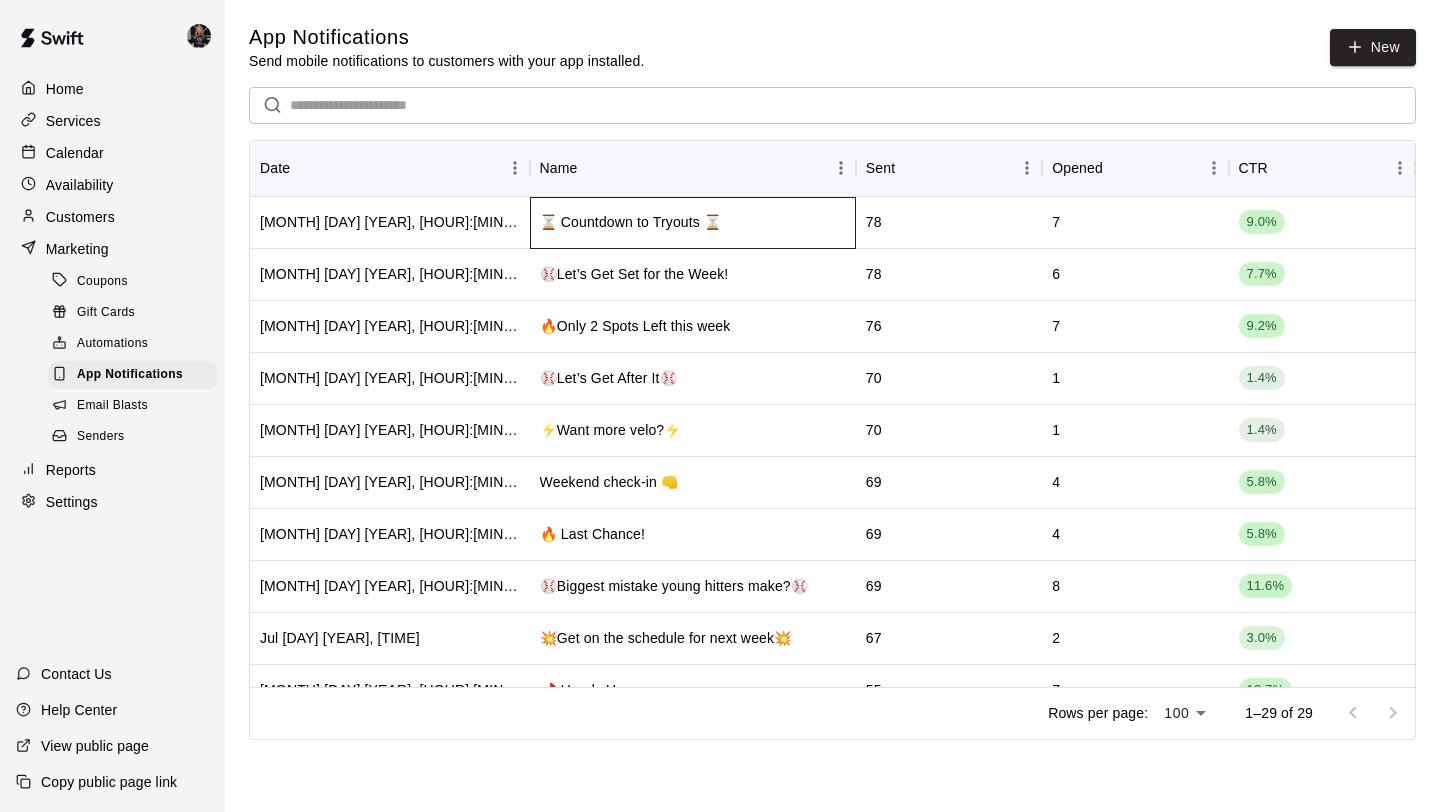 click on "⏳ Countdown to Tryouts ⏳" at bounding box center (693, 223) 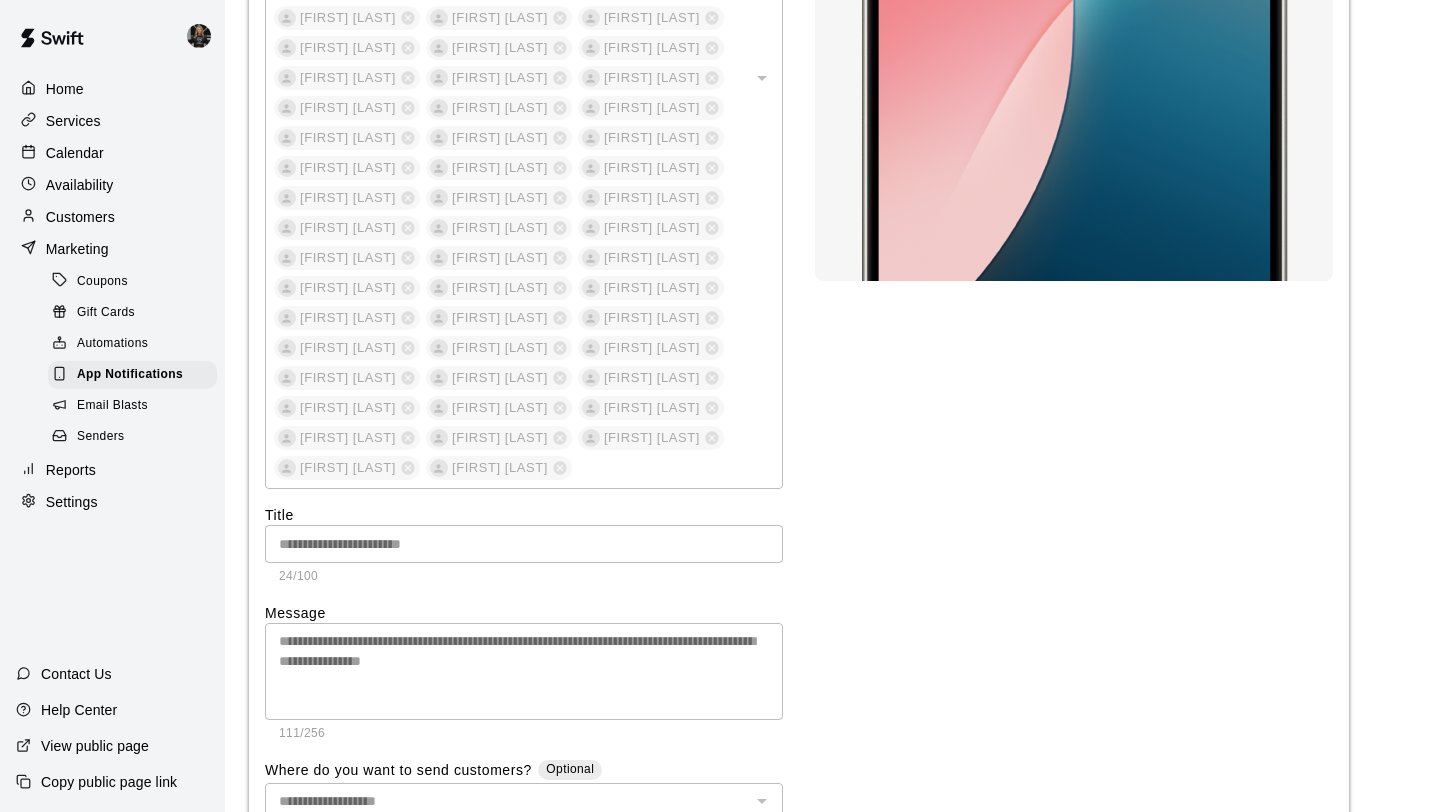 scroll, scrollTop: 576, scrollLeft: 0, axis: vertical 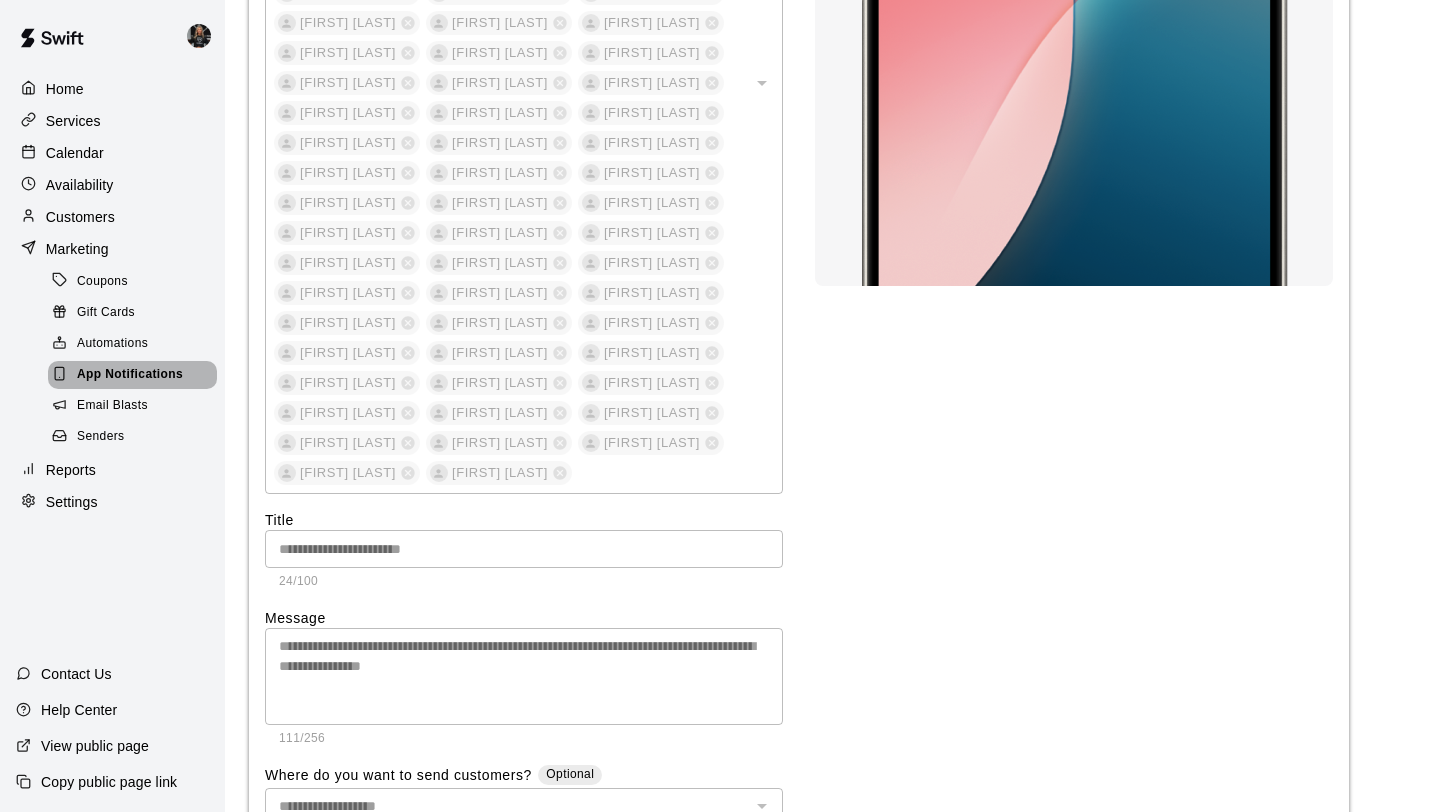 click on "App Notifications" at bounding box center (130, 375) 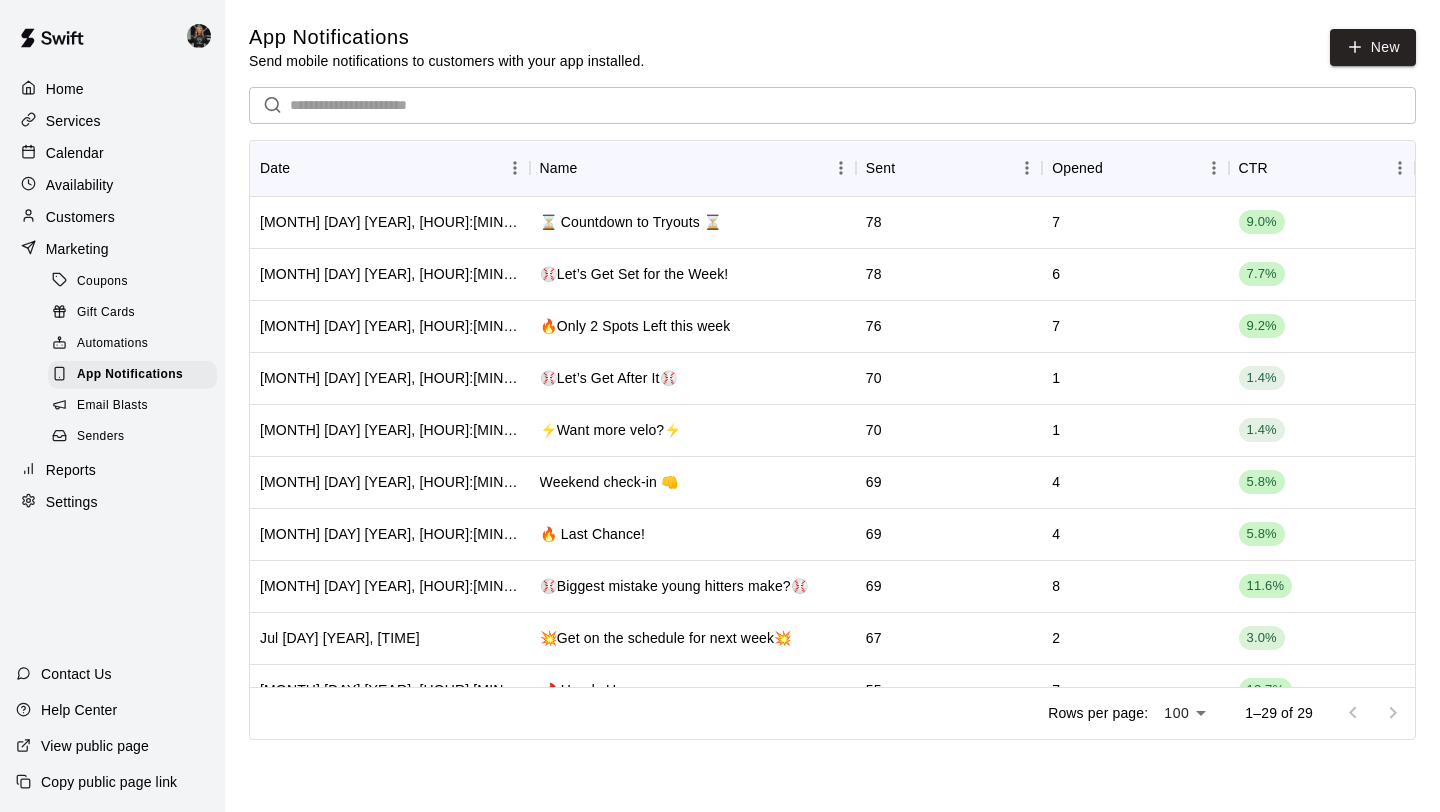 click on "Calendar" at bounding box center (75, 153) 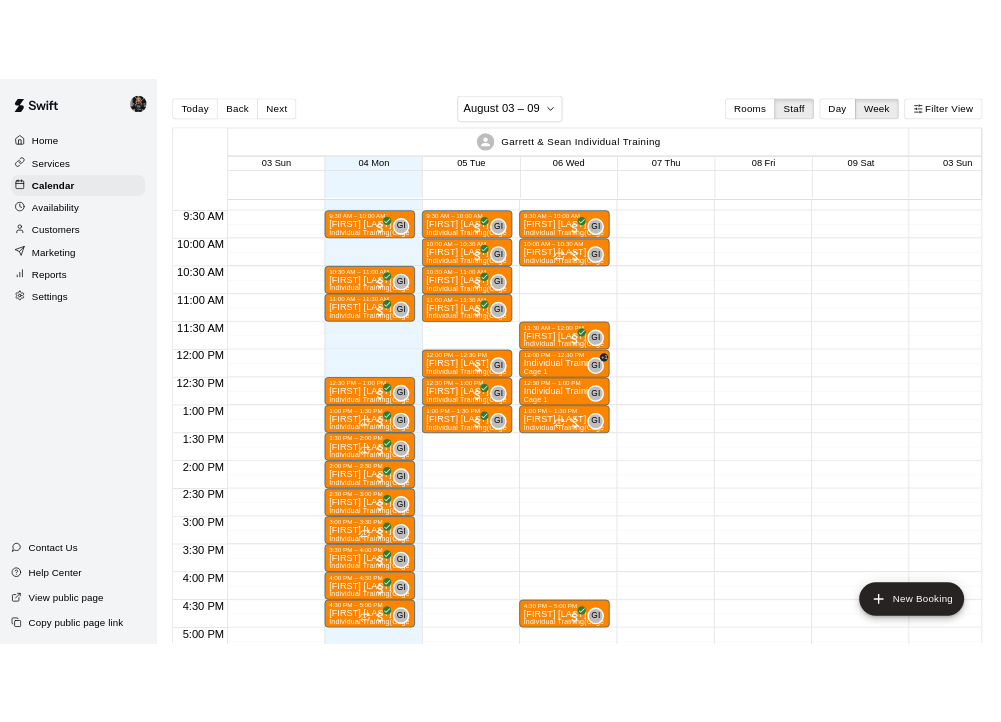 scroll, scrollTop: 744, scrollLeft: 0, axis: vertical 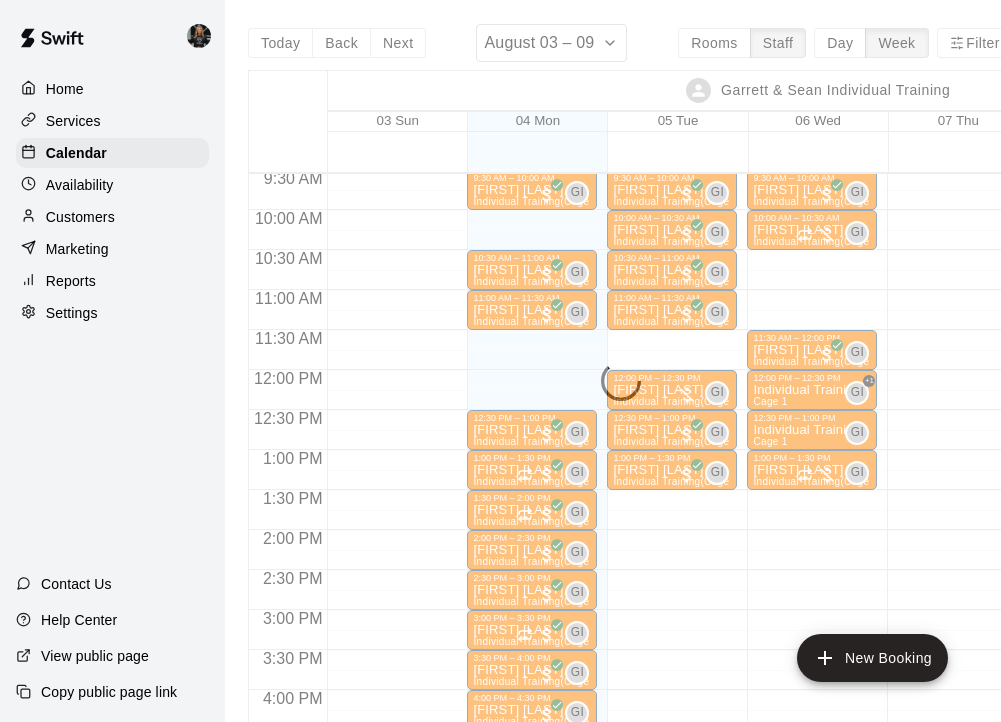 click on "[TIME] – [TIME] [FIRST] [LAST] Individual Training  (Cage 1) GI 0 [TIME] – [TIME] [FIRST] [LAST] Individual Training  (Cage 1) GI 0 [TIME] – [TIME] [FIRST] [LAST] Individual Training  (Cage 1) GI 0 [TIME] – [TIME] [FIRST]  [LAST] Individual Training  (Cage 1) GI 0 [TIME] – [TIME] [FIRST] [LAST] Individual Training  (Cage 1) GI 0 [TIME] – [TIME] [FIRST] [LAST] Individual Training  (Cage 1) GI 0 [TIME] – [TIME] [FIRST] [LAST] Individual Training  (Cage 1) GI 0" at bounding box center (672, 370) 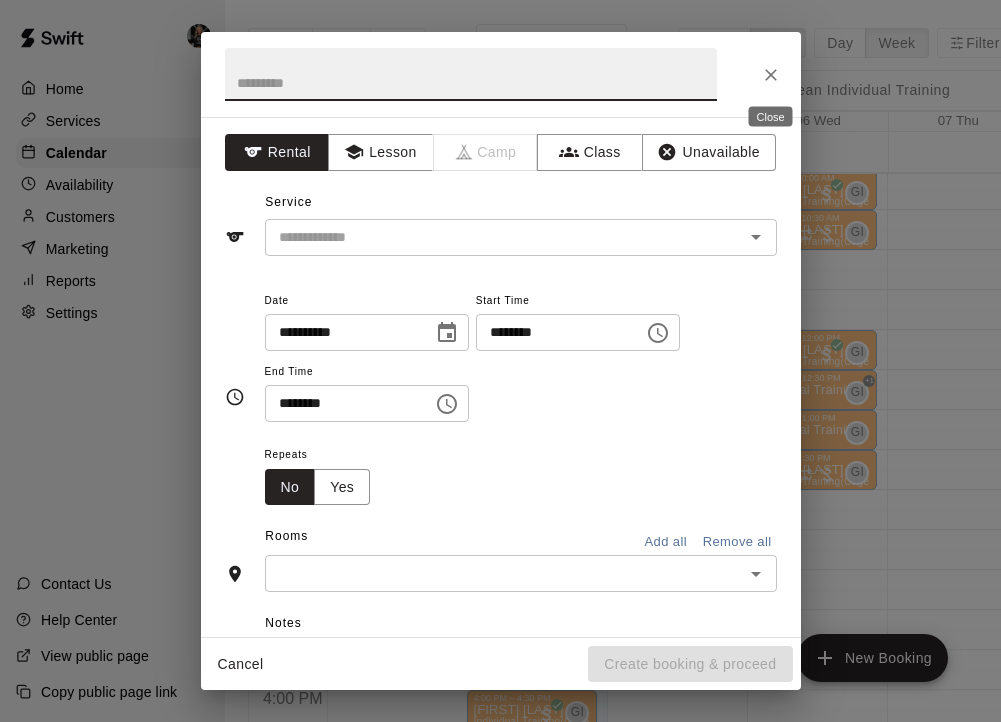 click 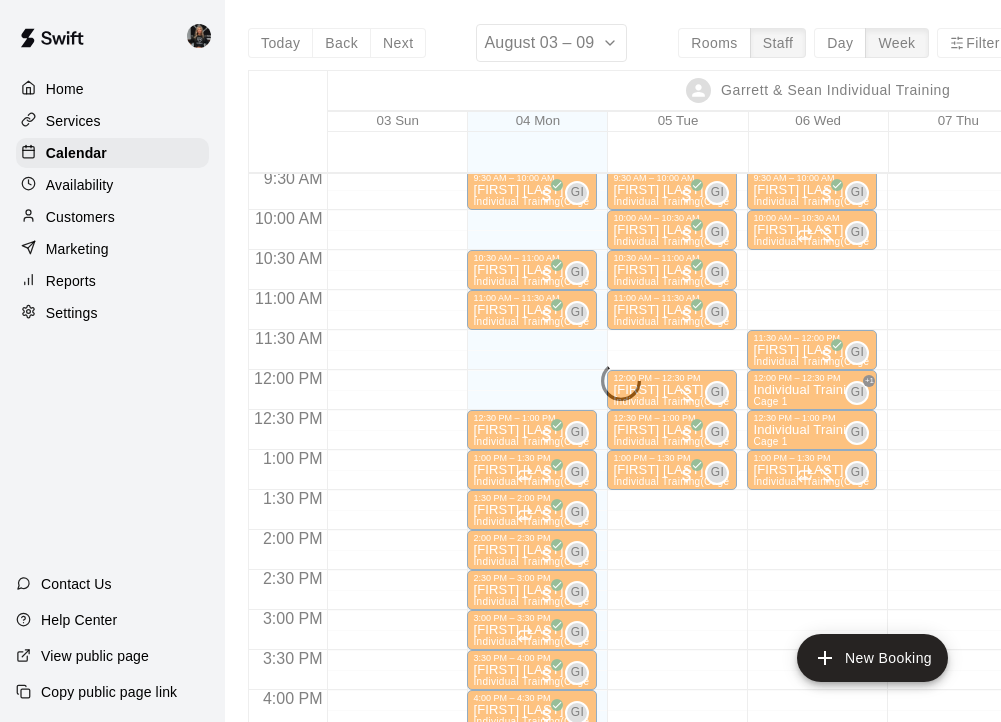 click at bounding box center [392, 370] 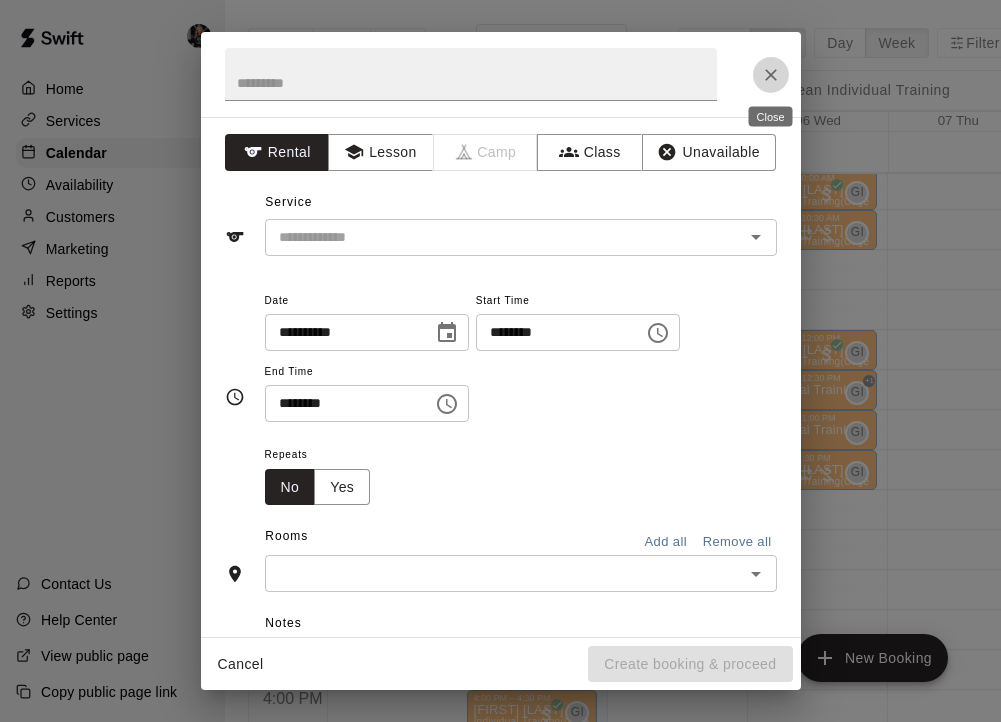 click at bounding box center (771, 75) 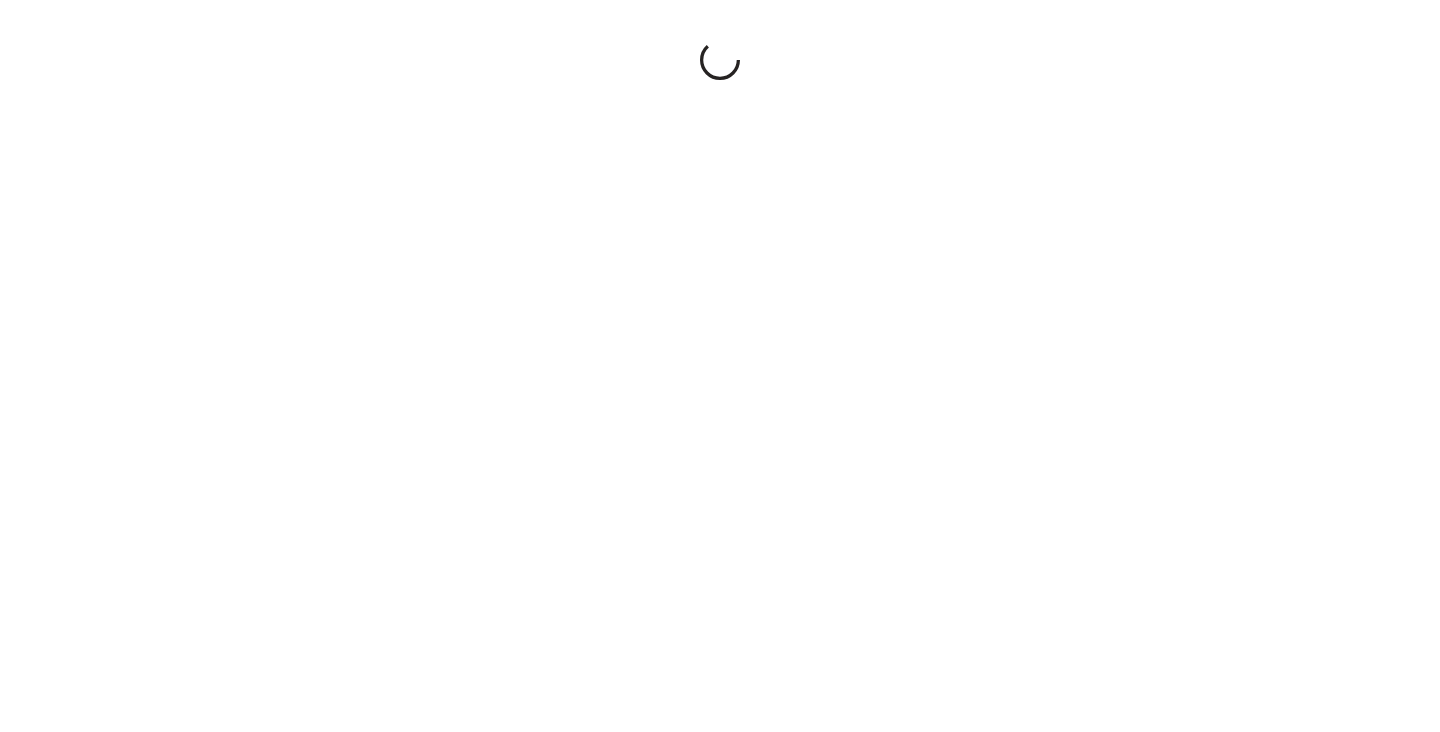scroll, scrollTop: 0, scrollLeft: 0, axis: both 